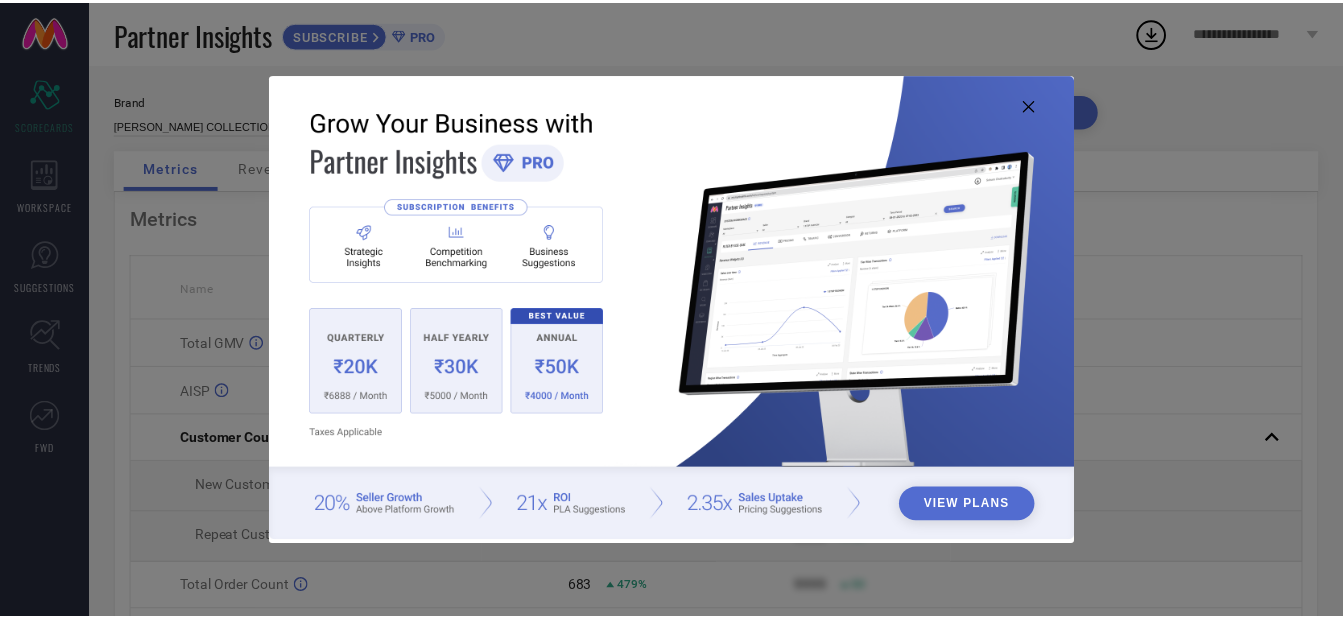 scroll, scrollTop: 0, scrollLeft: 0, axis: both 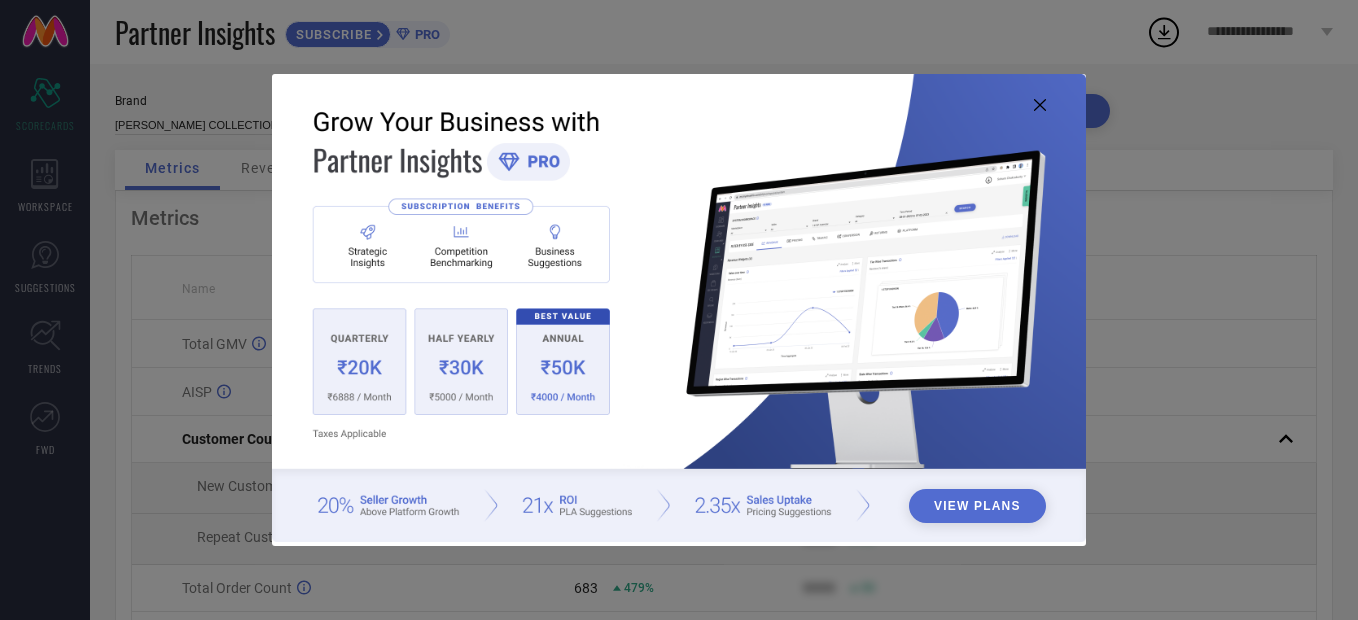 click 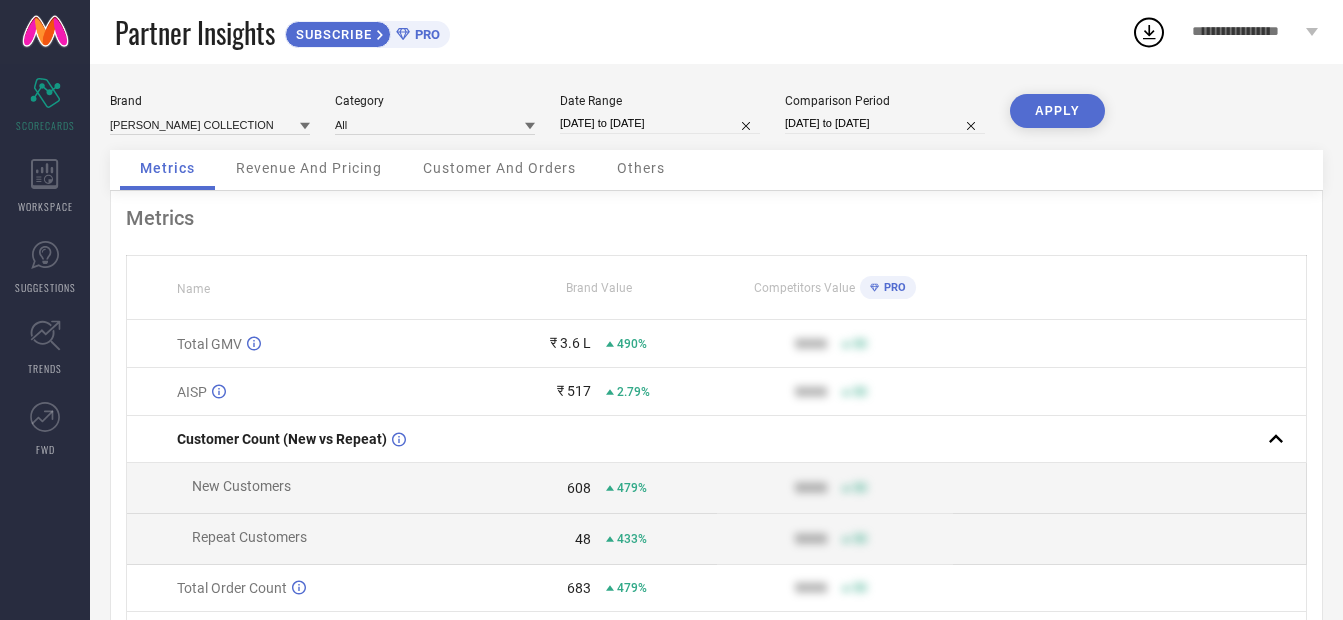 scroll, scrollTop: 222, scrollLeft: 0, axis: vertical 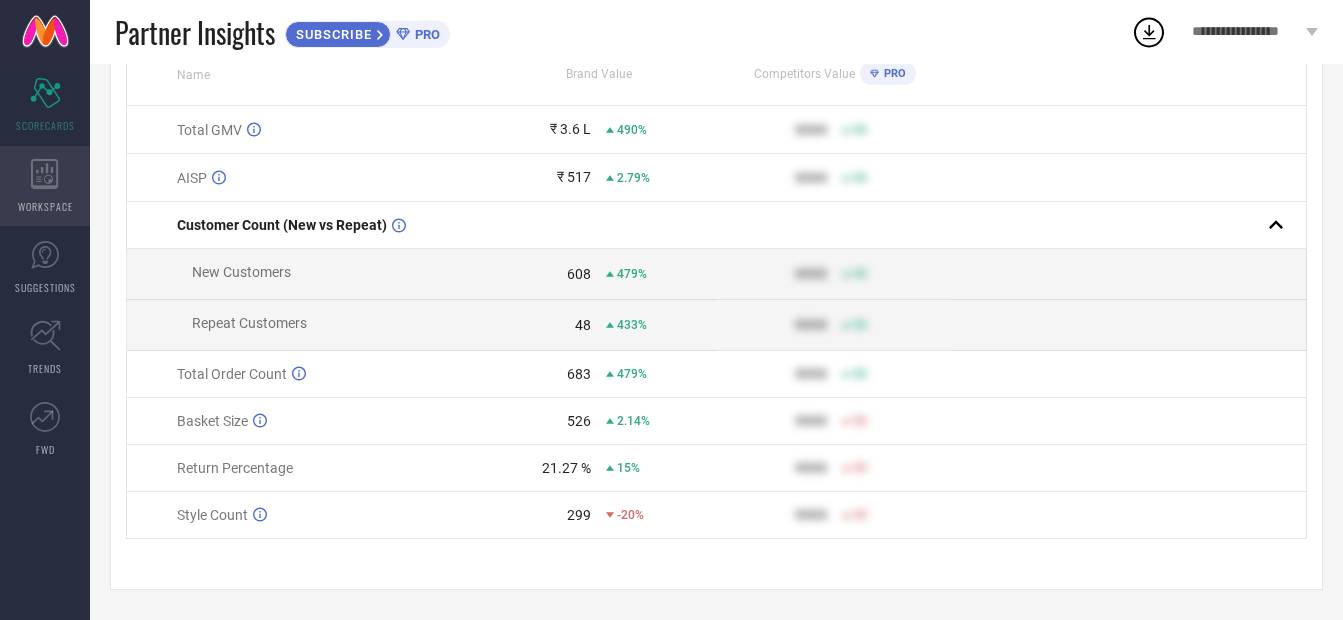 click 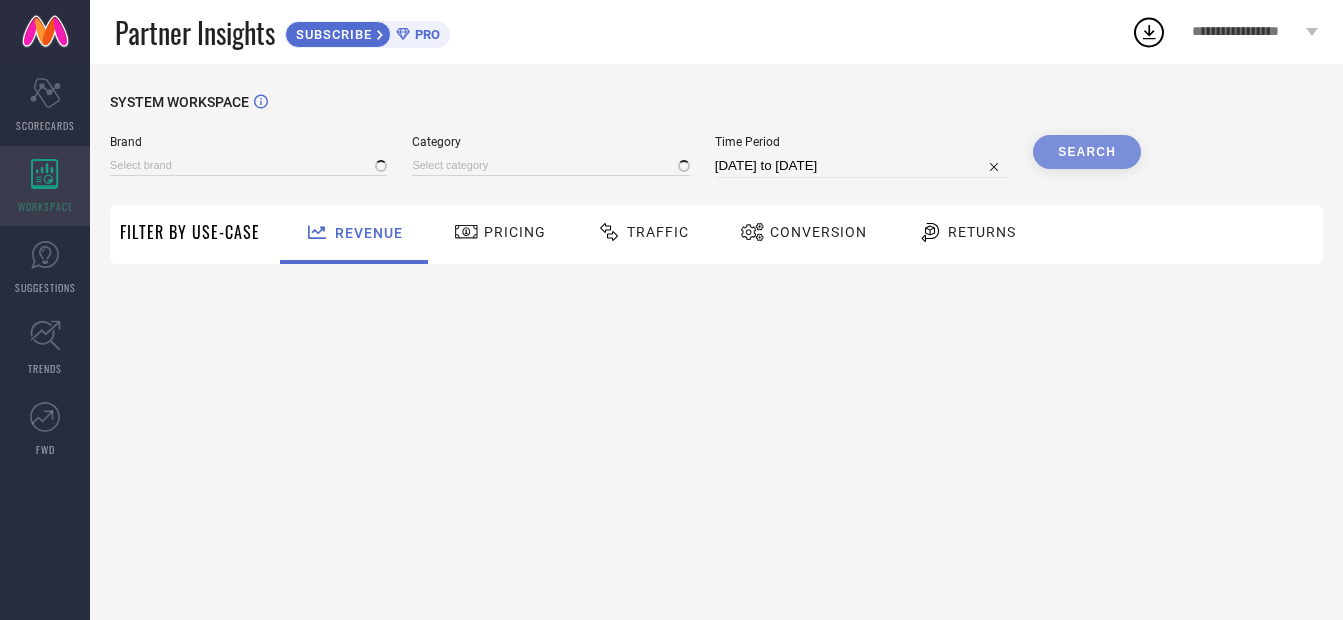 scroll, scrollTop: 0, scrollLeft: 0, axis: both 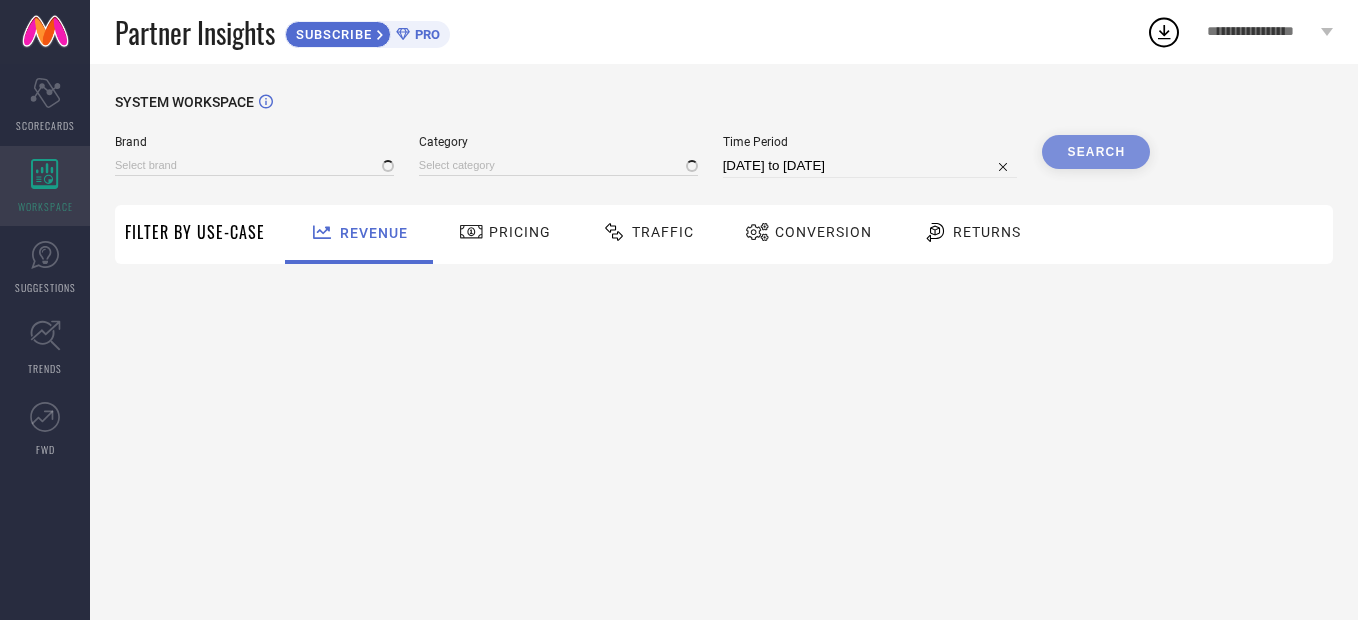 type on "[PERSON_NAME] COLLECTION" 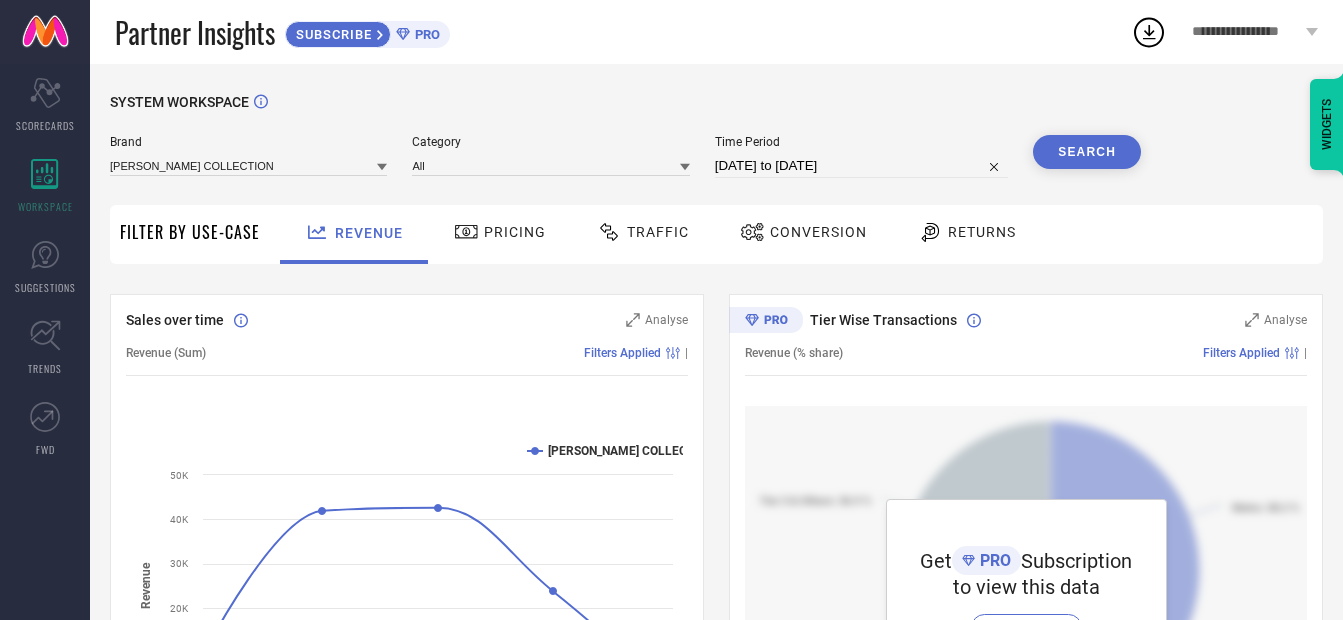 click on "Returns" at bounding box center [967, 232] 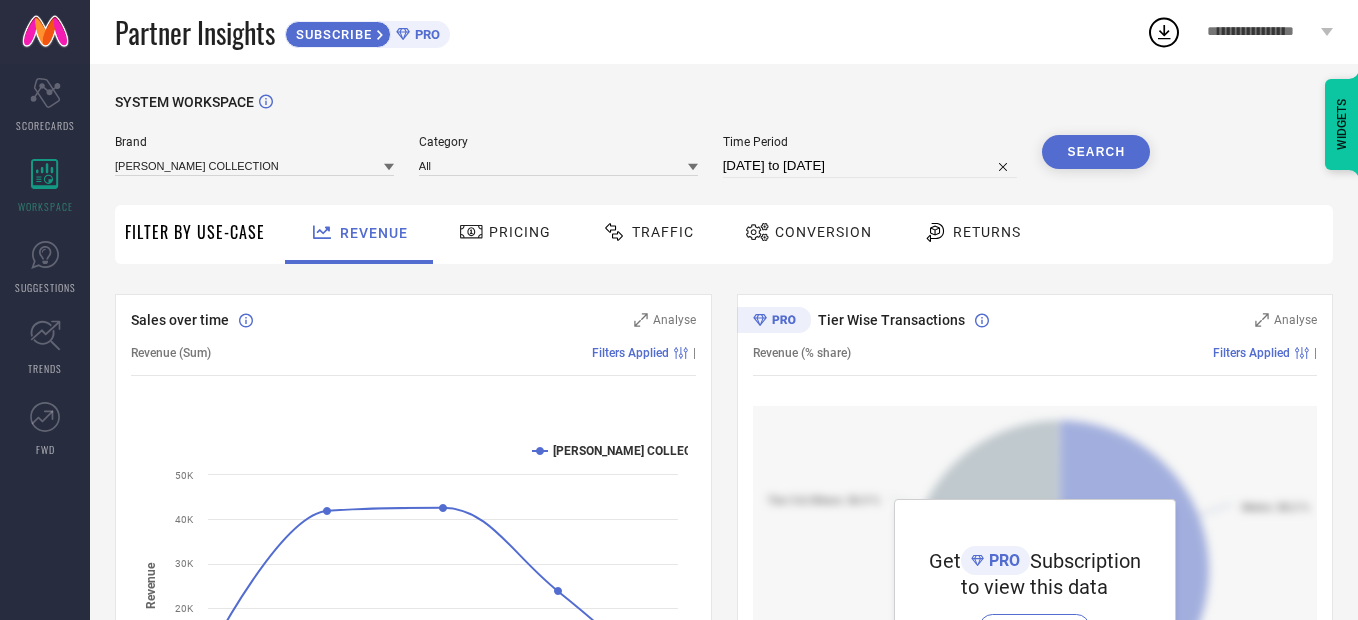 click on "Returns" at bounding box center [972, 232] 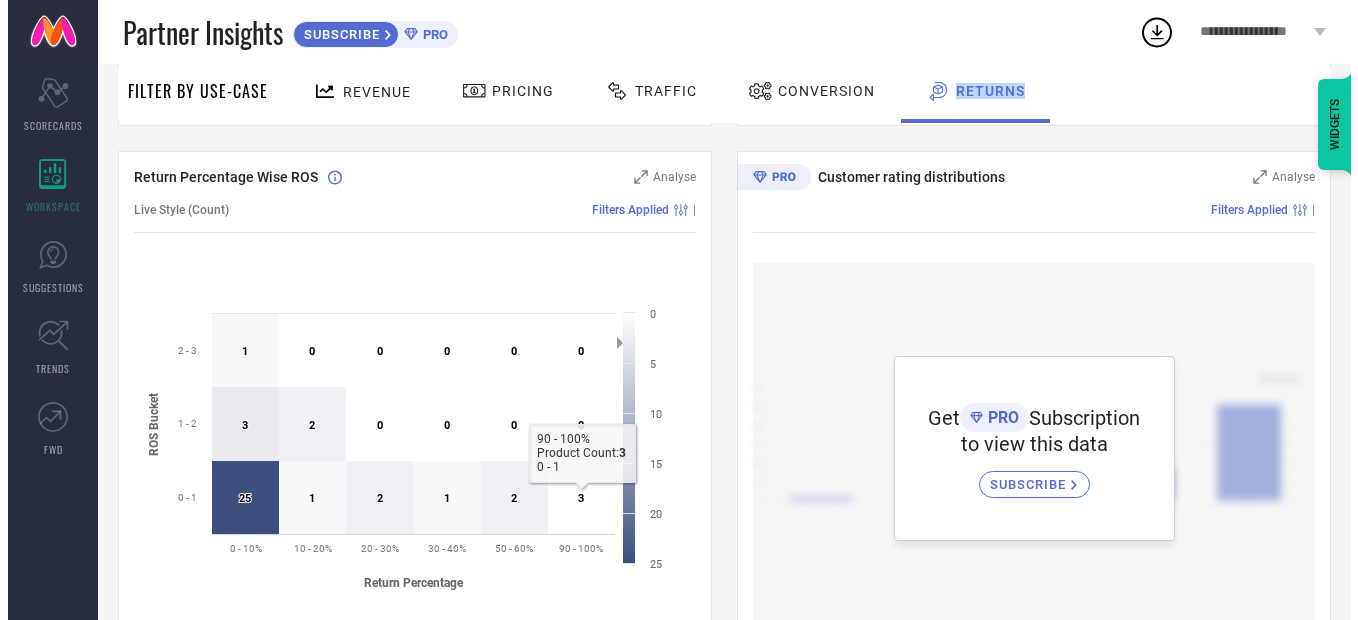 scroll, scrollTop: 667, scrollLeft: 0, axis: vertical 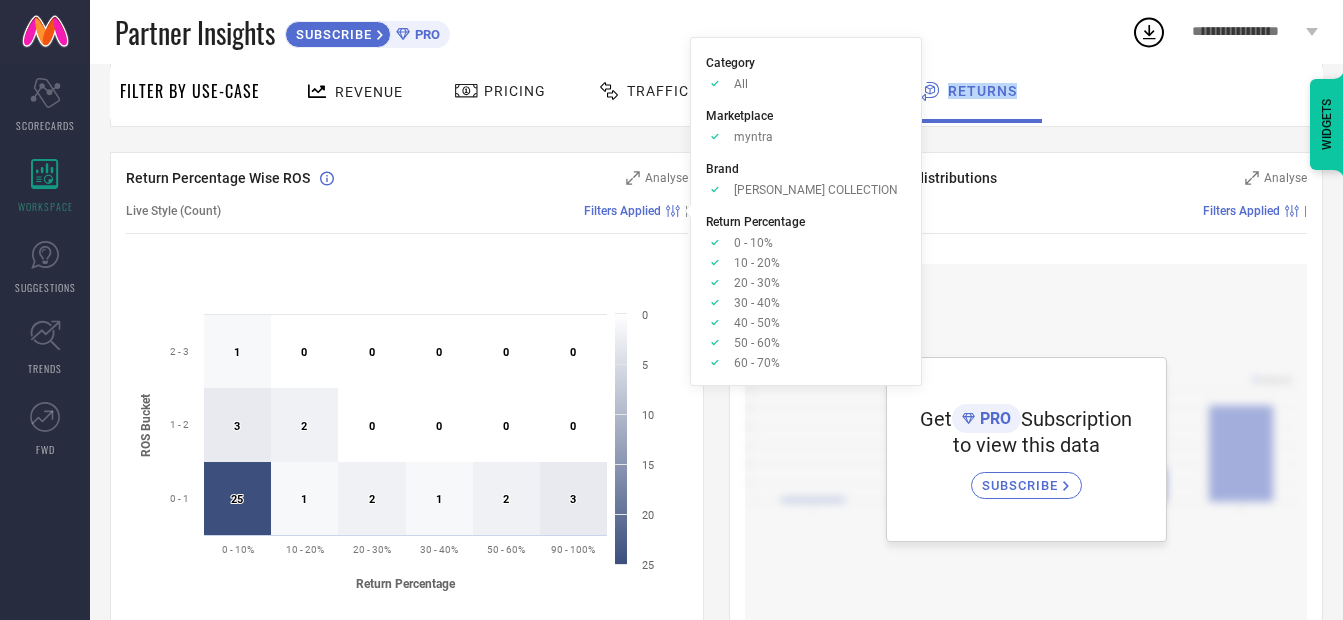 click on "Filters Applied" at bounding box center (622, 211) 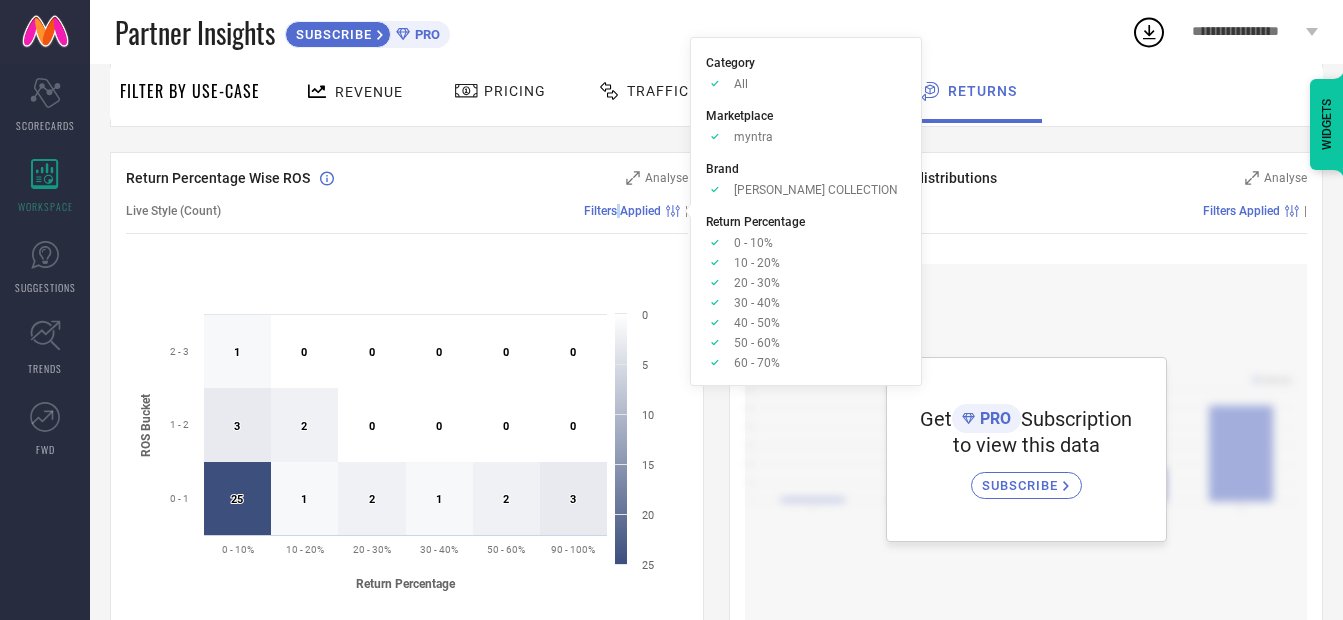 click on "Filters Applied" at bounding box center (622, 211) 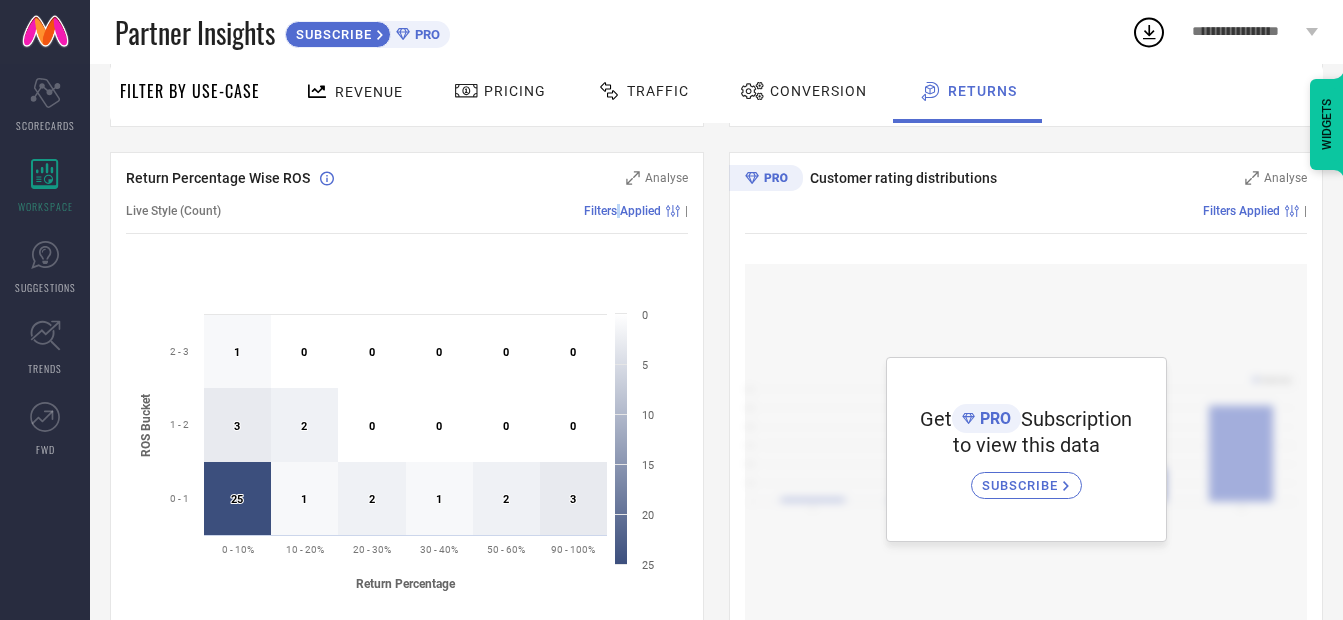 click on "Filters Applied" at bounding box center [622, 211] 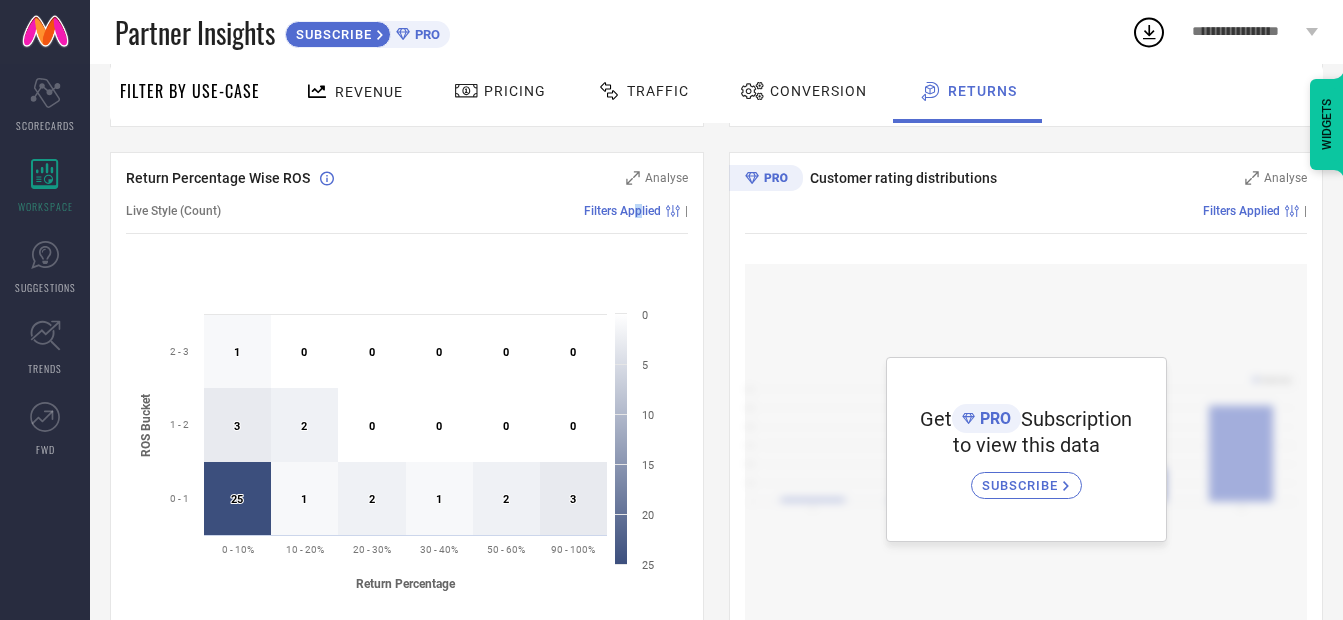 click on "Filters Applied" at bounding box center [622, 211] 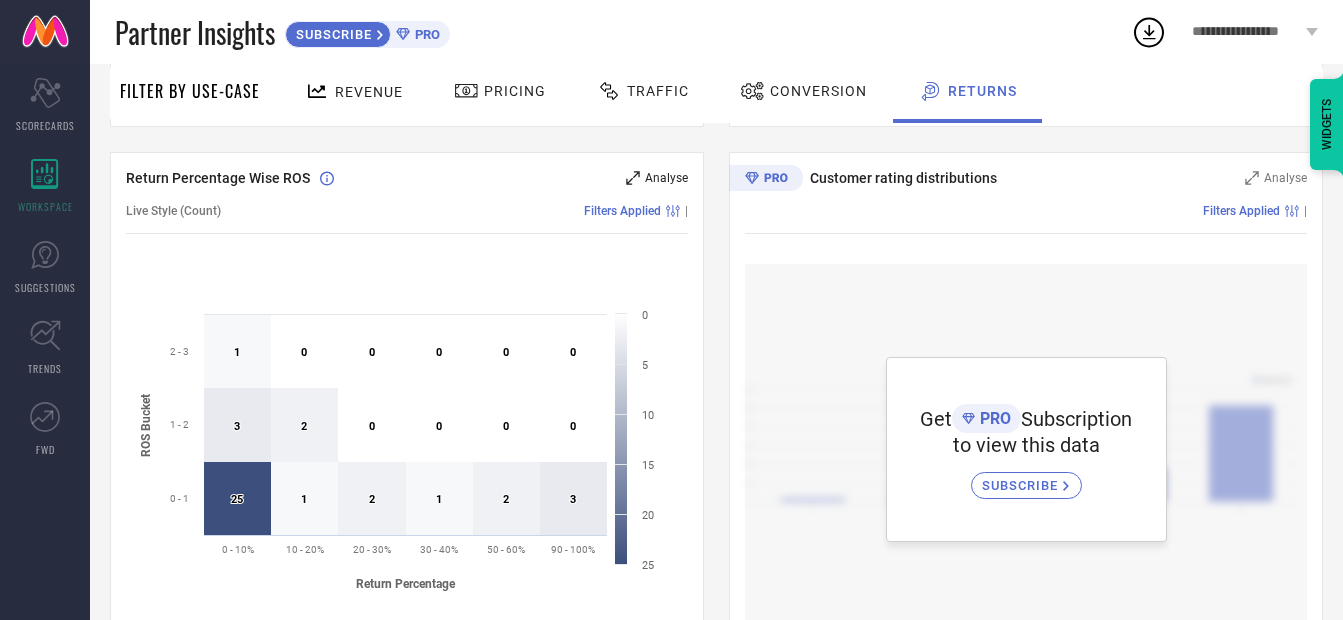 drag, startPoint x: 639, startPoint y: 209, endPoint x: 642, endPoint y: 178, distance: 31.144823 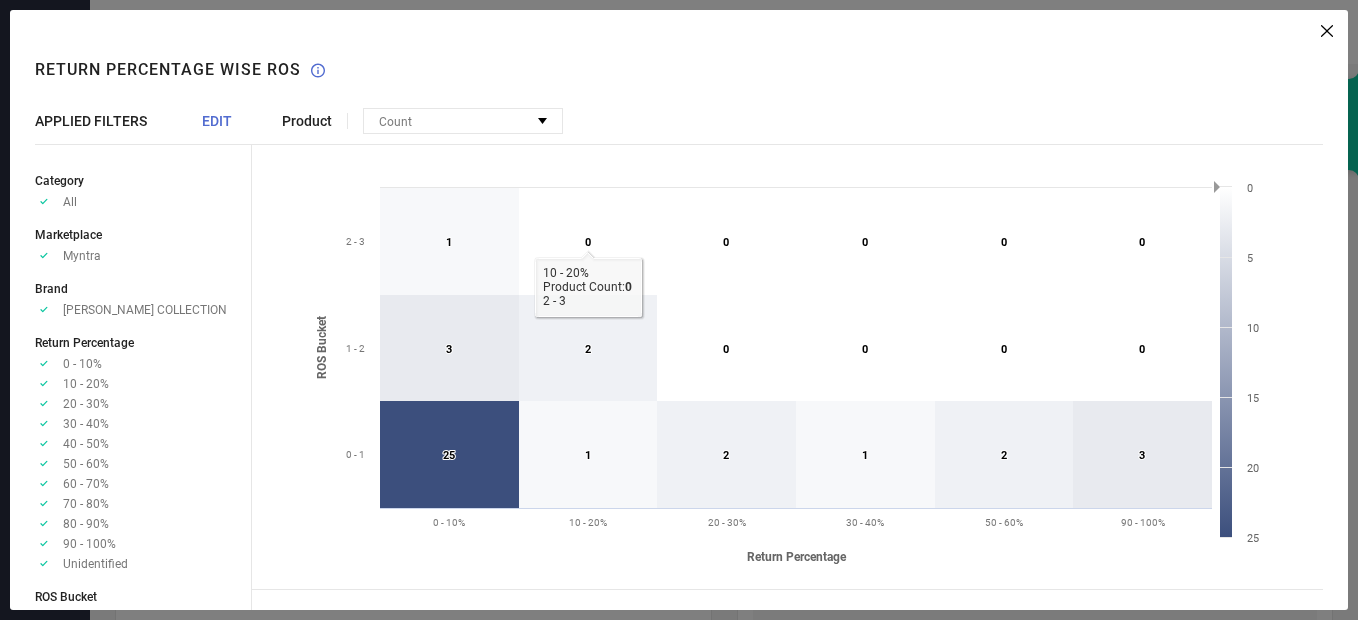 scroll, scrollTop: 0, scrollLeft: 0, axis: both 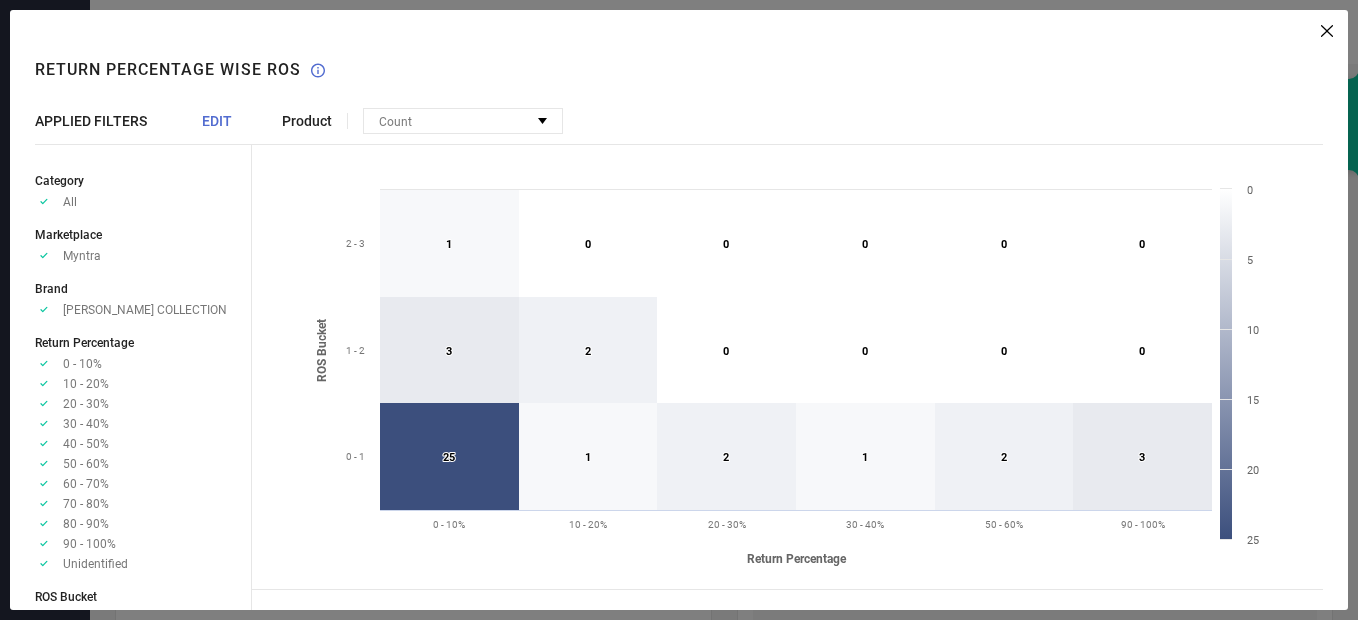 click on "Marketplace Approve /Deselected Myntra" at bounding box center (143, 243) 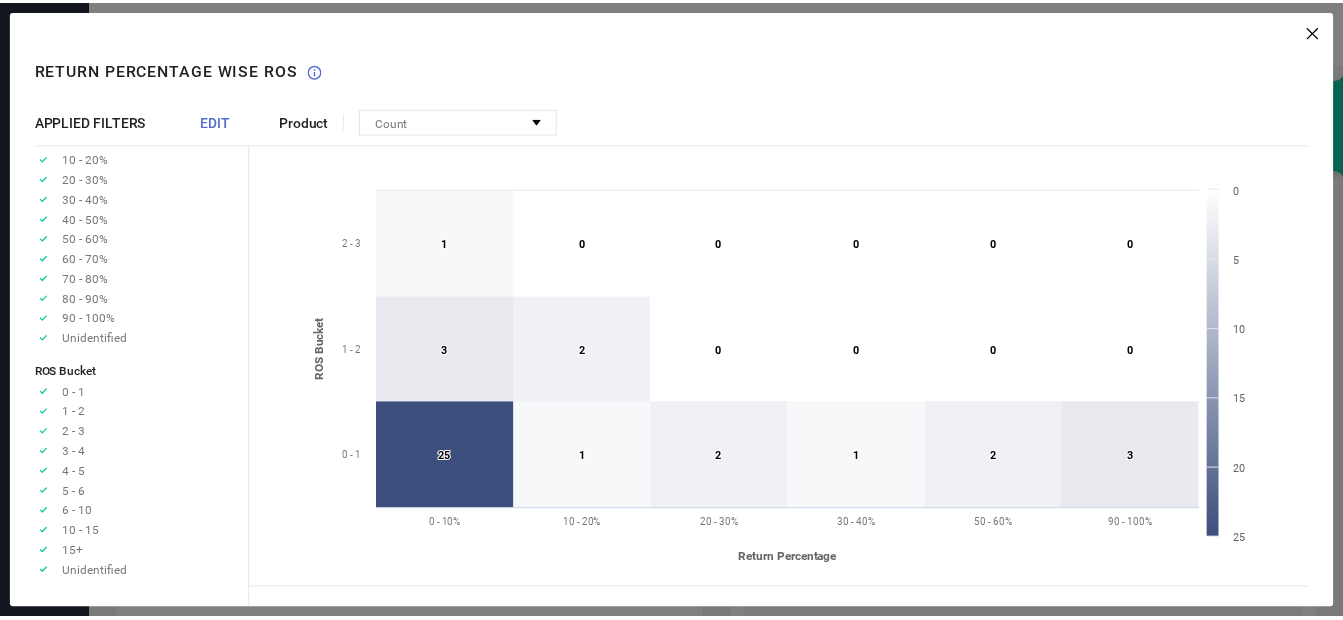 scroll, scrollTop: 0, scrollLeft: 0, axis: both 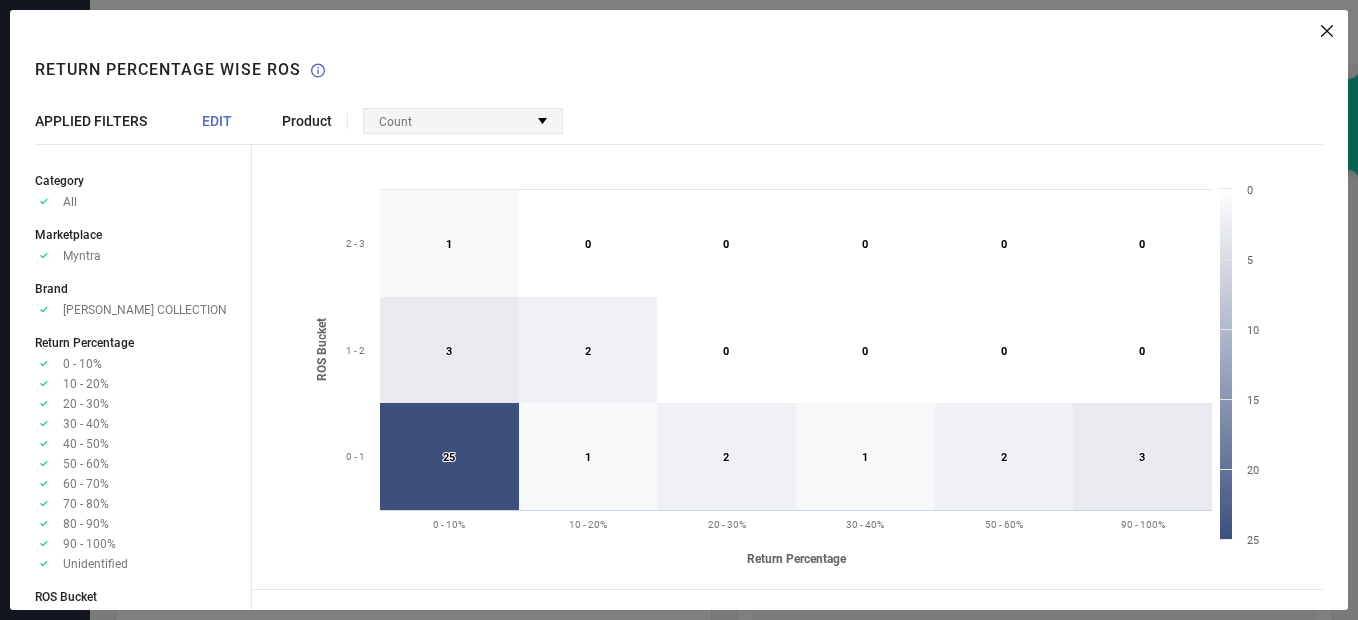 click on "Count" at bounding box center [395, 122] 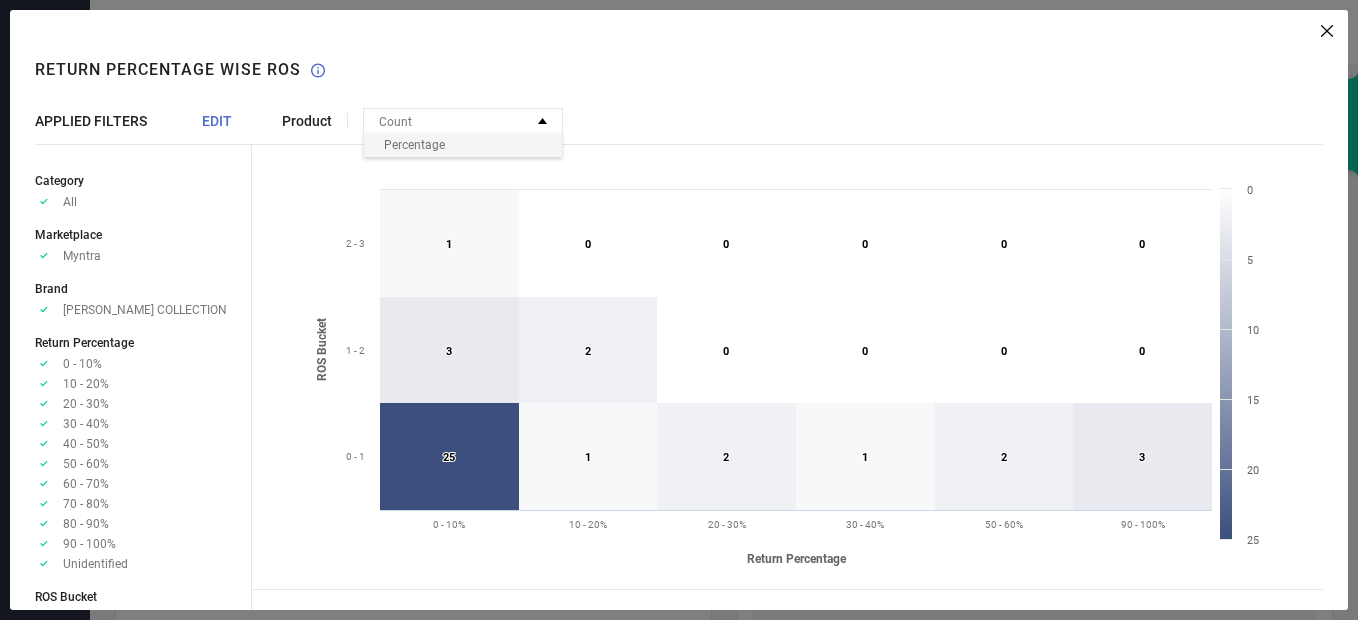 click on "Percentage" at bounding box center [414, 145] 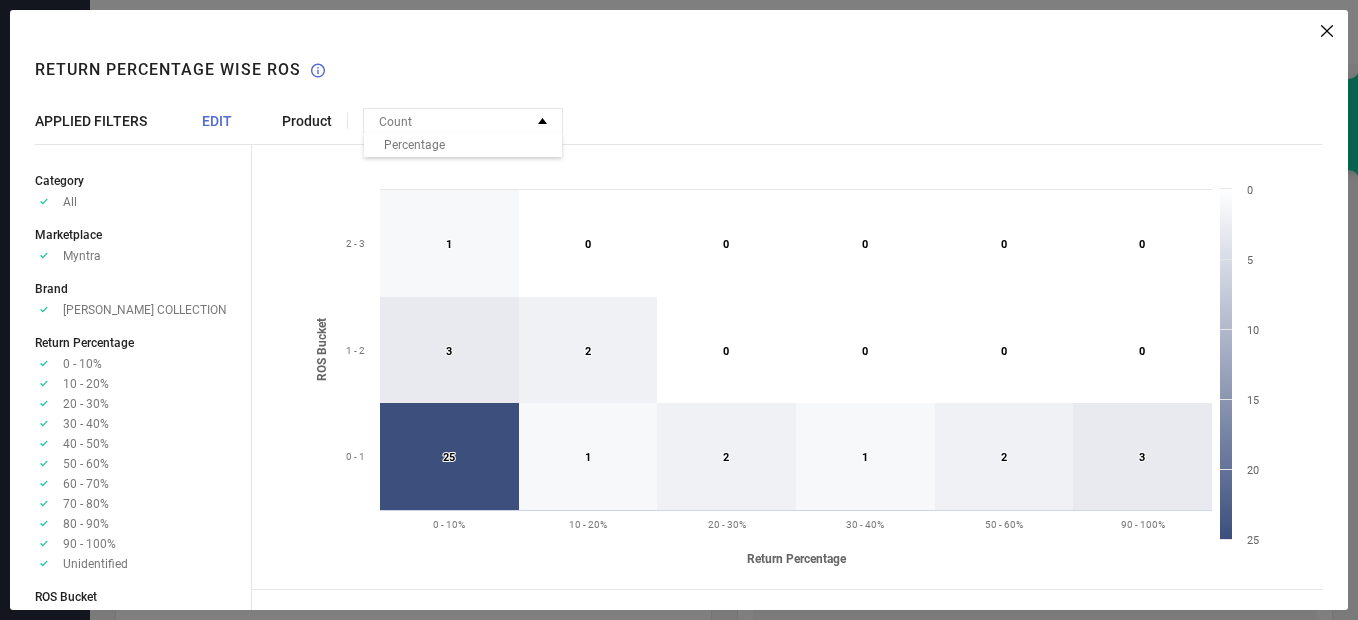 click on "Created with Highcharts 9.3.3 Return Percentage ROS Bucket 25 ​ 25 3 ​ 3 1 ​ 1 1 ​ 1 2 ​ 2 0 ​ 0 2 ​ 2 0 ​ 0 0 ​ 0 1 ​ 1 0 ​ 0 0 ​ 0 2 ​ 2 0 ​ 0 0 ​ 0 3 ​ 3 0 ​ 0 0 ​ 0 0 5 10 15 20 25 0 - 10% 10 - 20% 20 - 30% 30 - 40% 50 - 60% 90 - 100% 0 - 1 1 - 2 2 - 3 0 - 10% Product Count:  1 2 - 3" at bounding box center [787, 366] 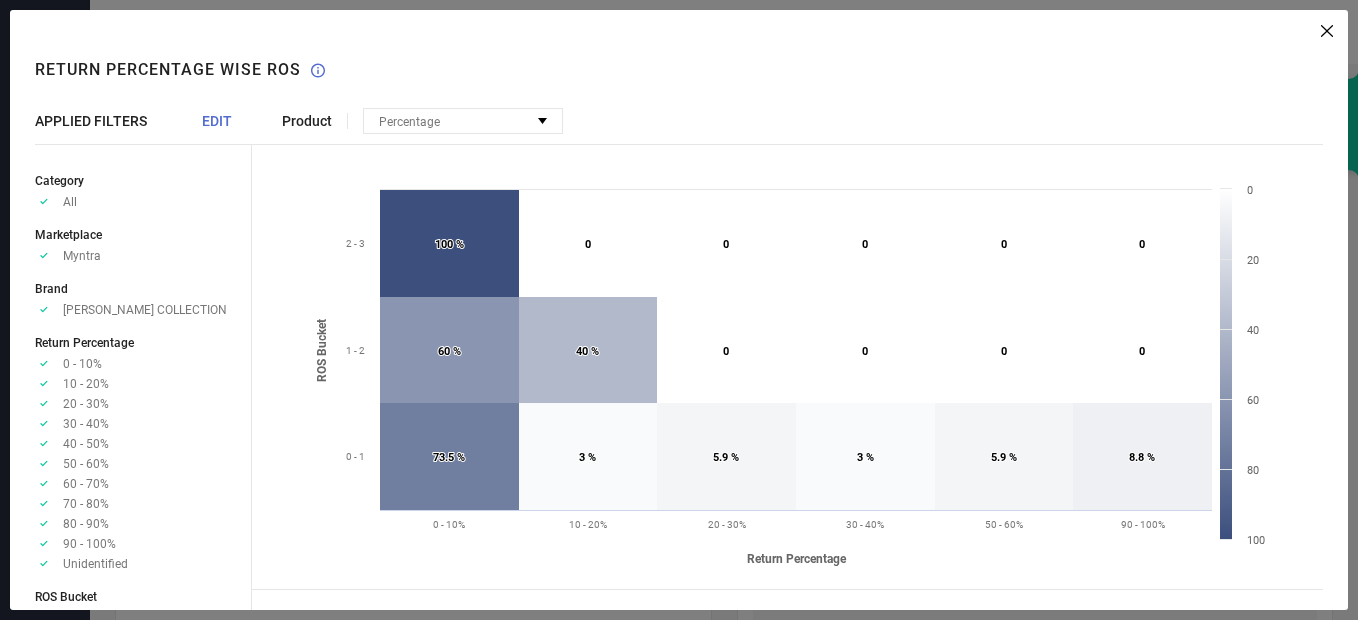 click 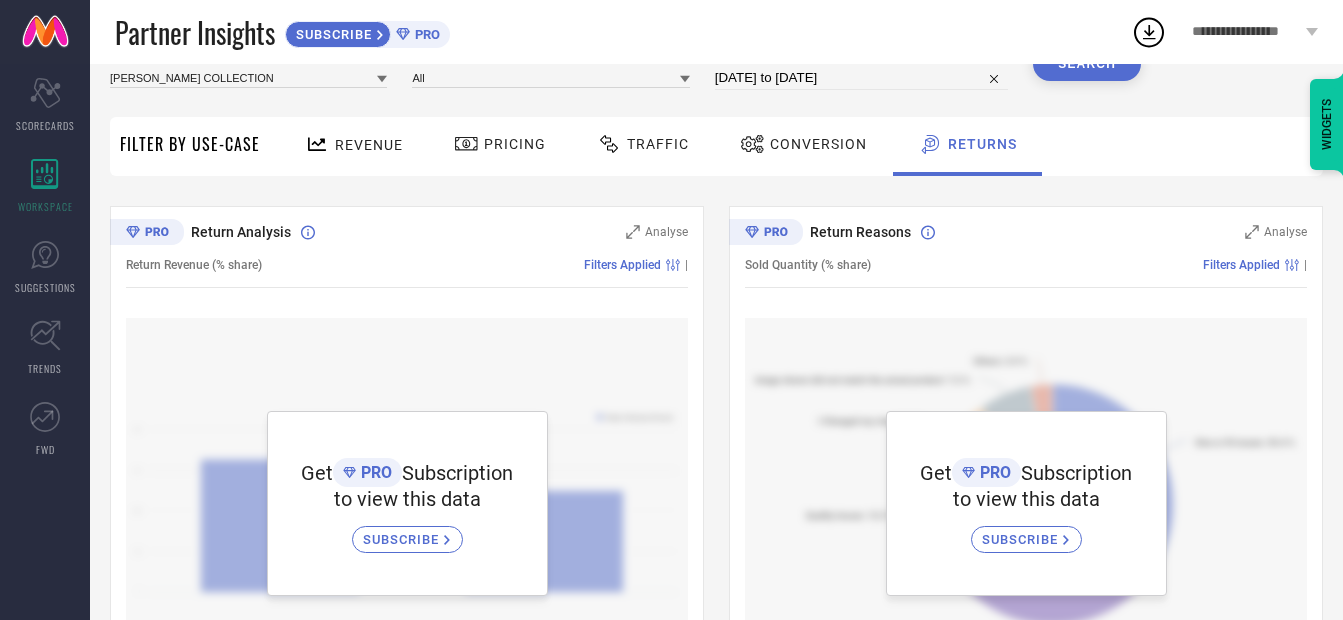 scroll, scrollTop: 0, scrollLeft: 0, axis: both 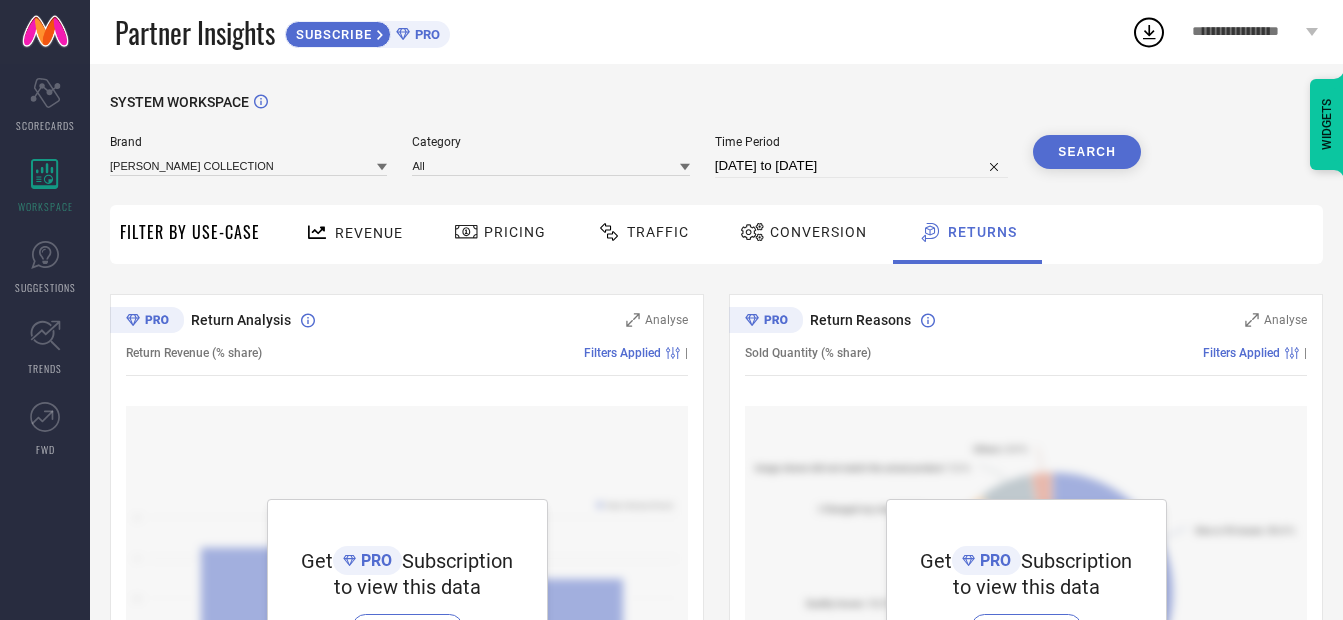 click on "[DATE] to [DATE]" at bounding box center (861, 166) 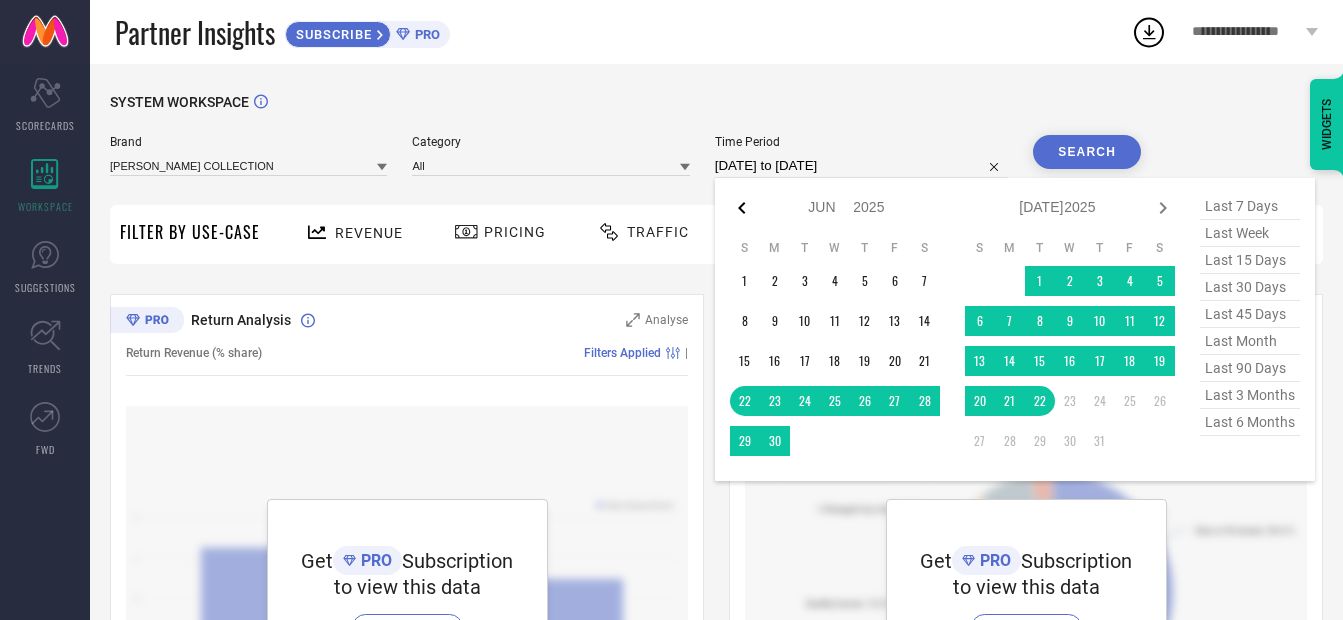 click 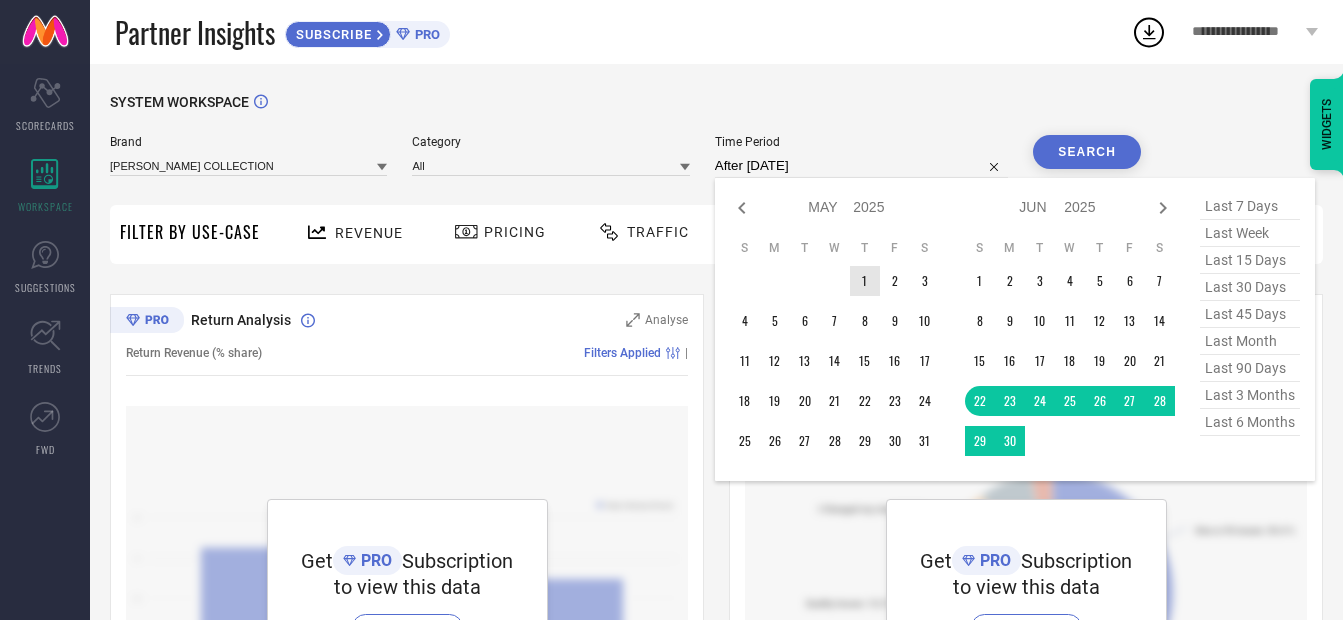 click on "1" at bounding box center [865, 281] 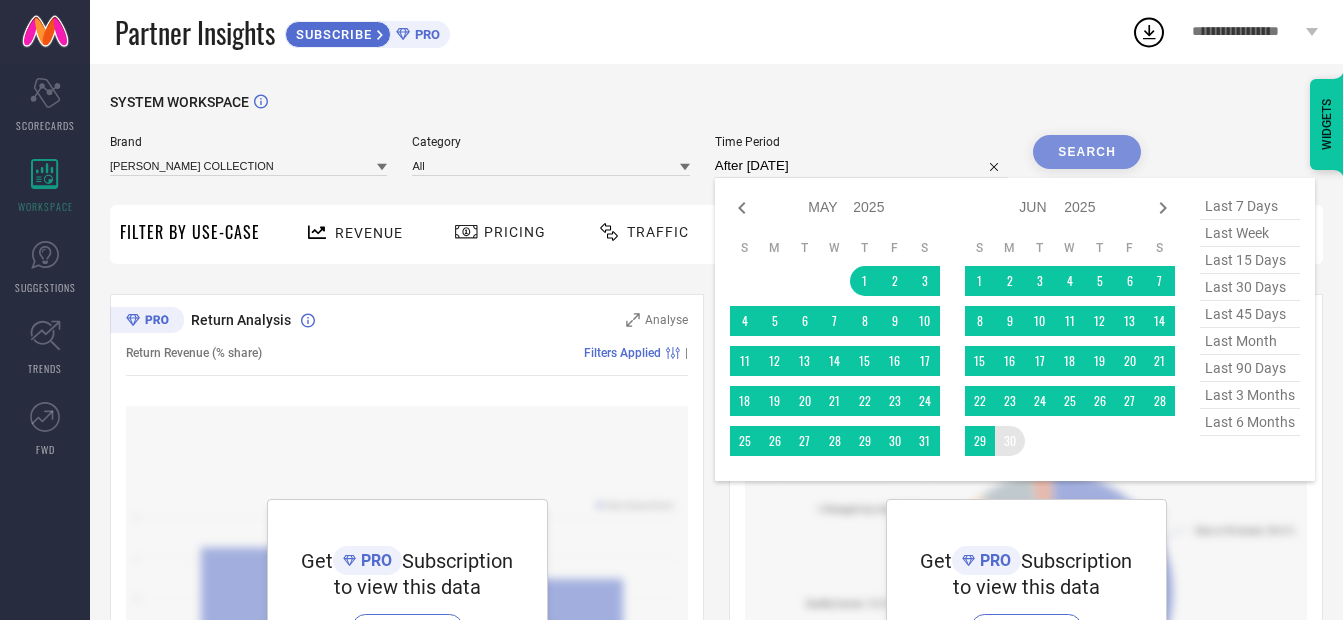type on "[DATE] to [DATE]" 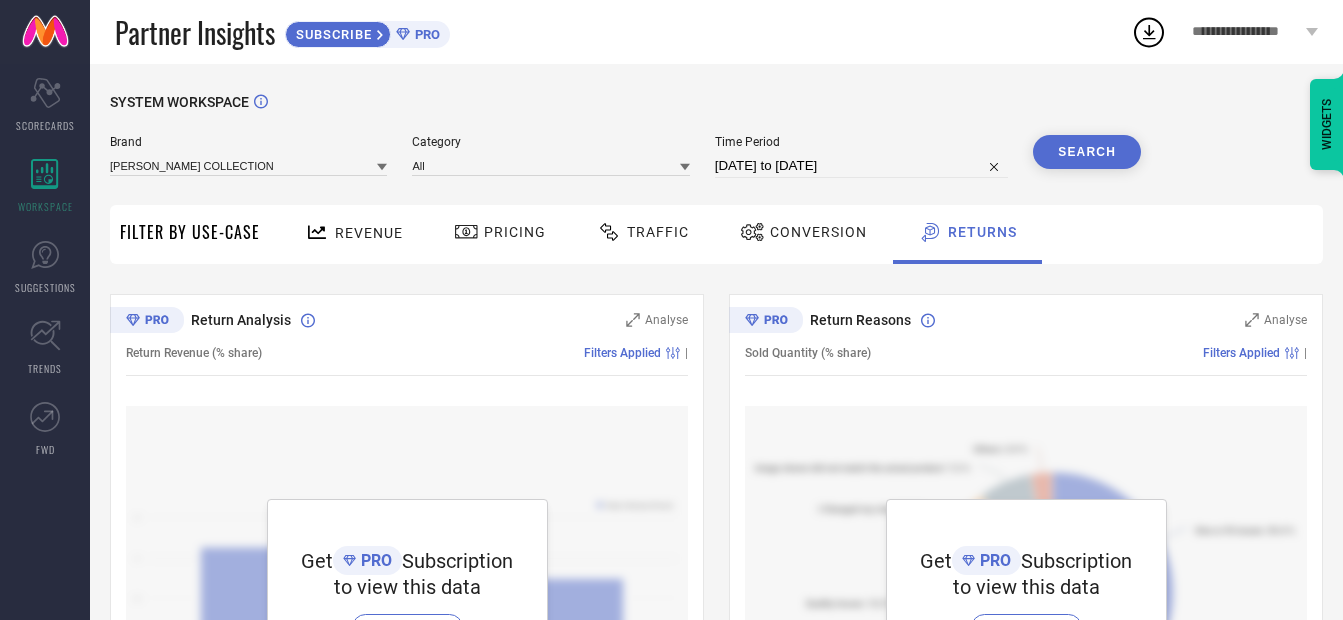 click on "Search" at bounding box center (1087, 152) 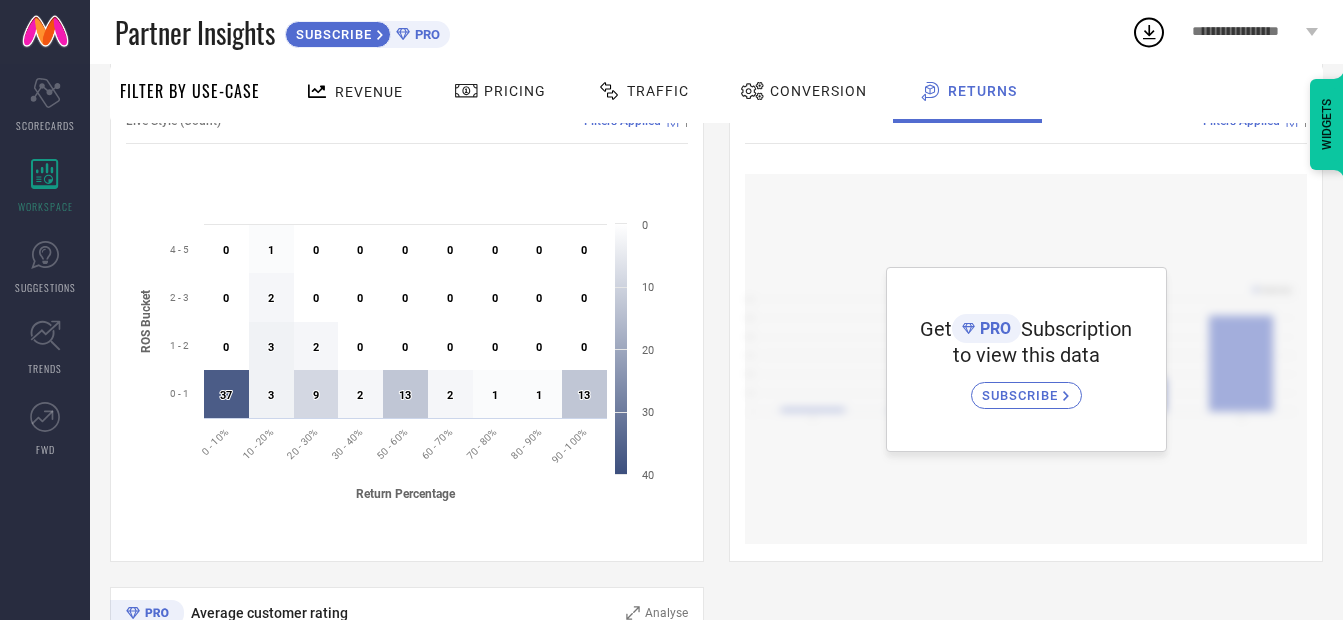 scroll, scrollTop: 733, scrollLeft: 0, axis: vertical 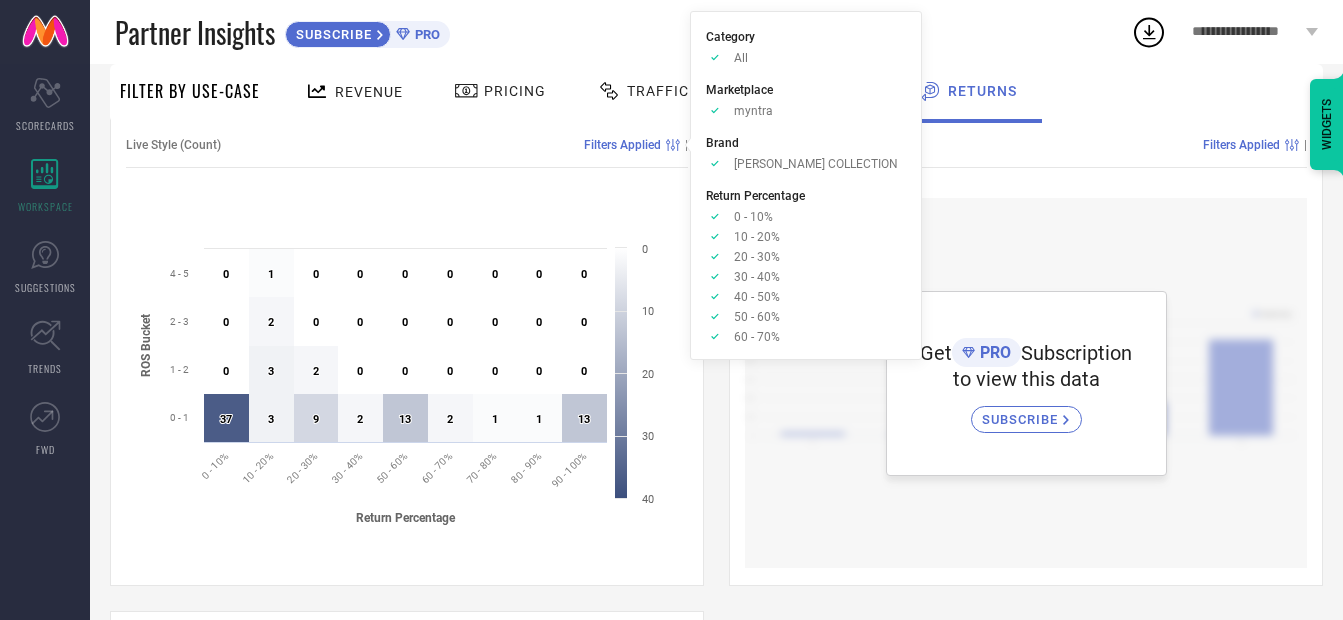click on "Filters Applied" at bounding box center (622, 145) 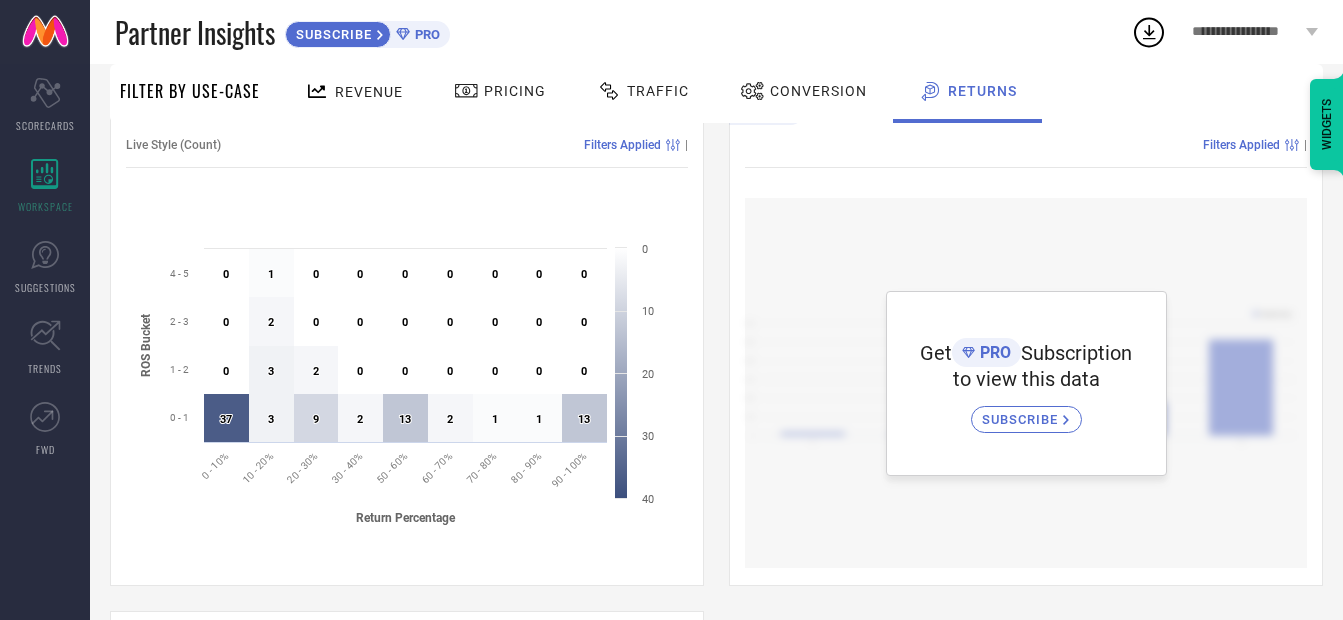 click on "Filters Applied" at bounding box center [622, 145] 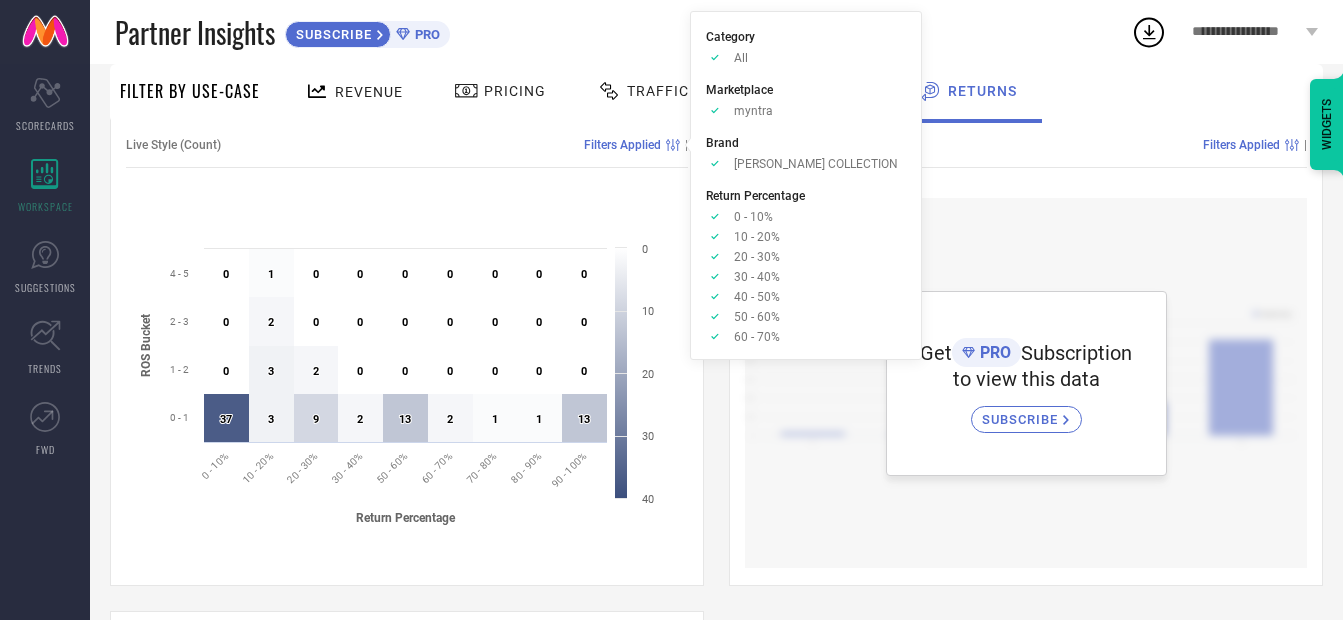 click on "Filters Applied" at bounding box center (622, 145) 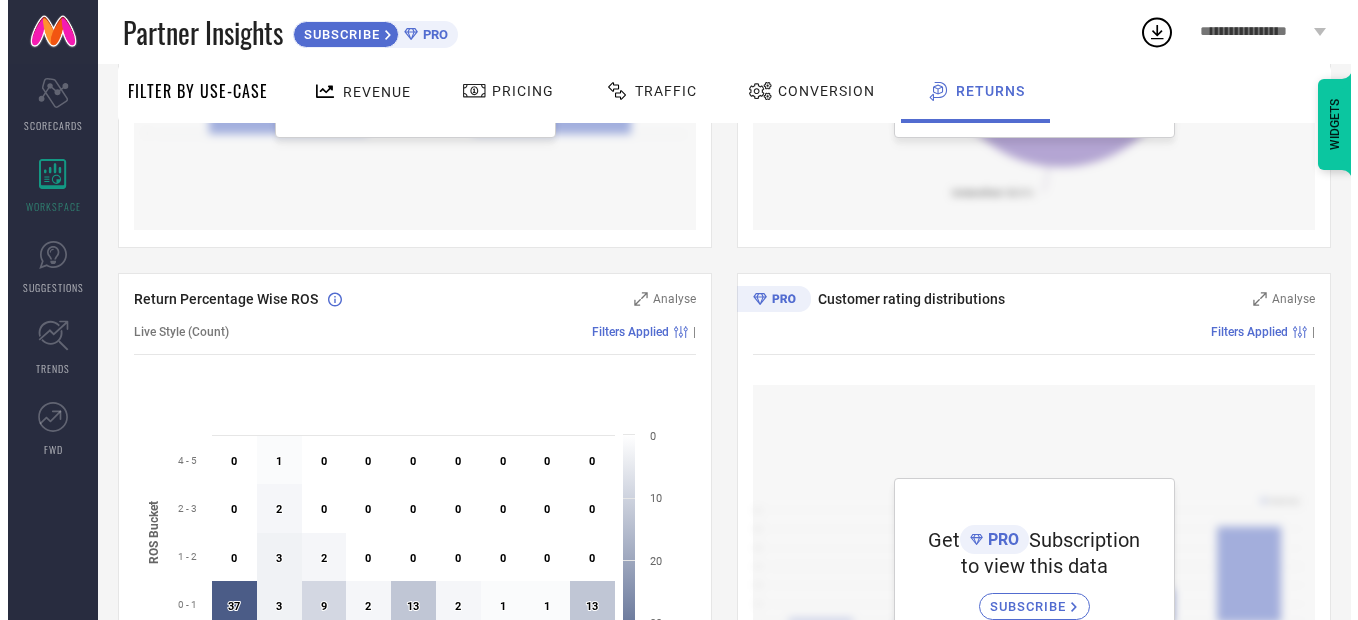 scroll, scrollTop: 533, scrollLeft: 0, axis: vertical 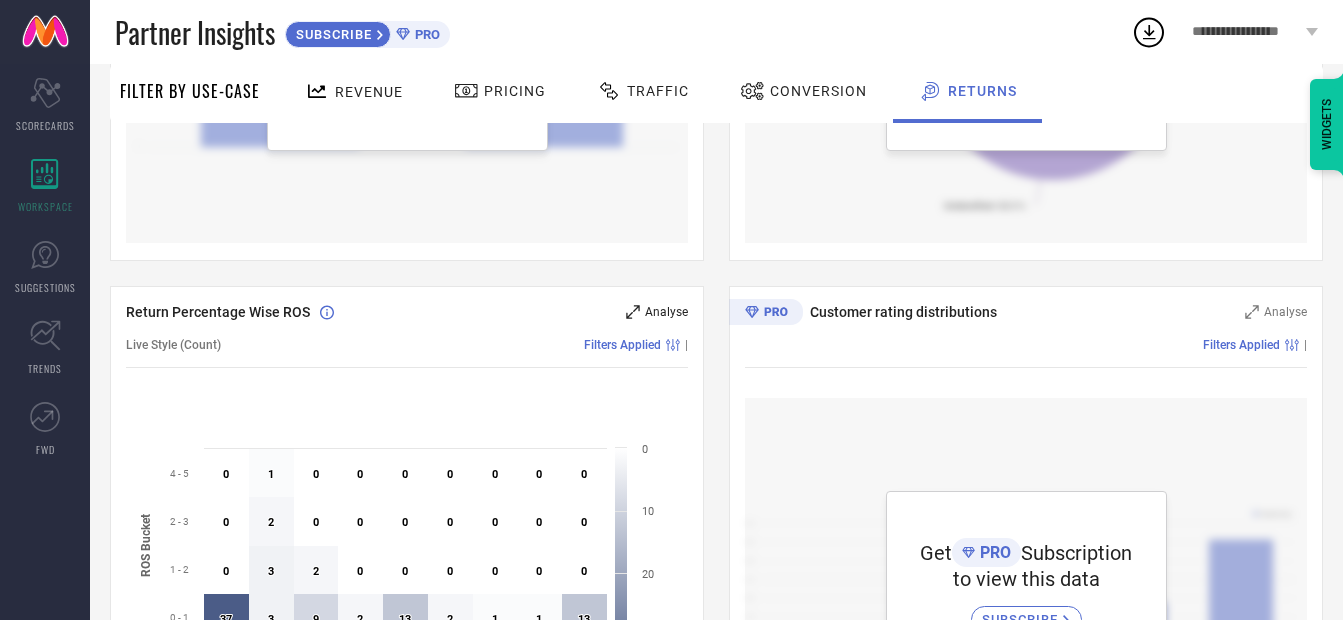 click on "Analyse" at bounding box center (666, 312) 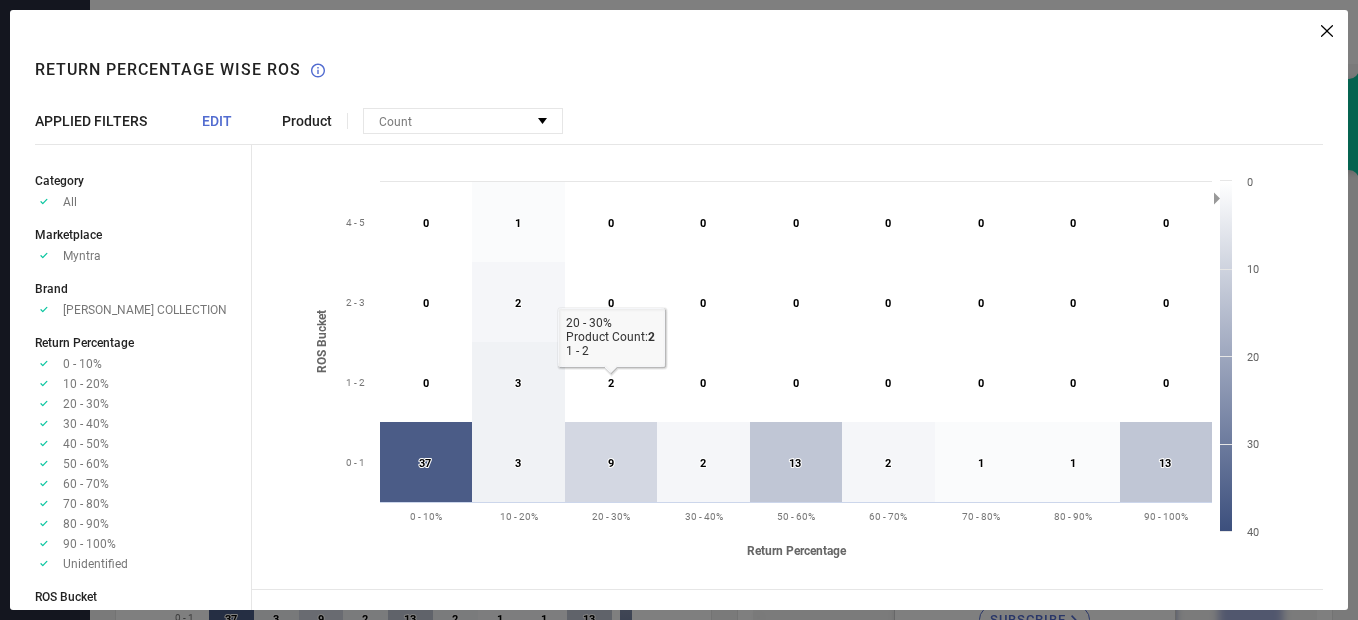 scroll, scrollTop: 11, scrollLeft: 0, axis: vertical 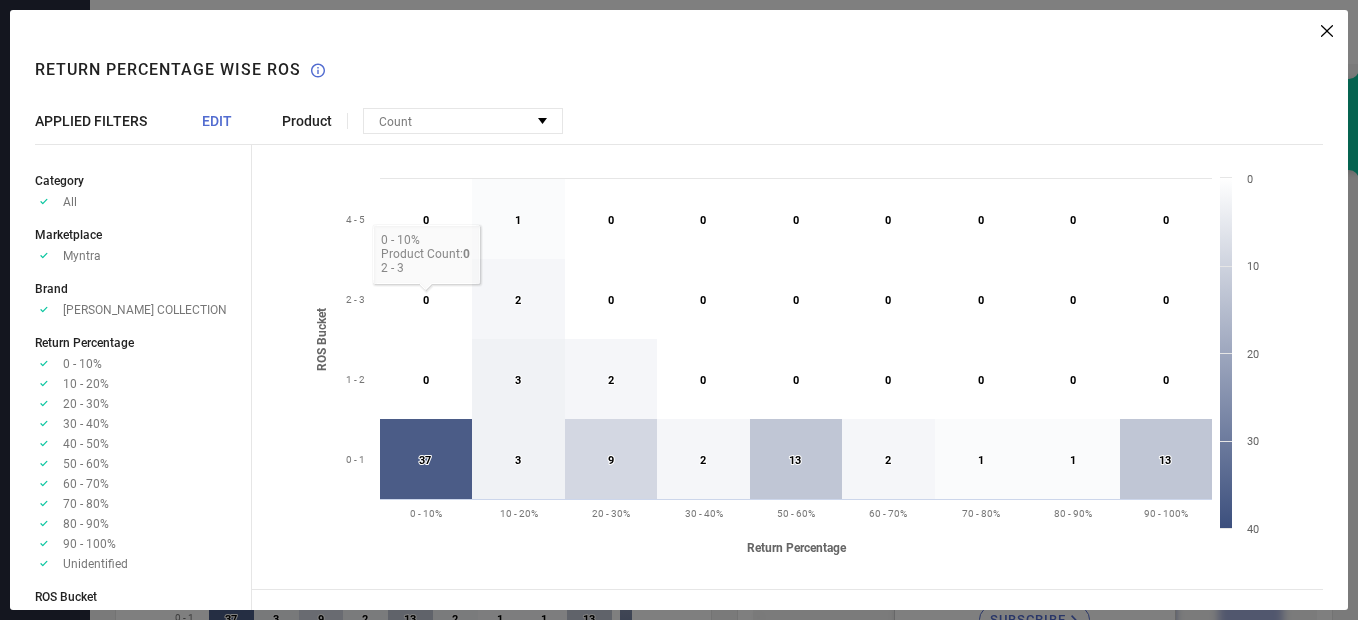 click on "EDIT" at bounding box center (217, 121) 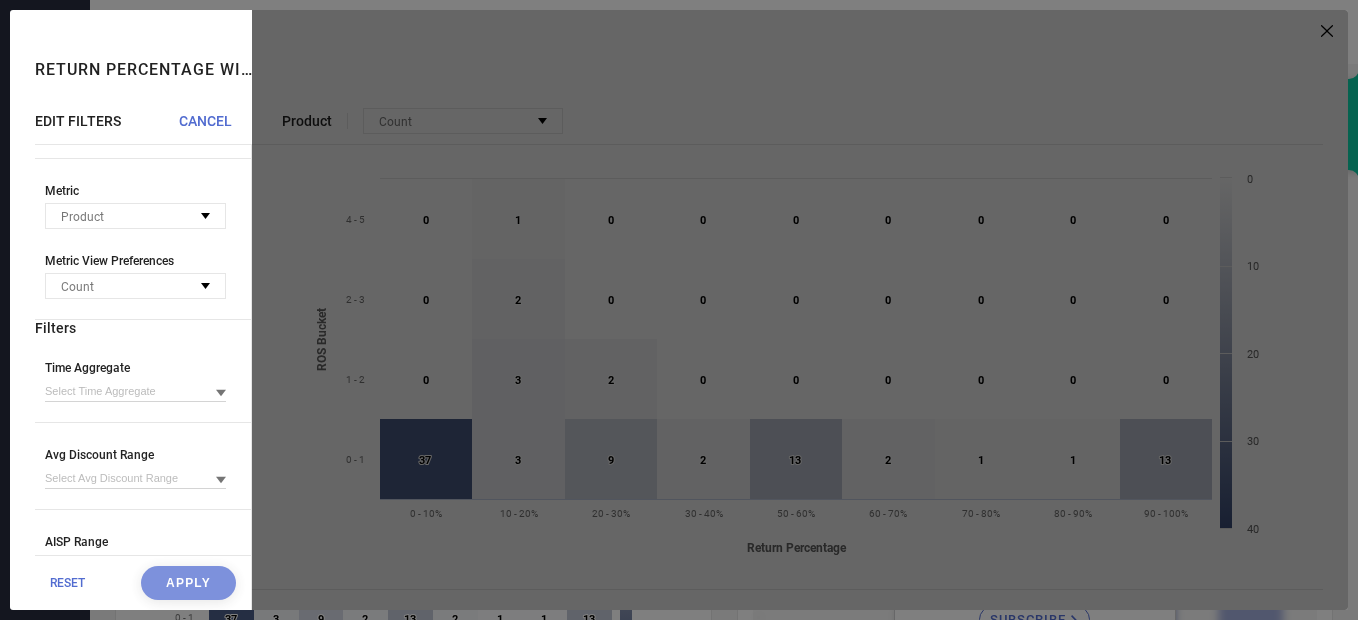 scroll, scrollTop: 459, scrollLeft: 0, axis: vertical 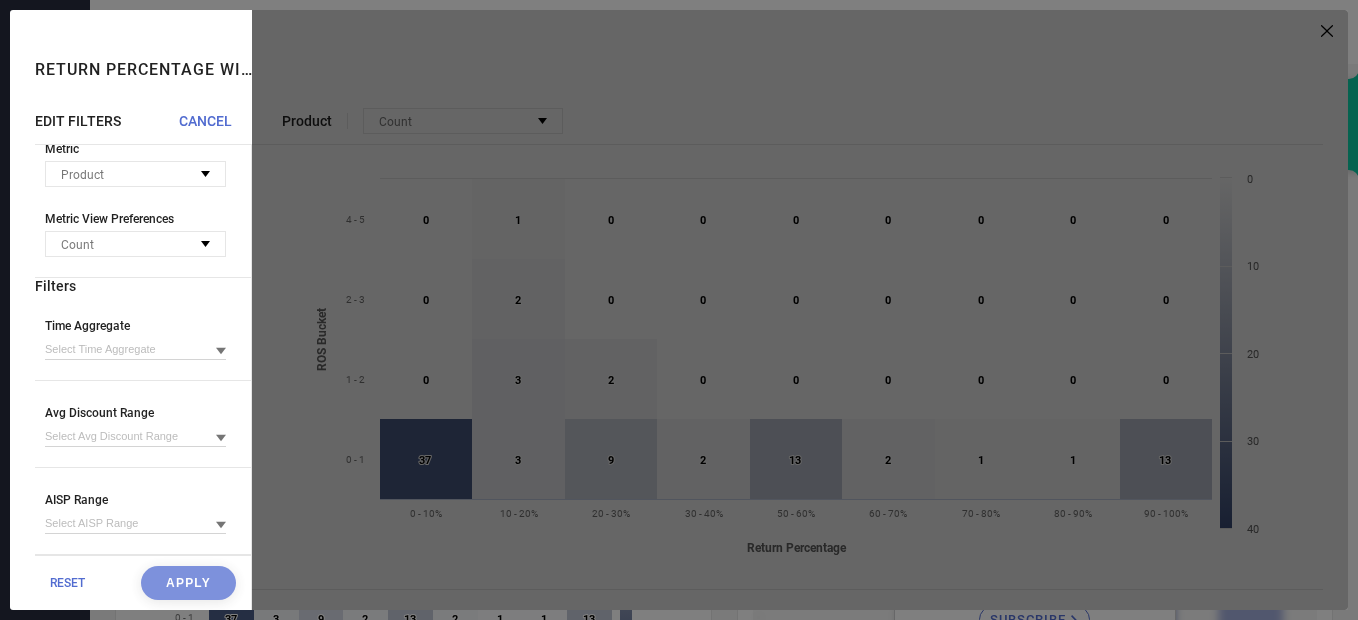 click at bounding box center (800, 310) 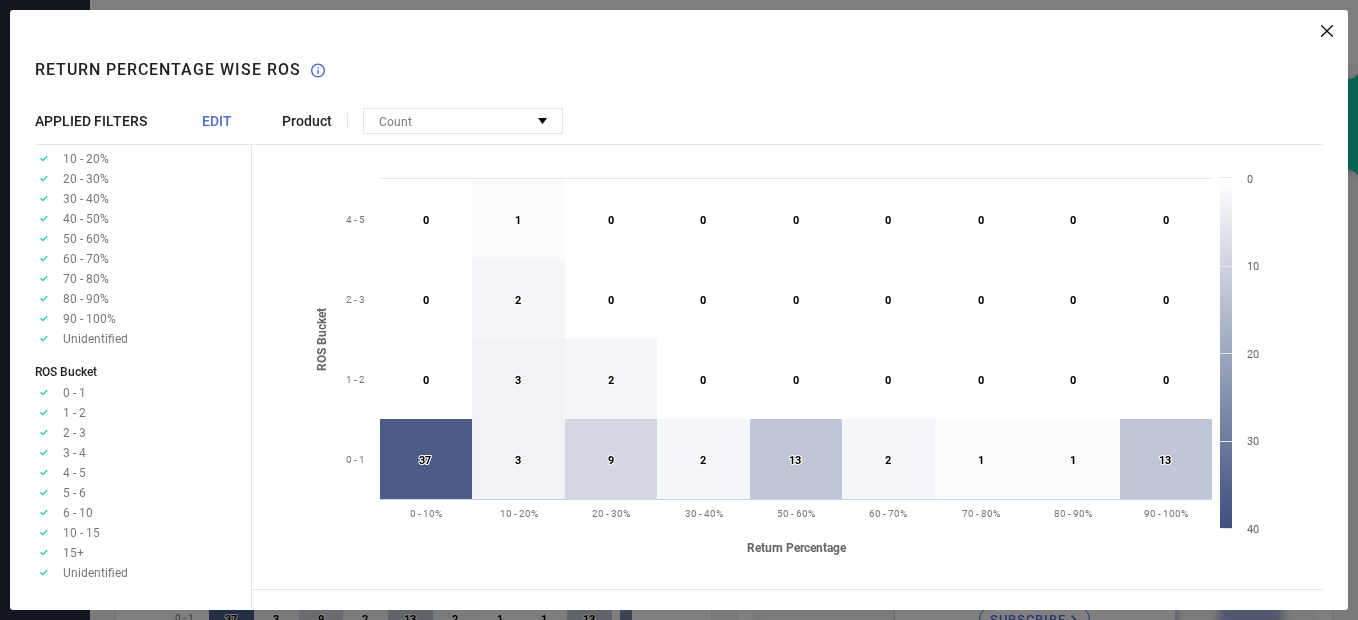 scroll, scrollTop: 226, scrollLeft: 0, axis: vertical 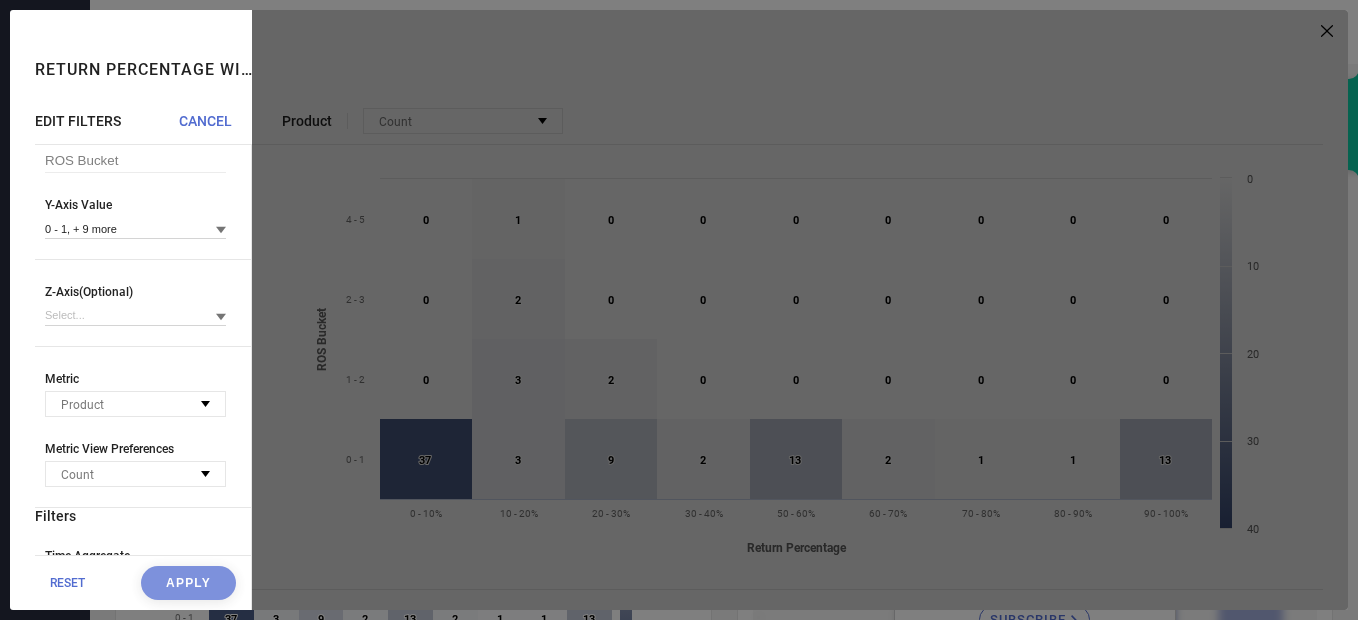 click on "CANCEL" at bounding box center (205, 121) 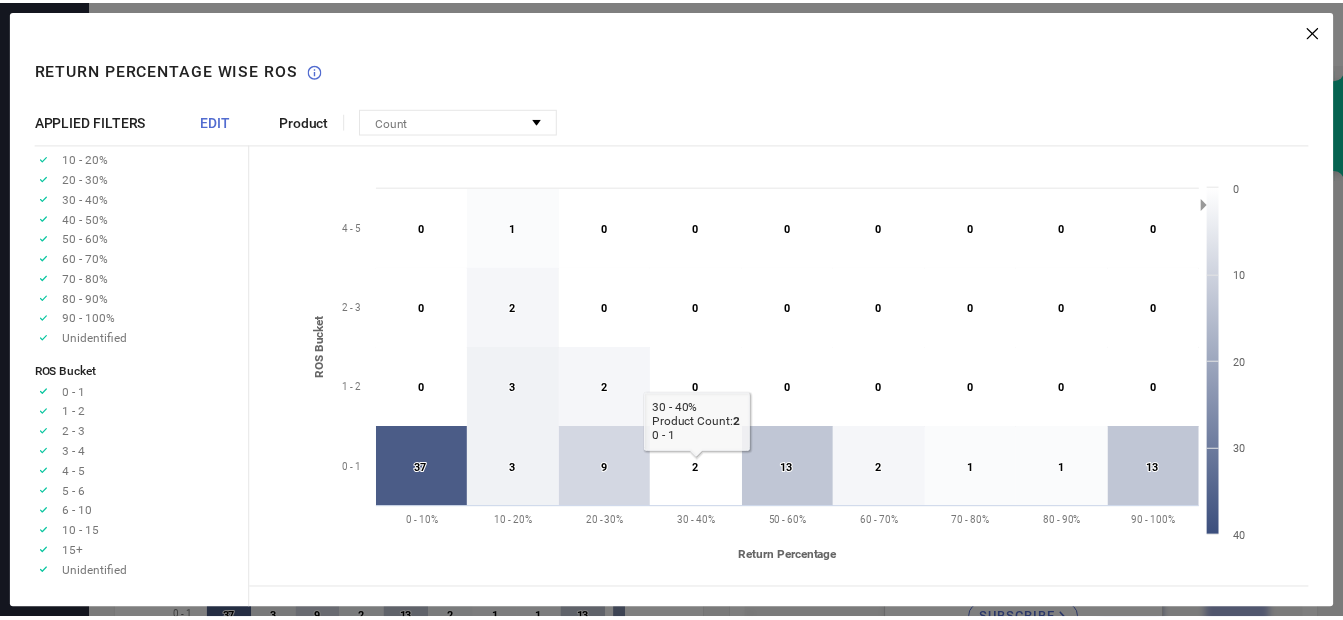 scroll, scrollTop: 0, scrollLeft: 0, axis: both 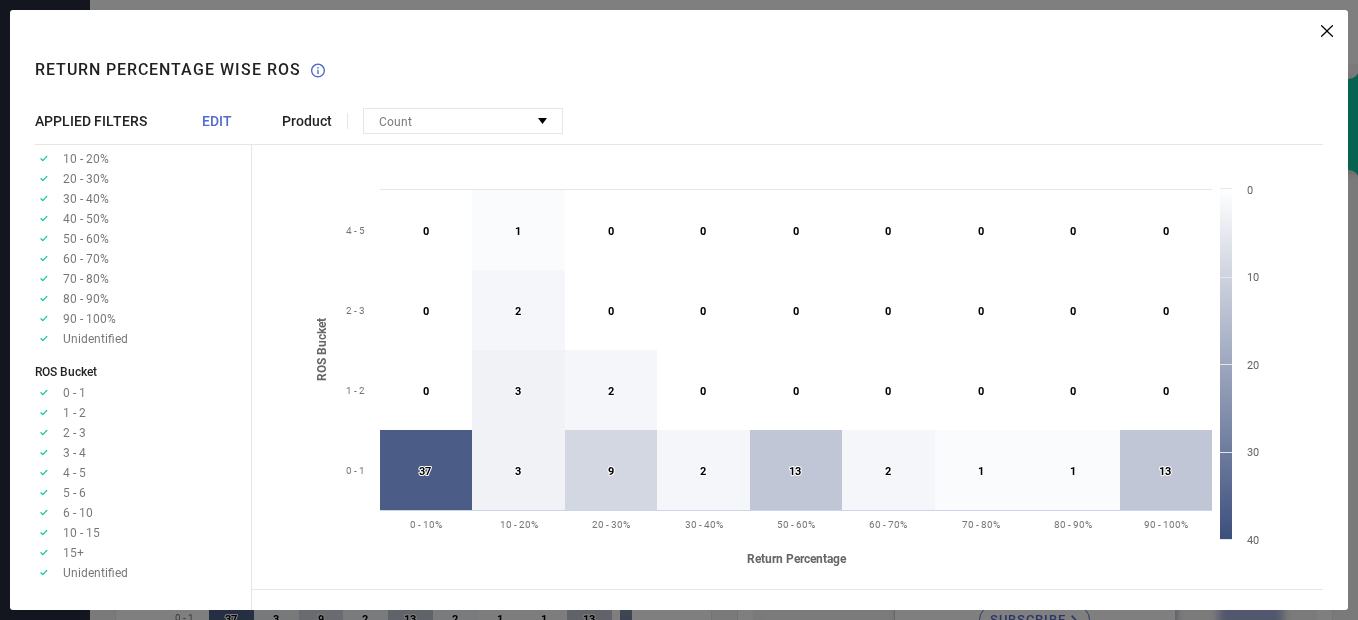 click on "EDIT" at bounding box center (217, 121) 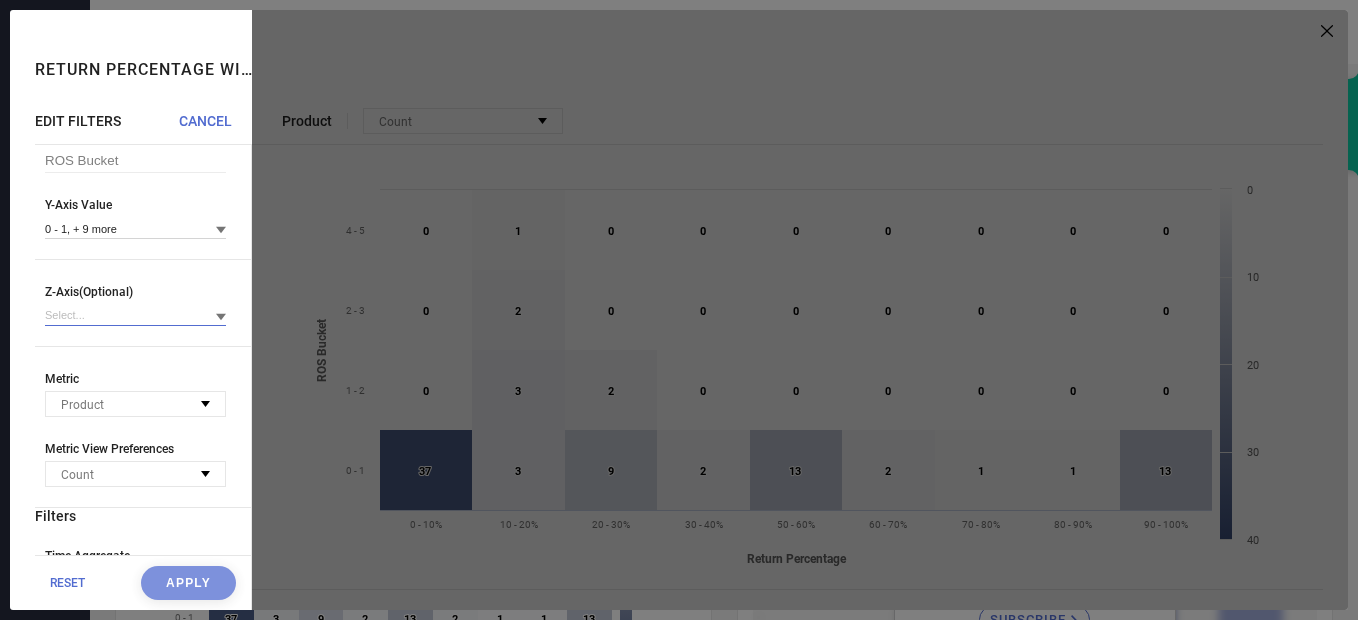click at bounding box center (135, 315) 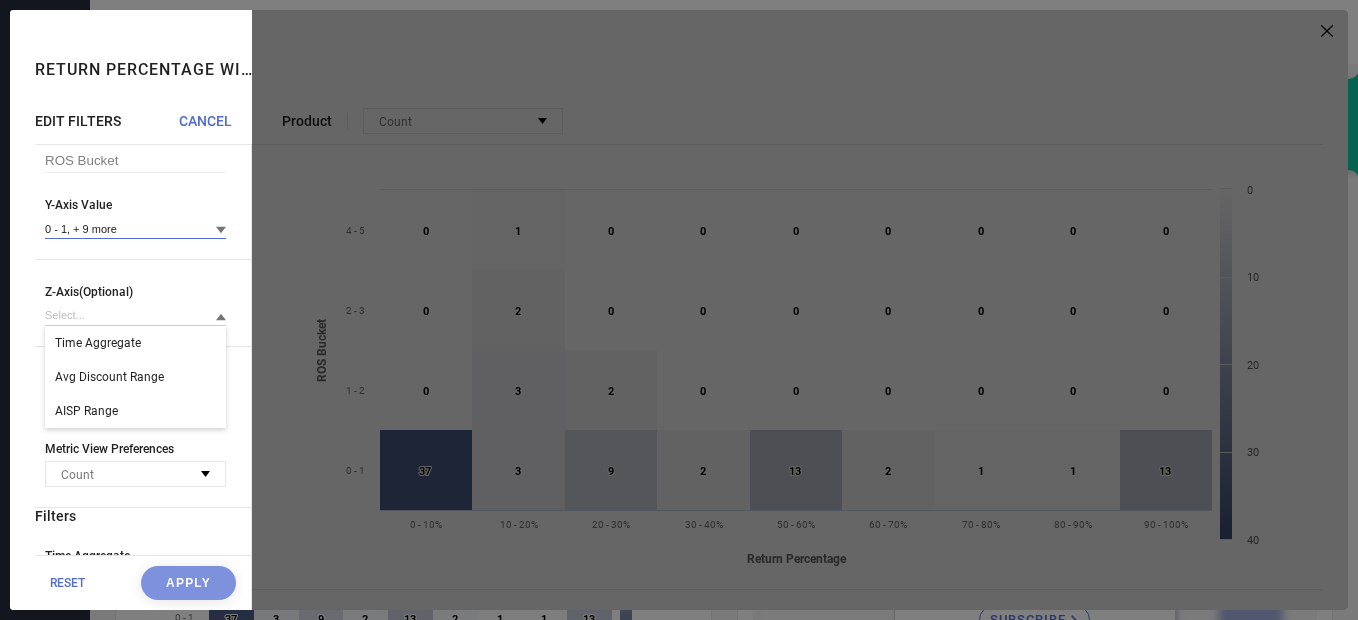 click at bounding box center (135, 228) 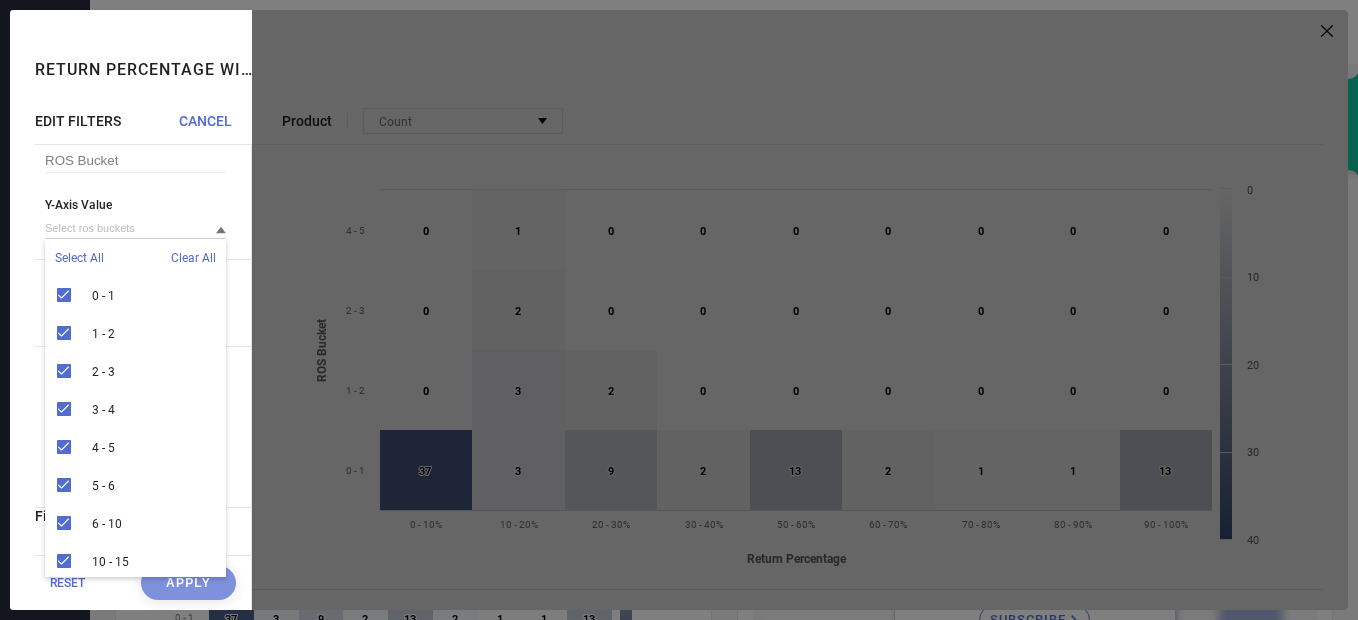 click on "CANCEL" at bounding box center (205, 121) 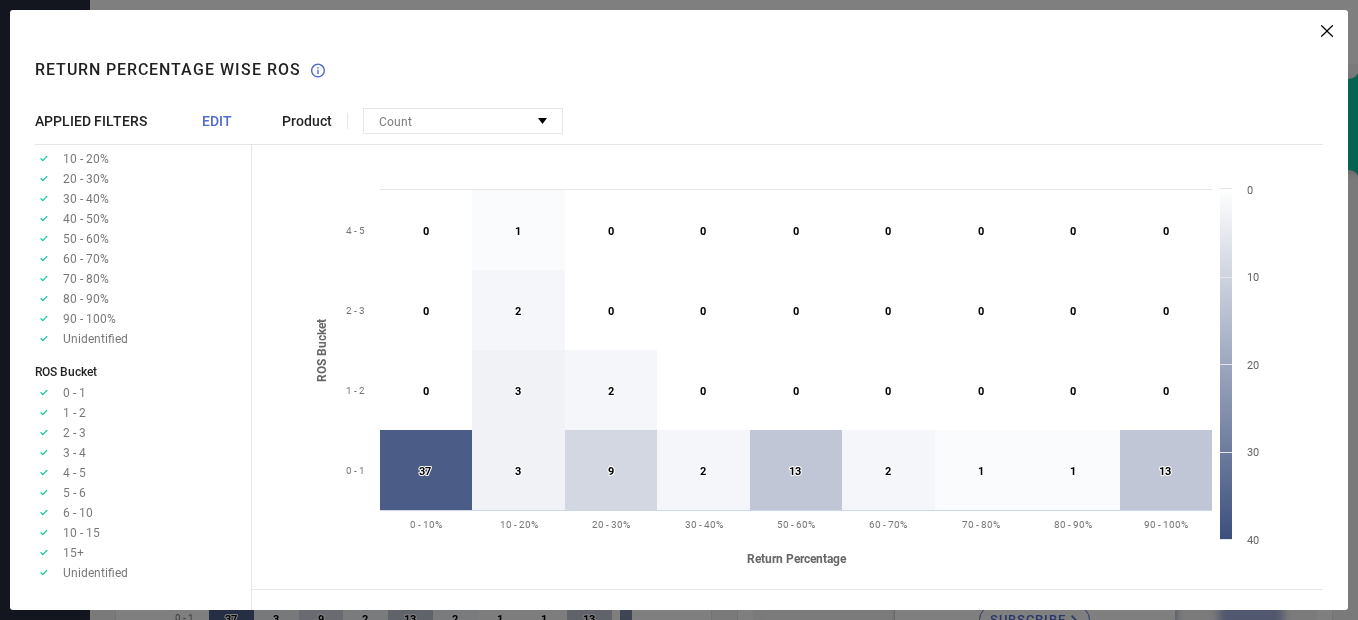 click 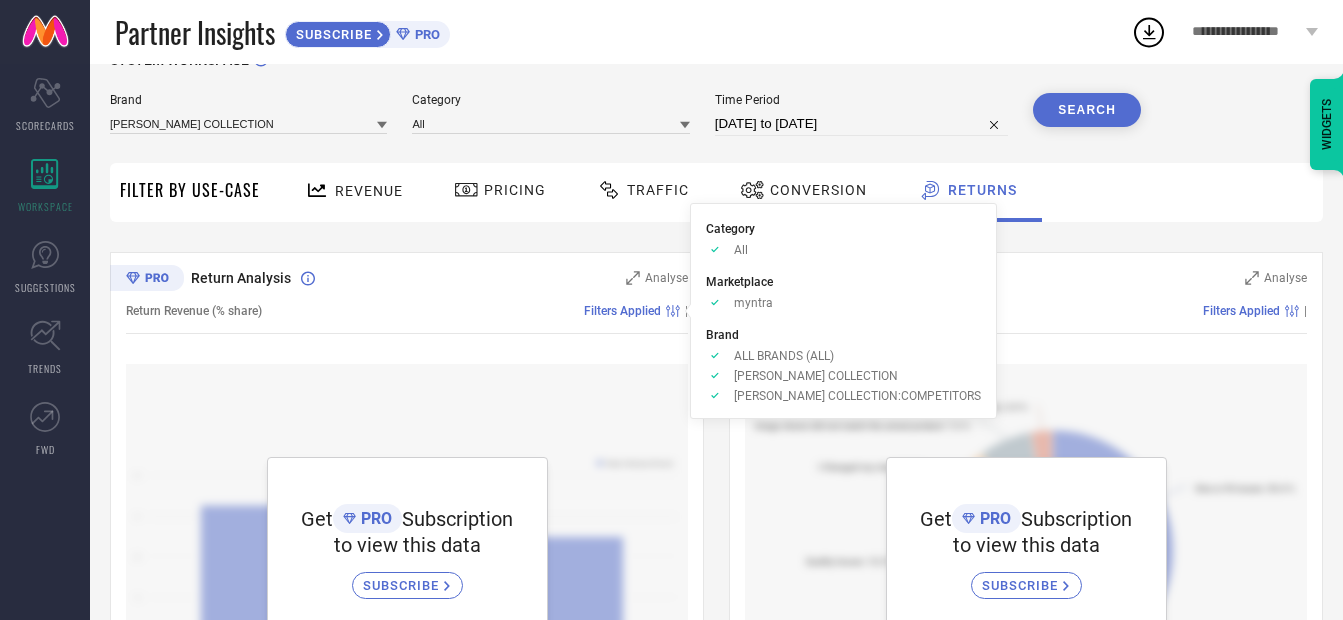 scroll, scrollTop: 0, scrollLeft: 0, axis: both 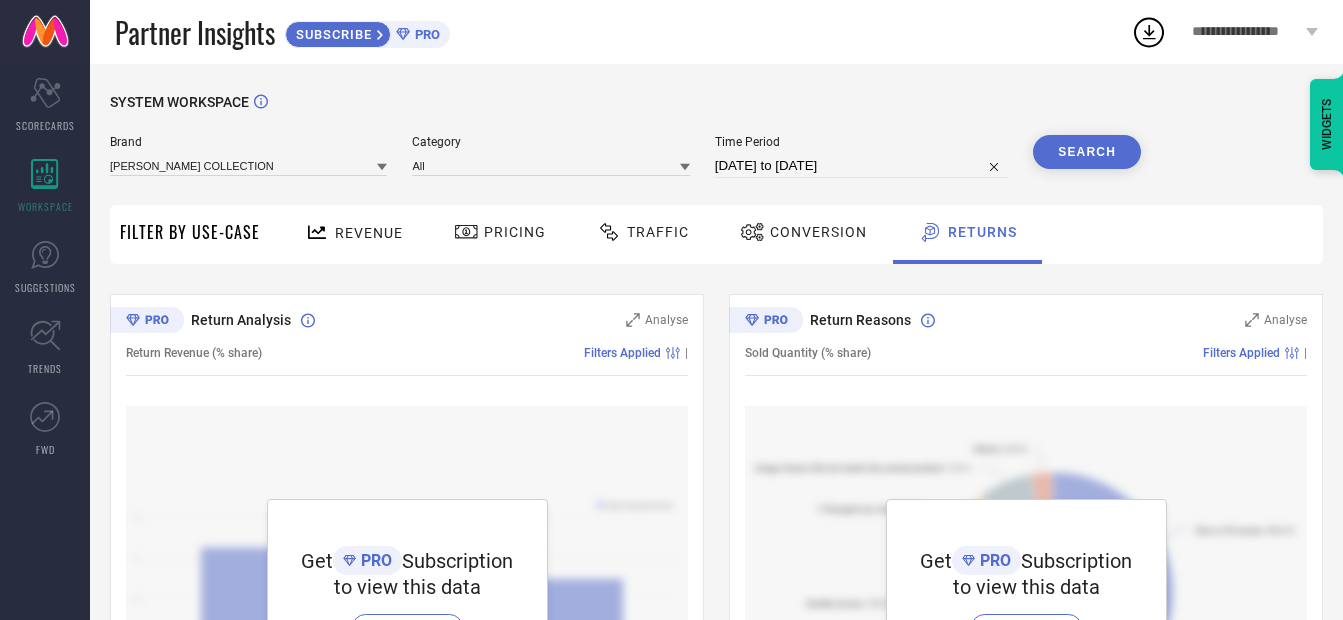 click on "[PERSON_NAME] COLLECTION" at bounding box center (248, 165) 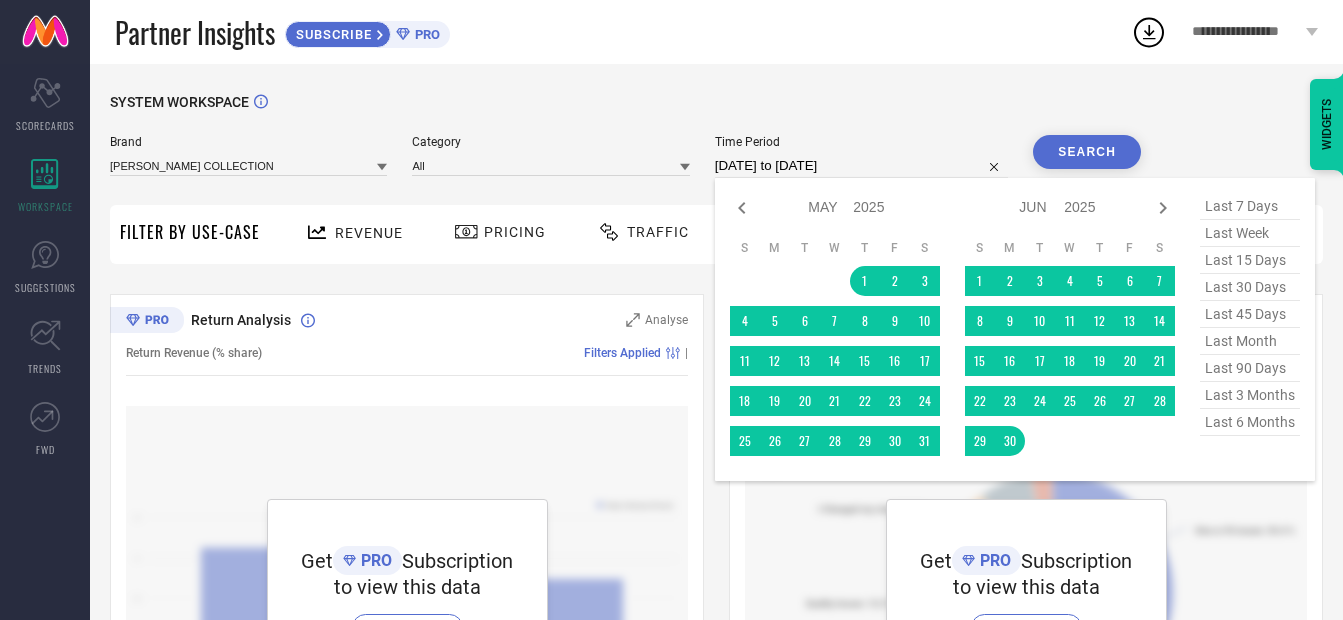 click on "[DATE] to [DATE]" at bounding box center [861, 166] 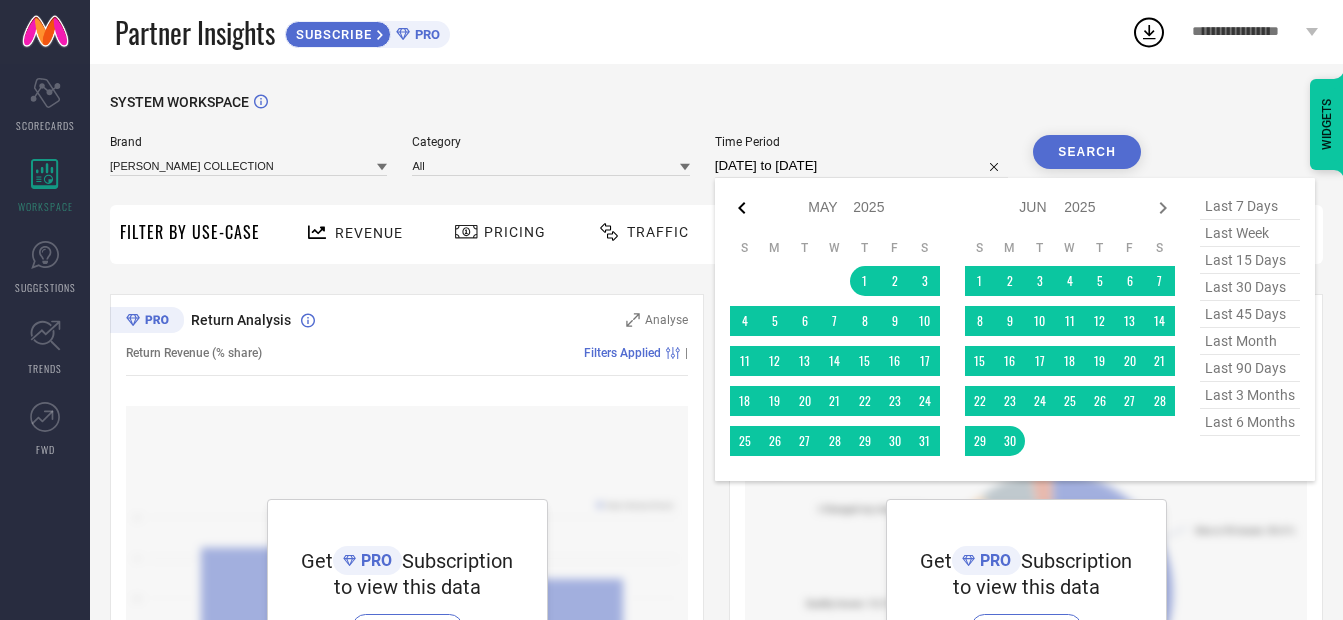 click 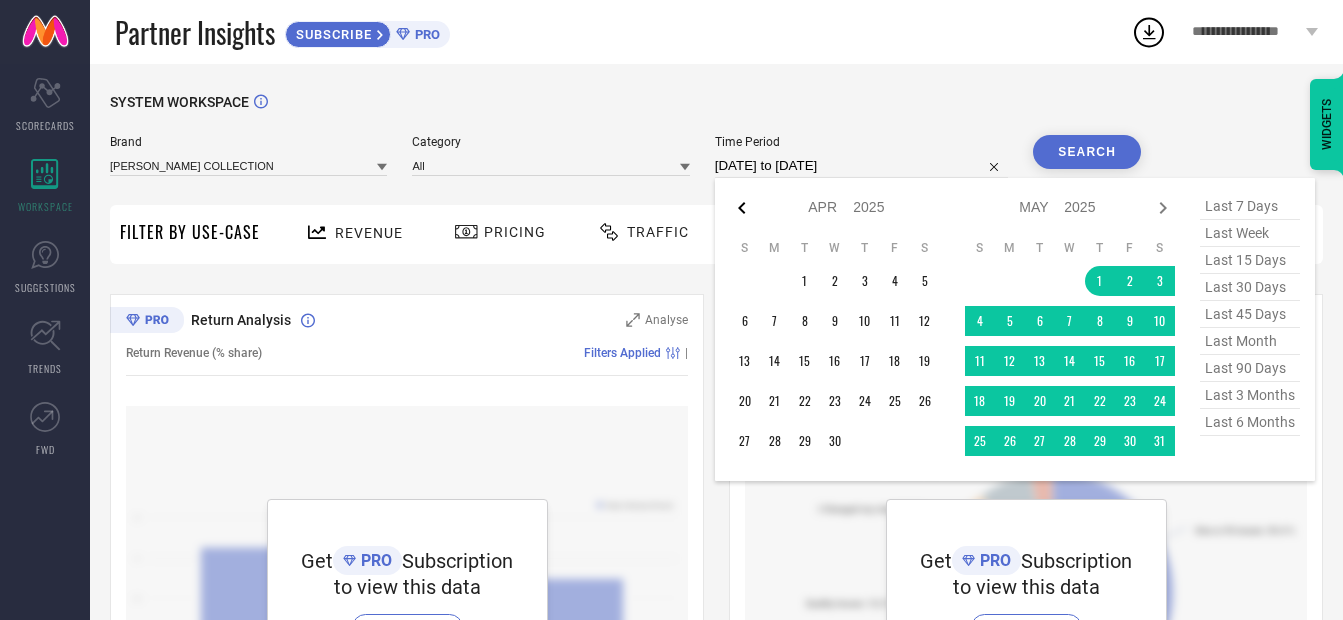 click 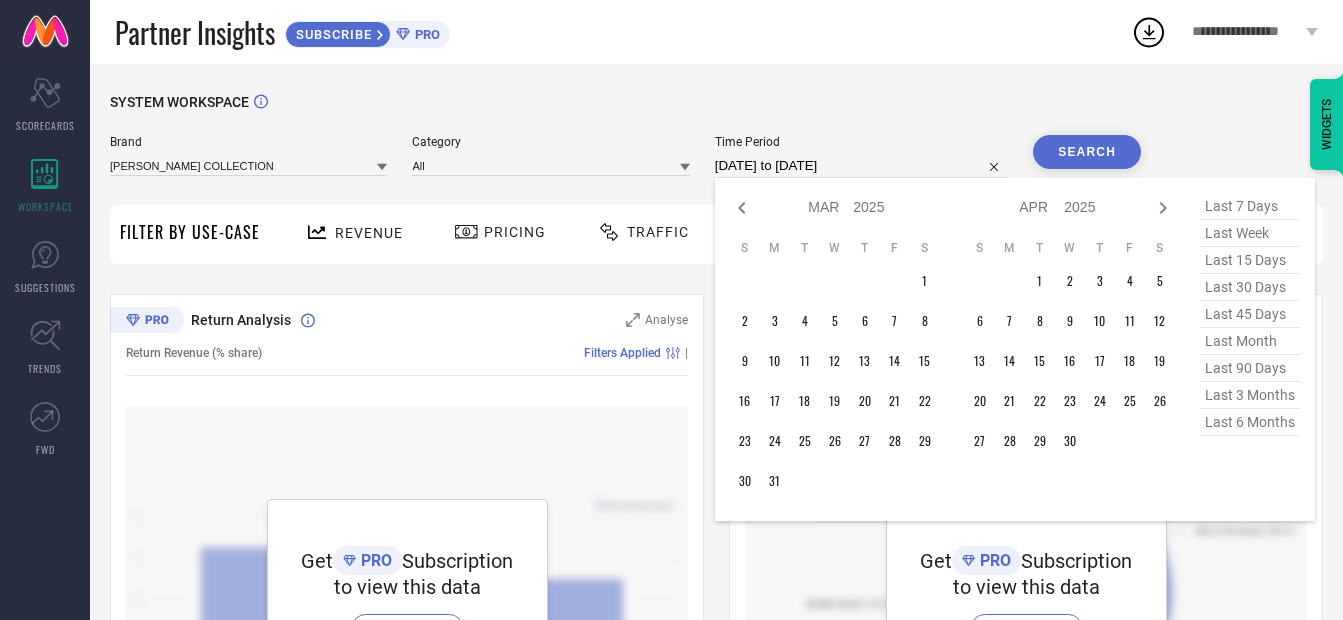 type on "After [DATE]" 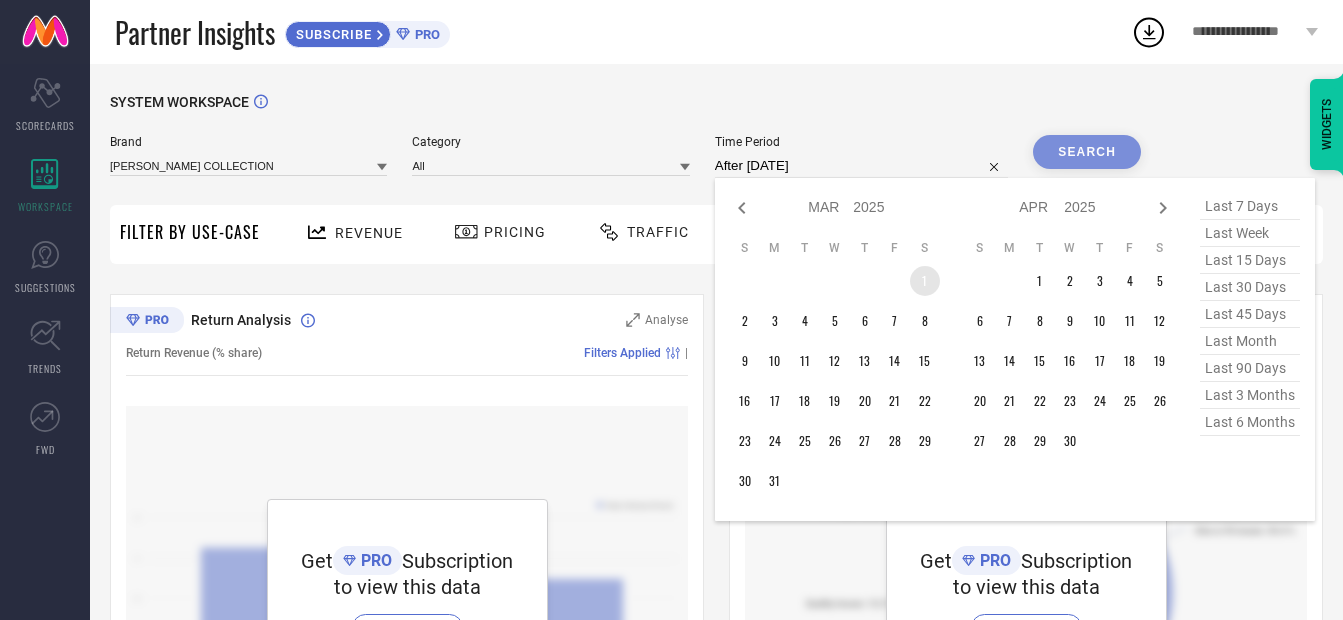click on "1" at bounding box center [925, 281] 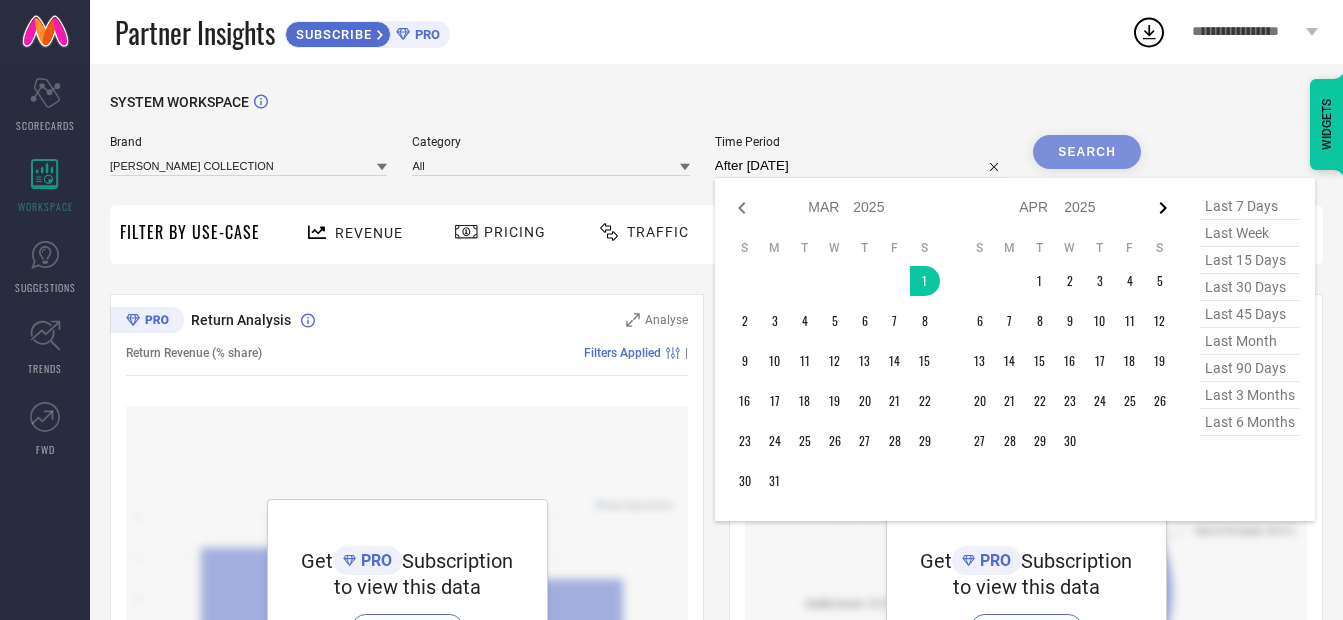 click 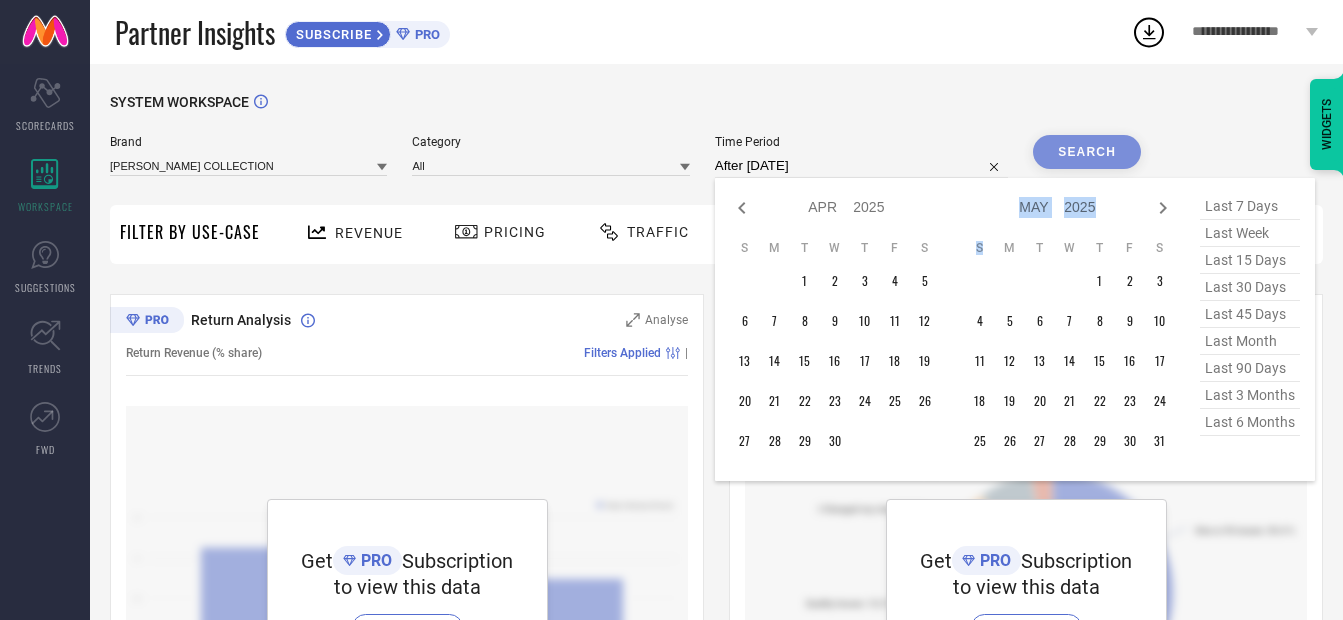 click 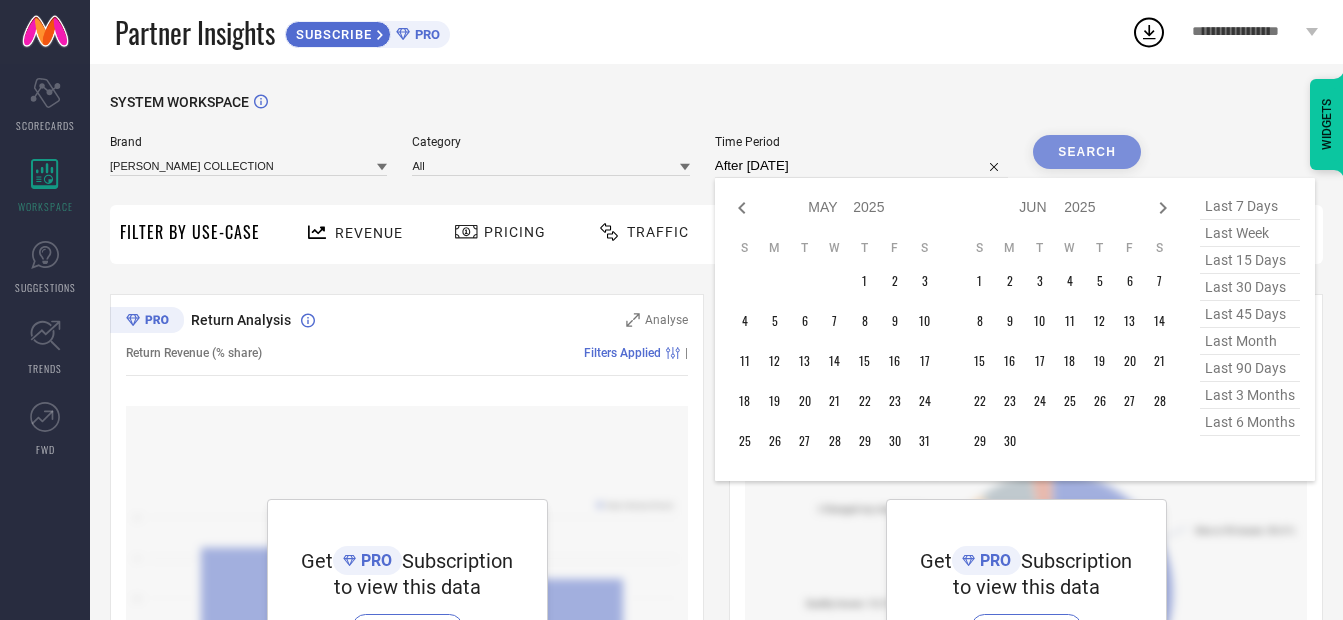click on "last 6 months" at bounding box center (1250, 422) 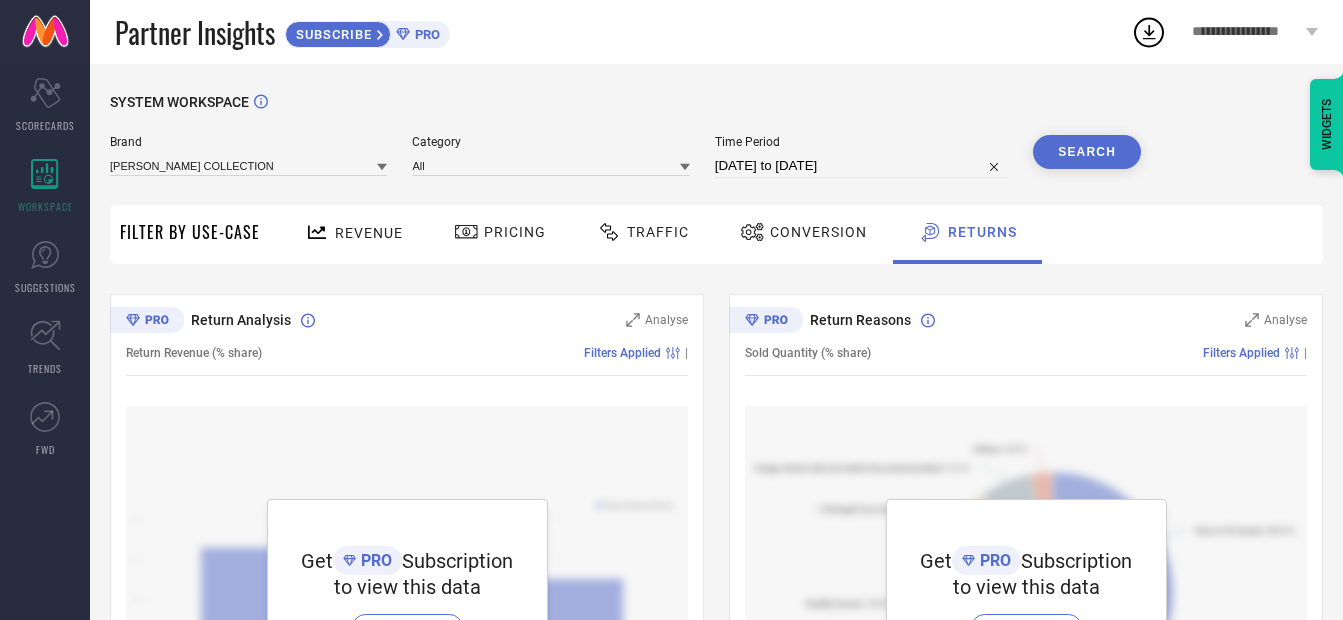 click on "Search" at bounding box center (1087, 152) 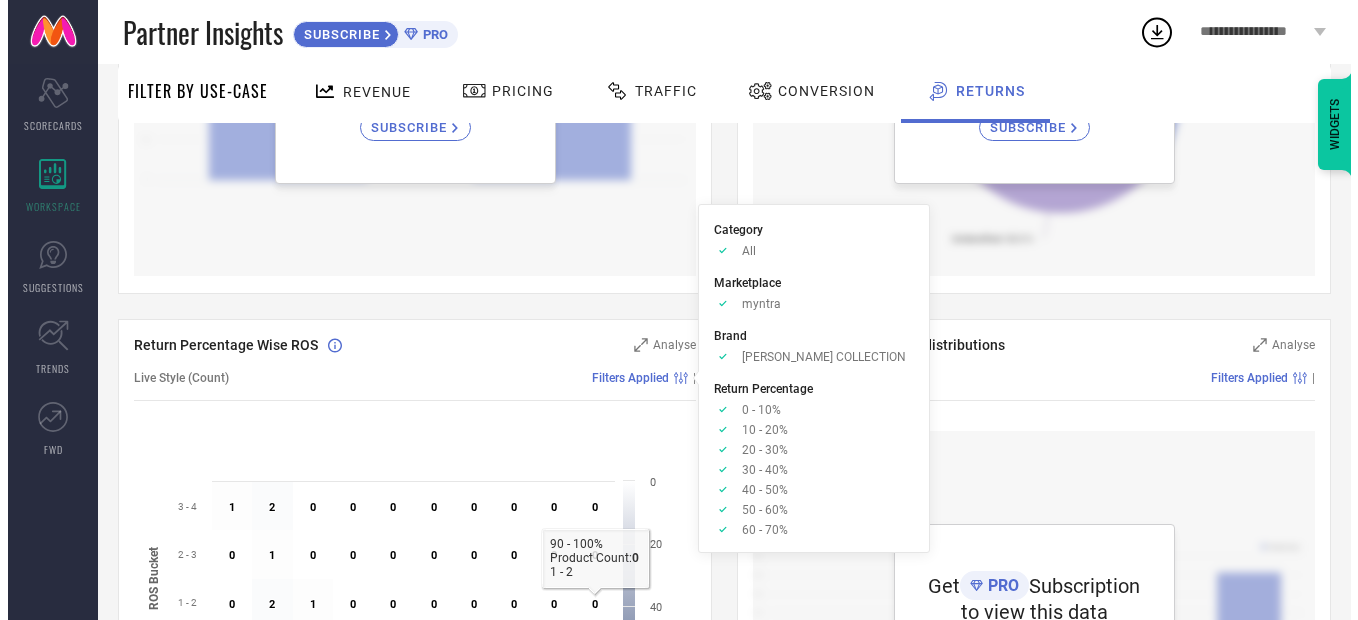 scroll, scrollTop: 467, scrollLeft: 0, axis: vertical 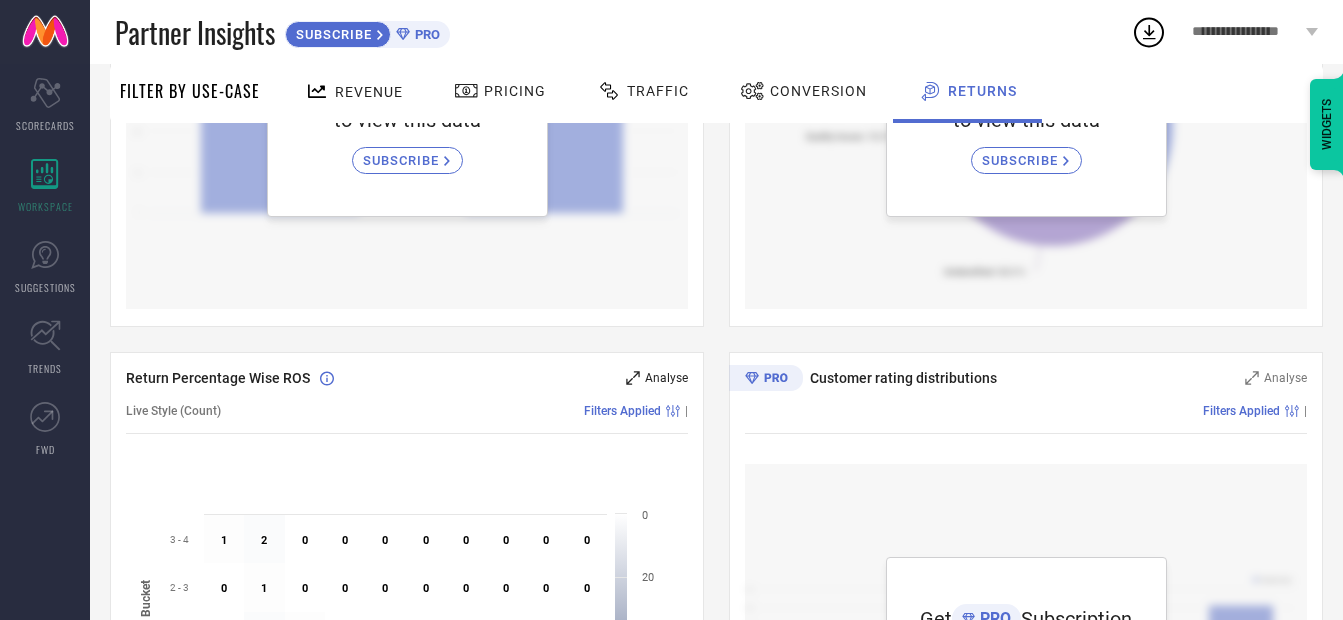click on "Analyse" at bounding box center [666, 378] 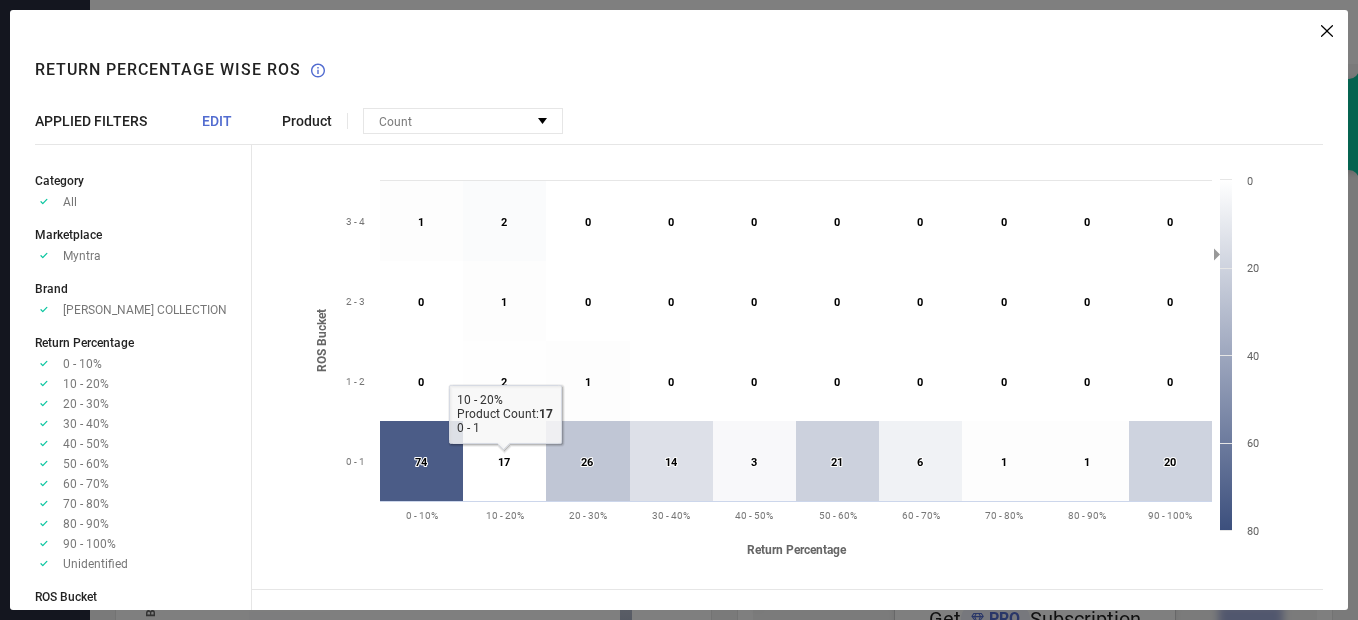 scroll, scrollTop: 11, scrollLeft: 0, axis: vertical 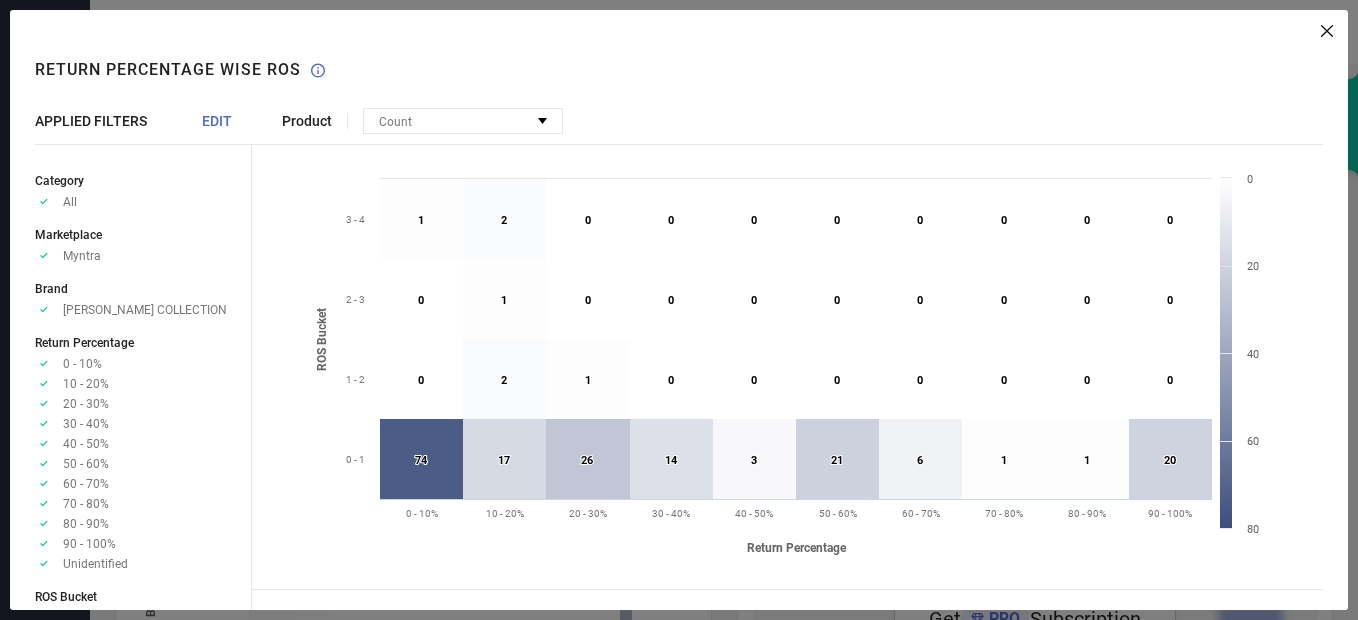click on "EDIT" at bounding box center (217, 121) 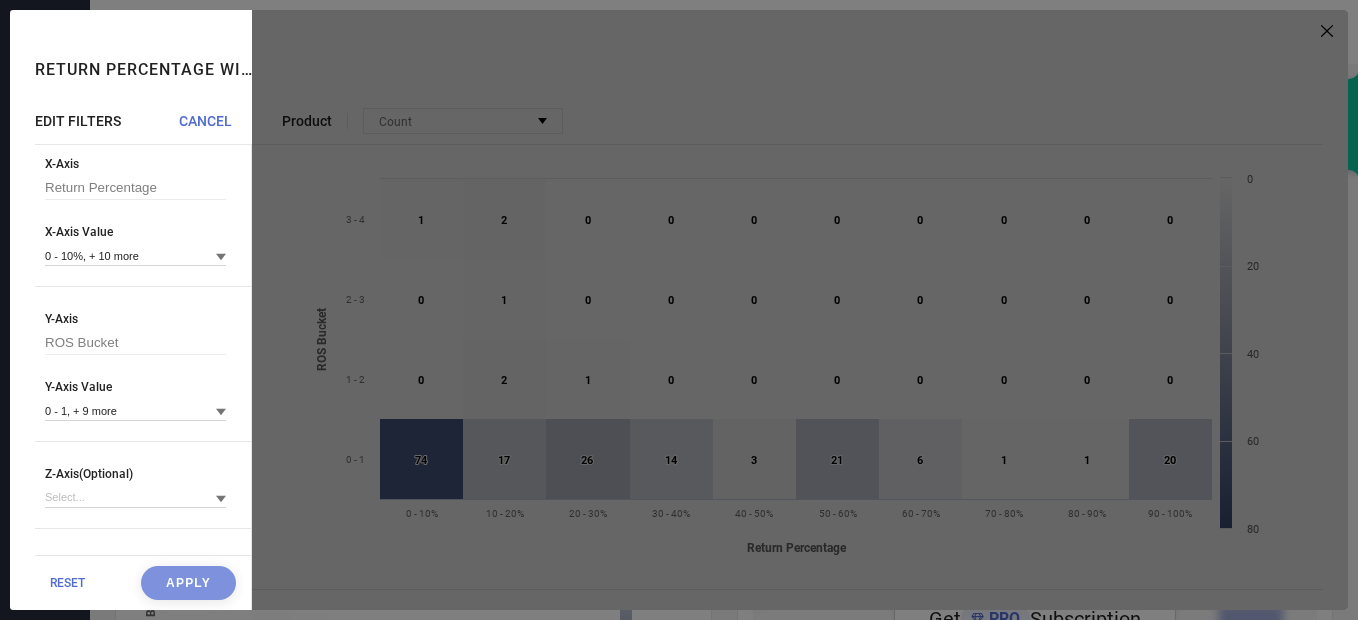 scroll, scrollTop: 67, scrollLeft: 0, axis: vertical 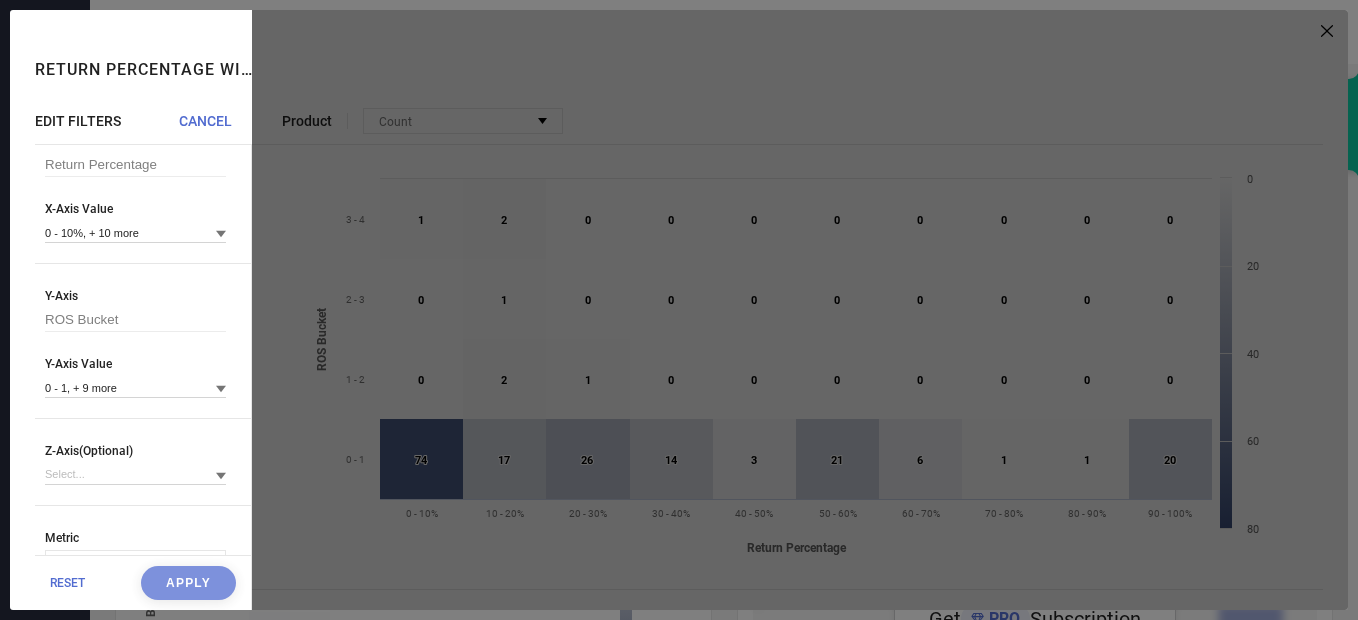 click on "0 - 1, + 9 more" at bounding box center [135, 387] 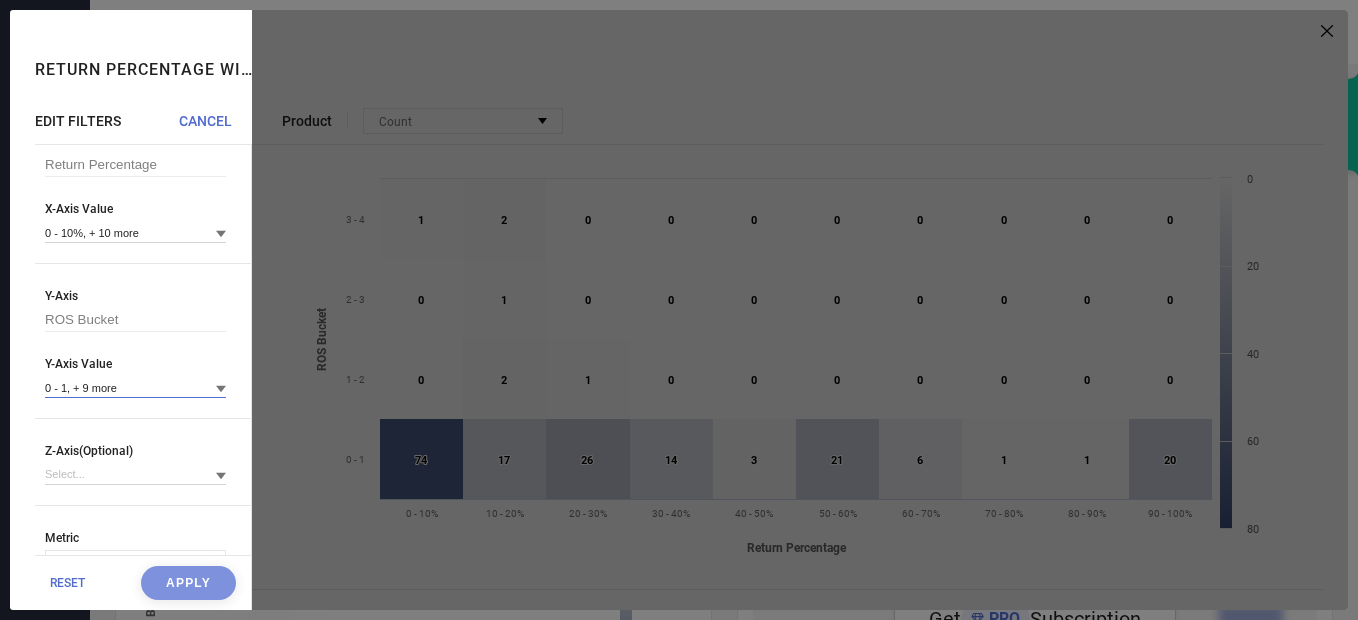 click at bounding box center [135, 387] 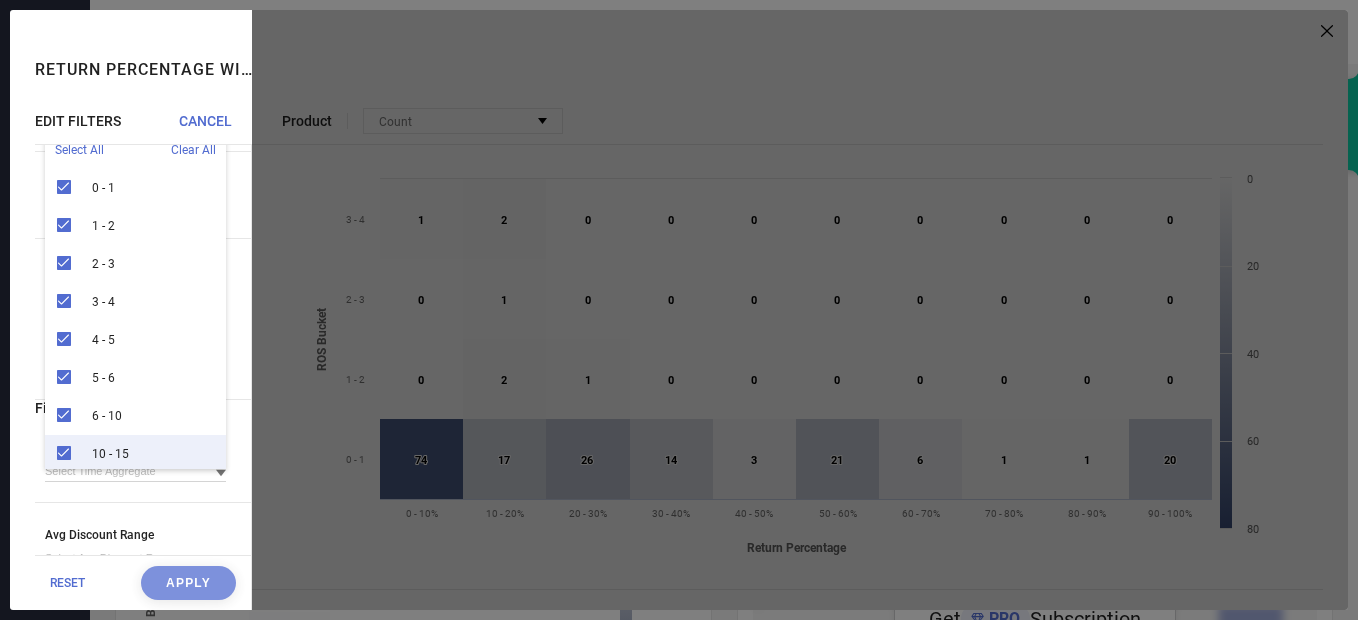 scroll, scrollTop: 400, scrollLeft: 0, axis: vertical 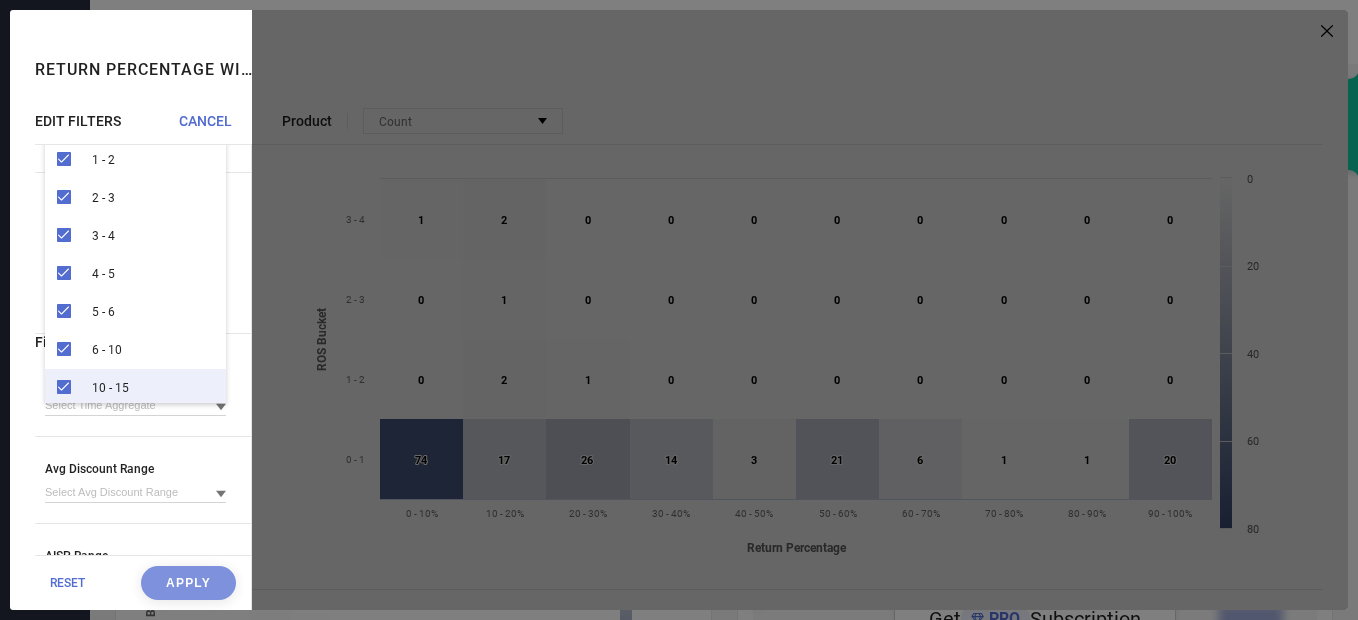 click at bounding box center [800, 310] 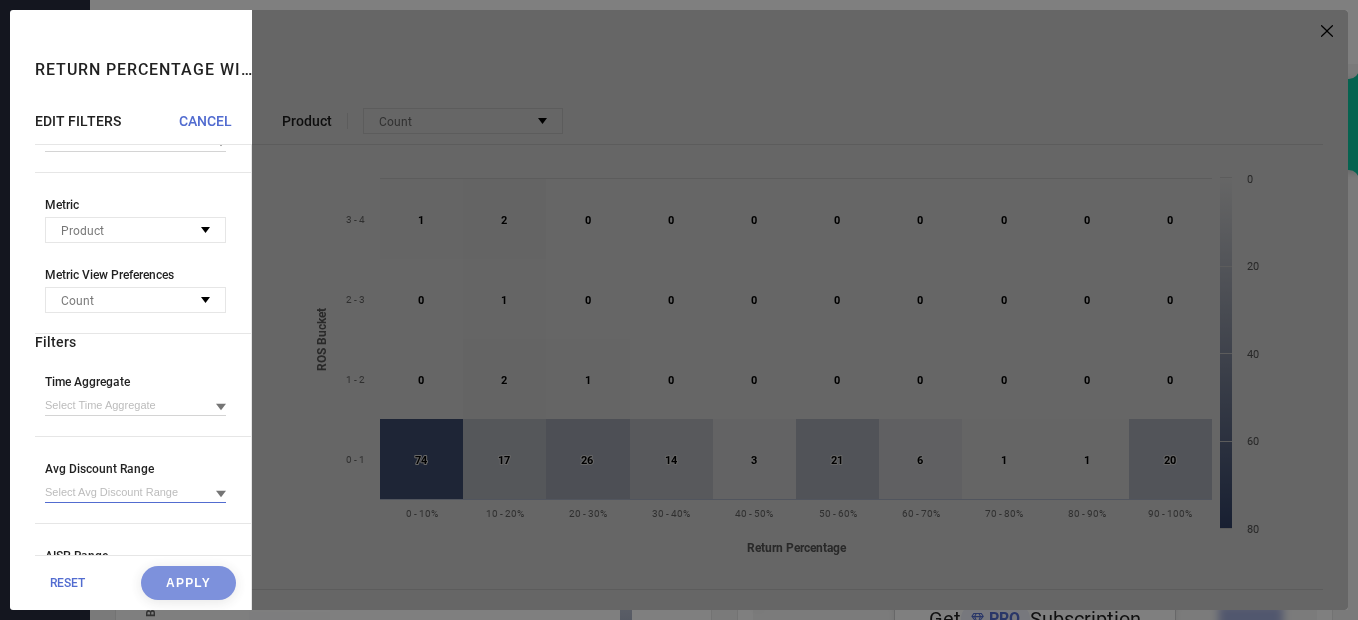 click at bounding box center [135, 492] 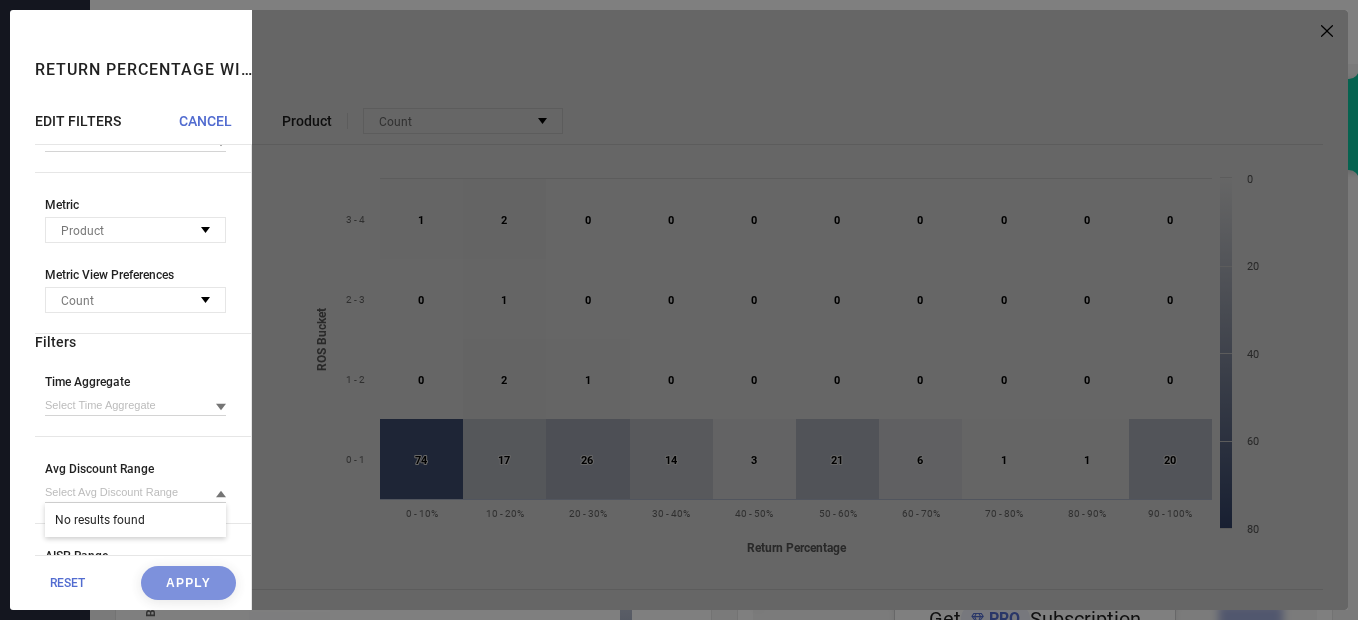 click on "Time Aggregate" at bounding box center [135, 382] 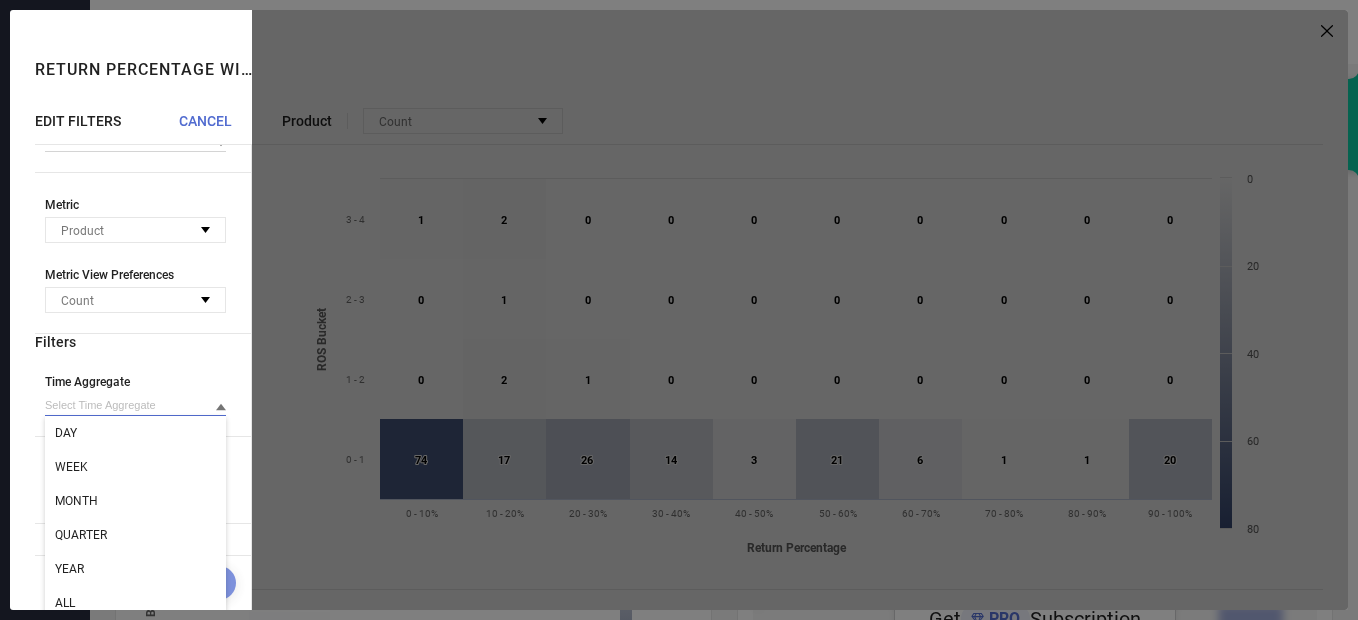 click at bounding box center (135, 405) 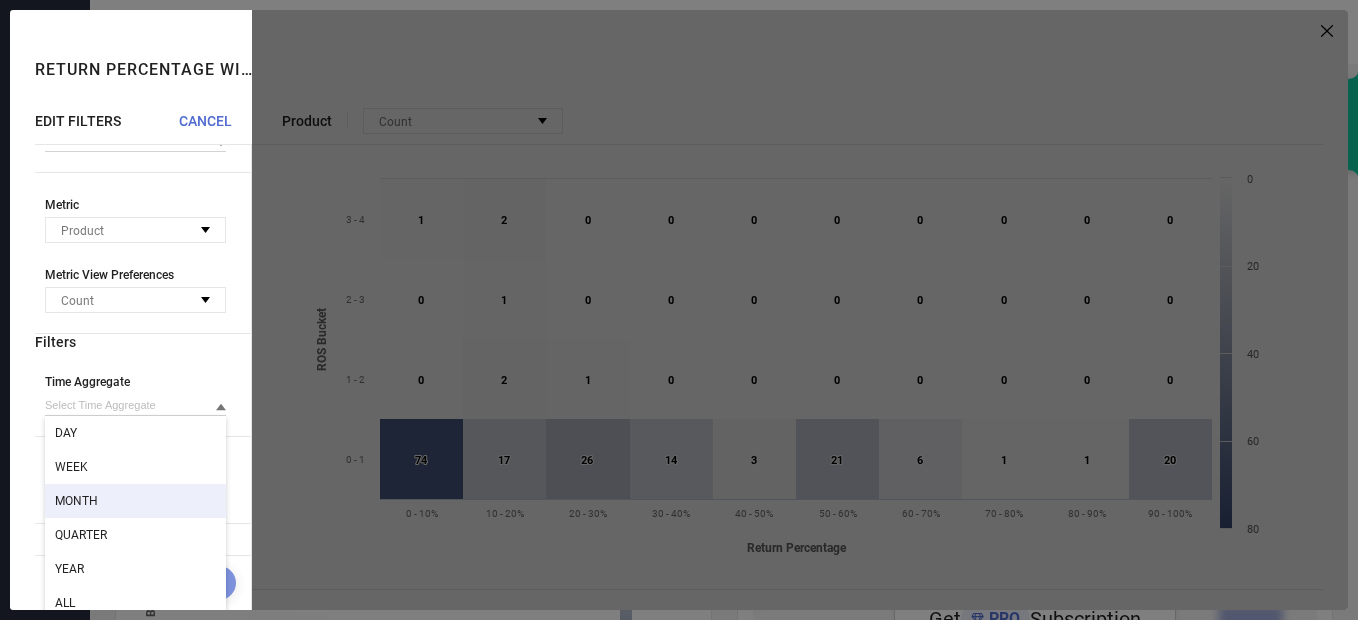 click on "MONTH" at bounding box center (135, 501) 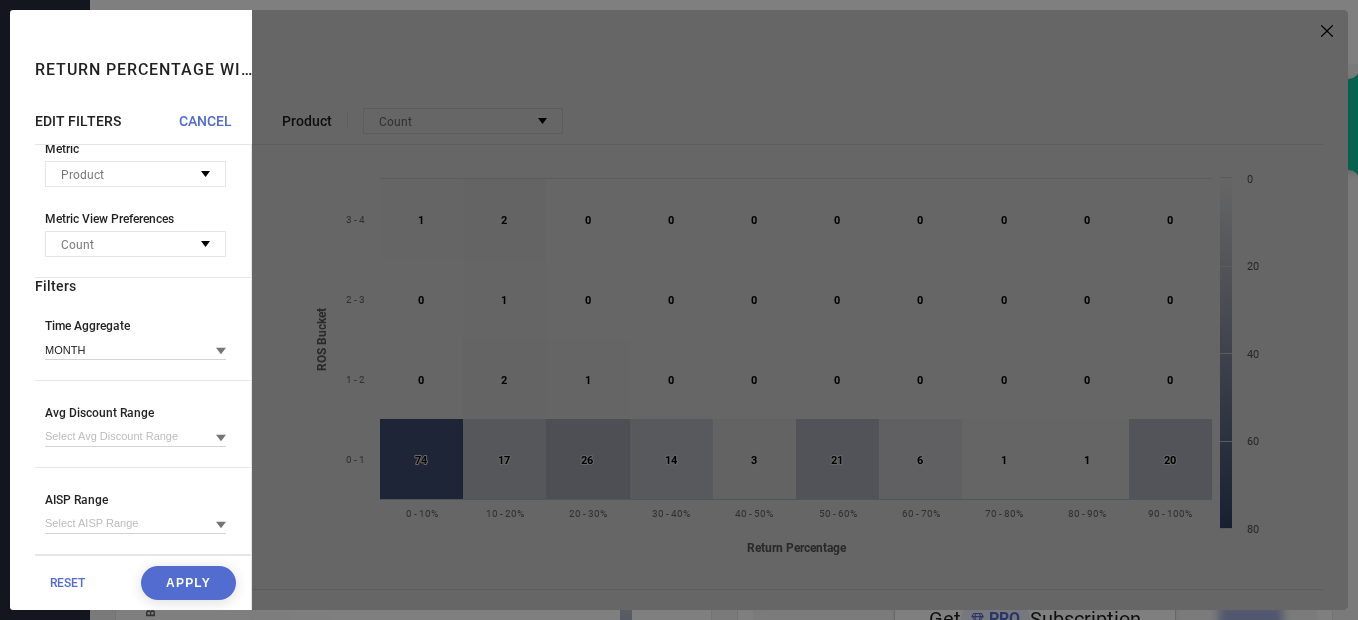 click on "Apply" at bounding box center (188, 583) 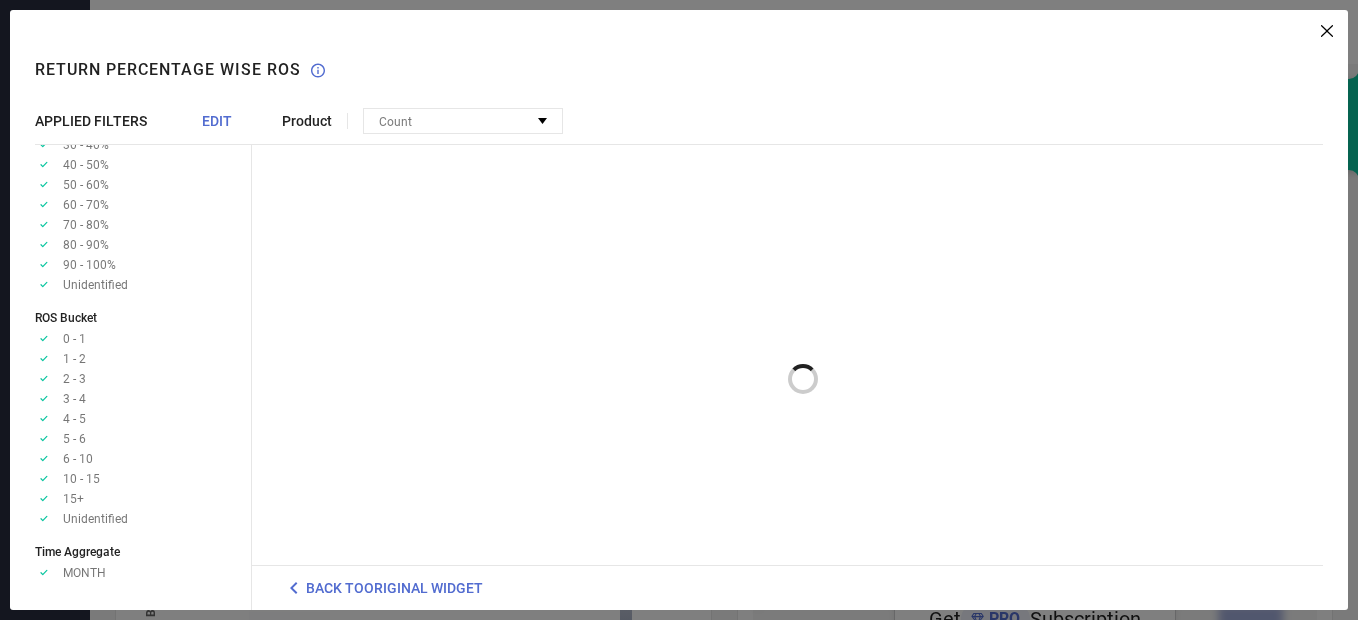 scroll, scrollTop: 280, scrollLeft: 0, axis: vertical 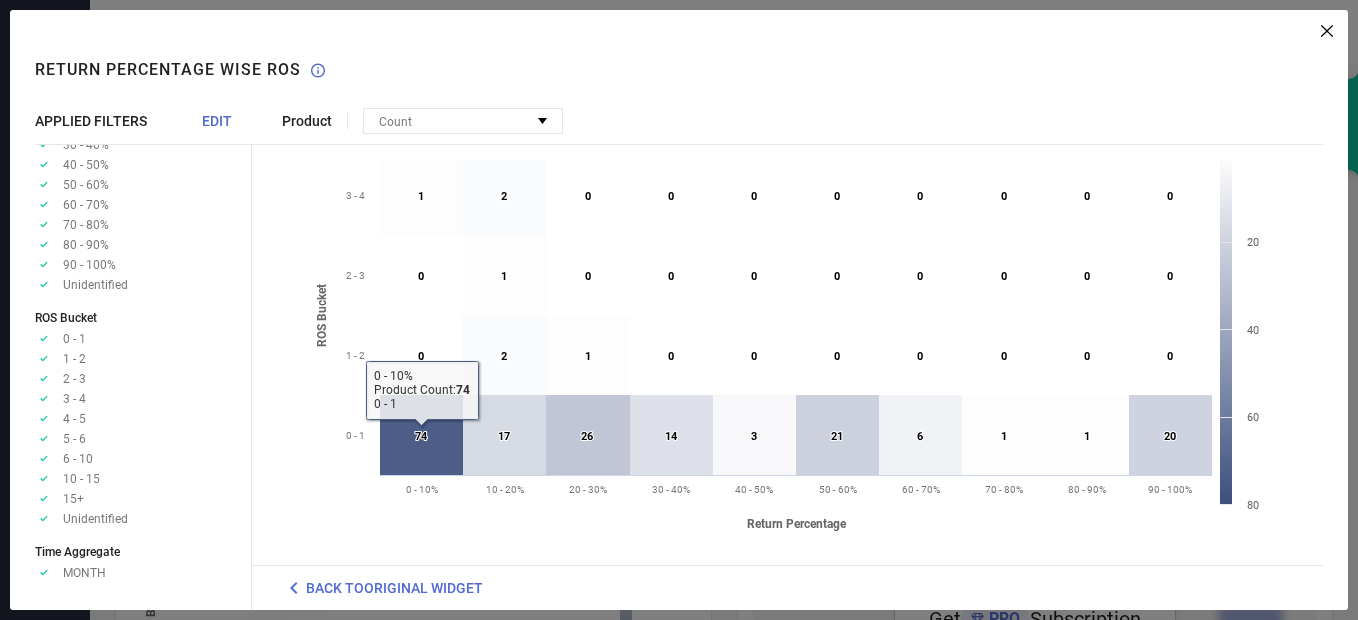 click on "Product" at bounding box center (307, 121) 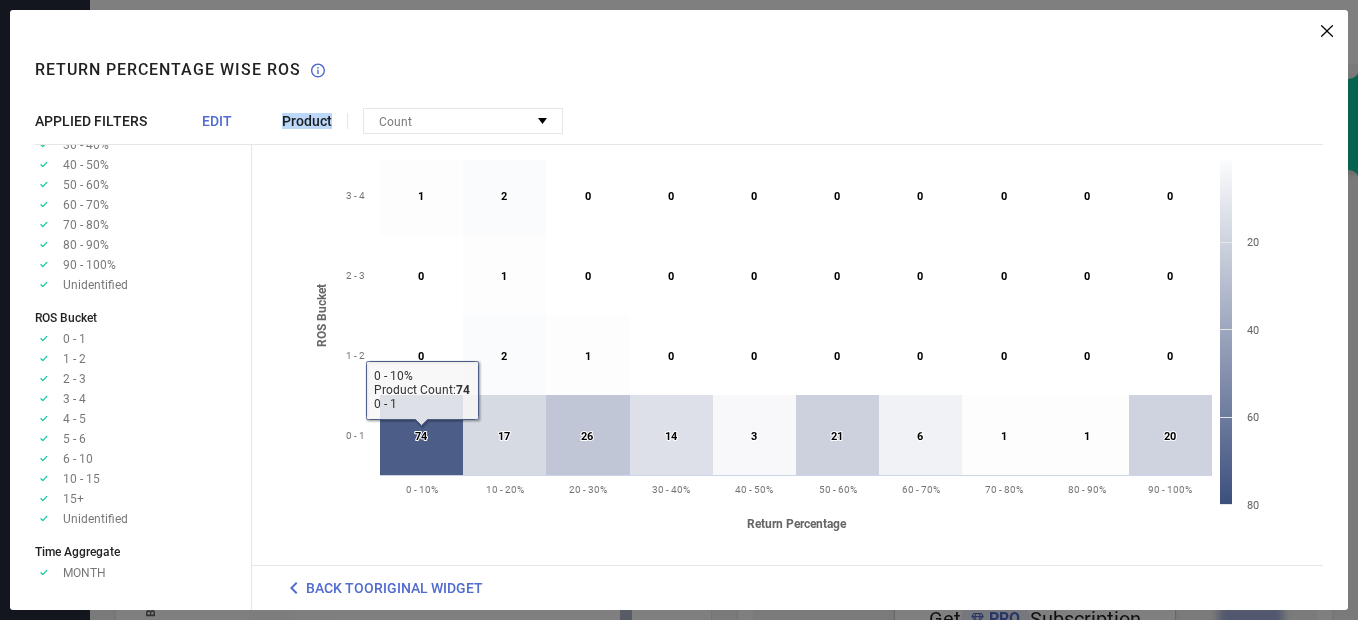 click on "Product" at bounding box center (307, 121) 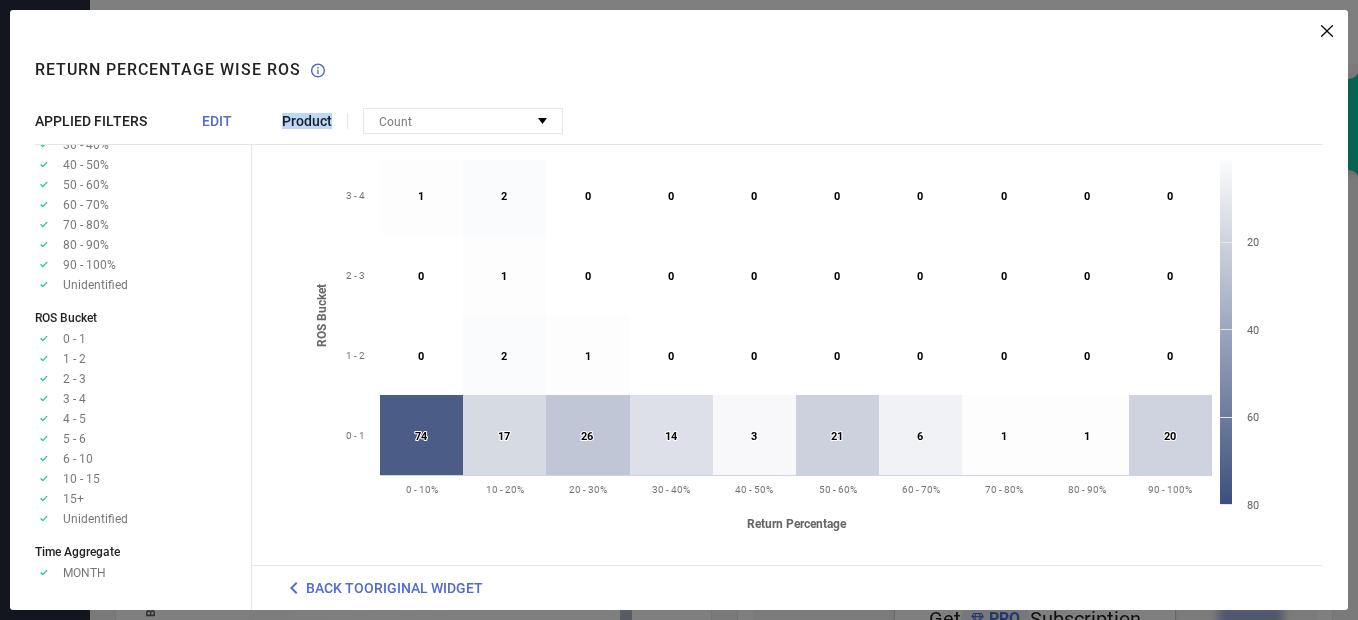 drag, startPoint x: 324, startPoint y: 128, endPoint x: 308, endPoint y: 121, distance: 17.464249 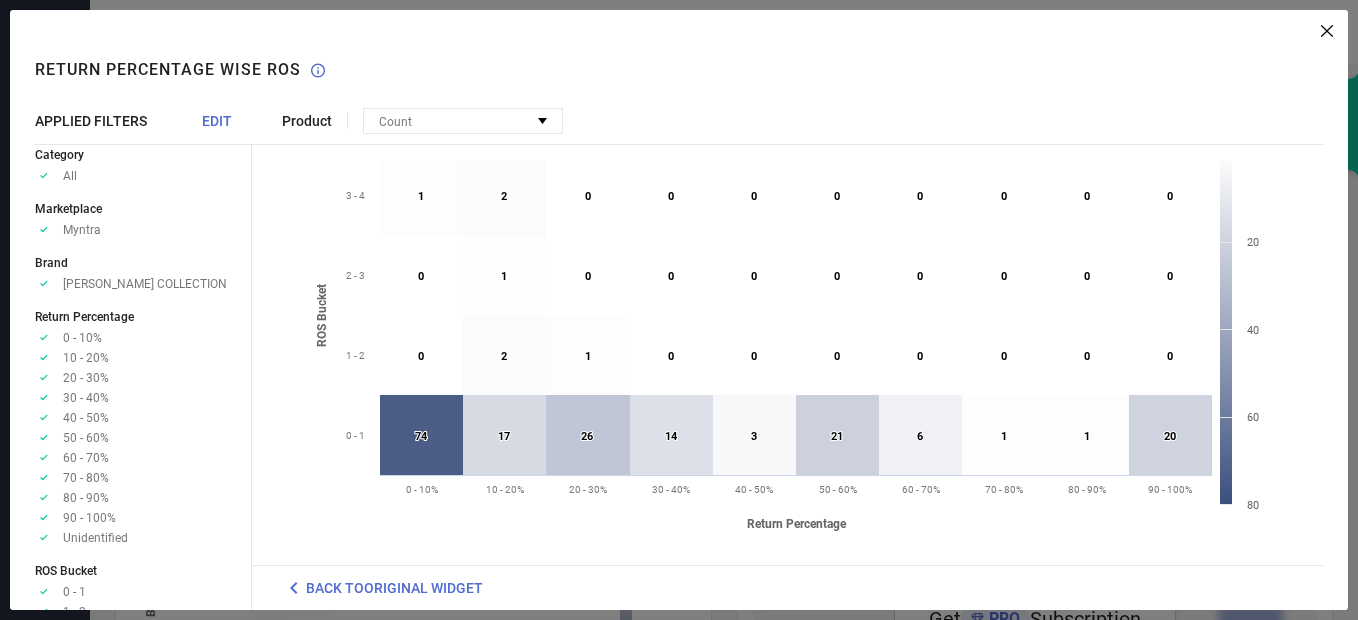 scroll, scrollTop: 13, scrollLeft: 0, axis: vertical 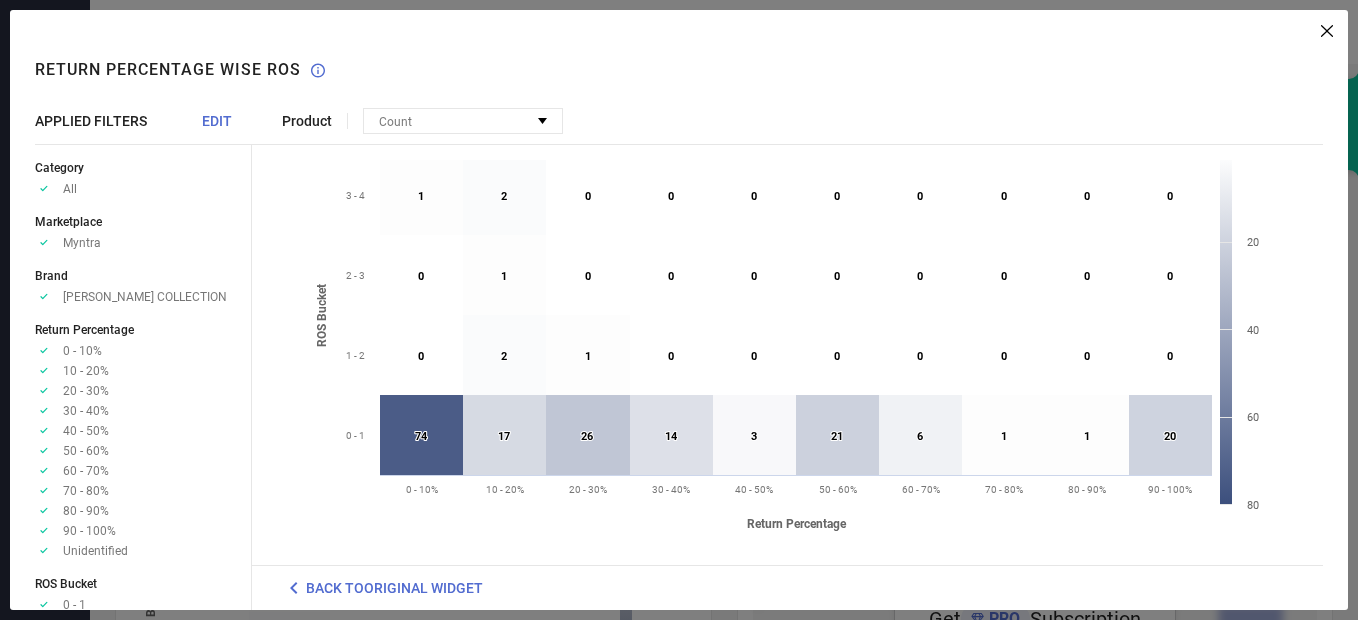 click on "APPLIED   FILTERS EDIT" at bounding box center (143, 121) 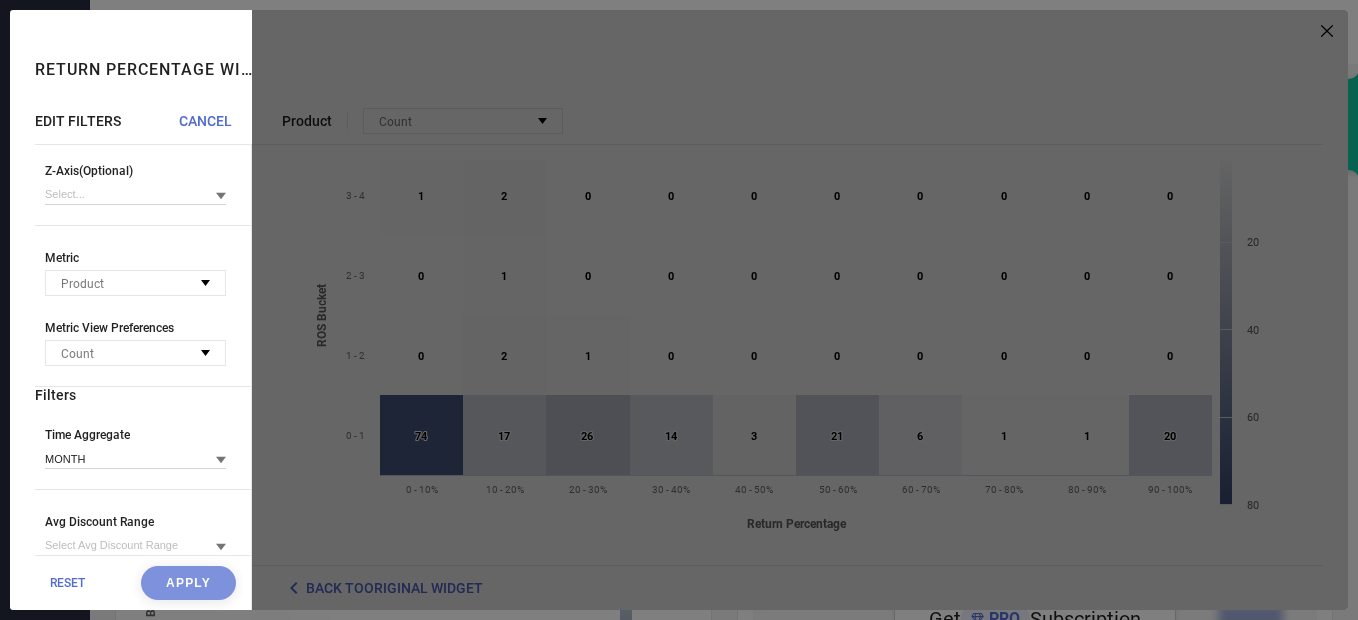 scroll, scrollTop: 459, scrollLeft: 0, axis: vertical 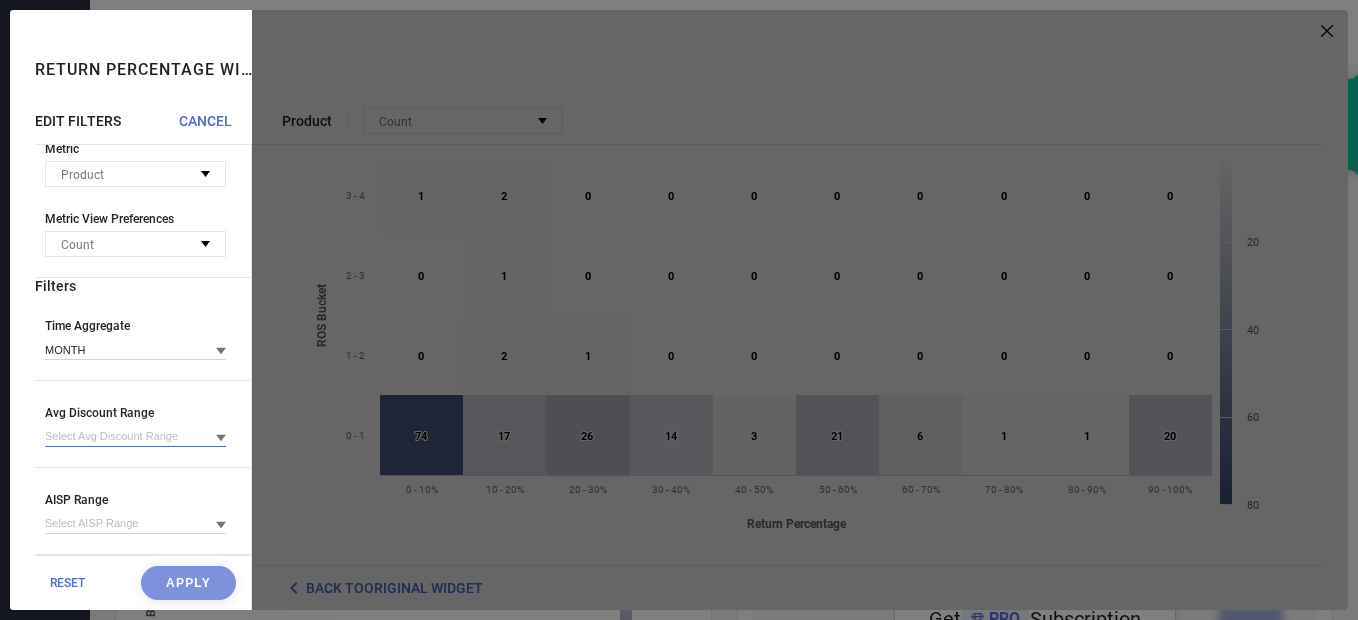 click at bounding box center [135, 436] 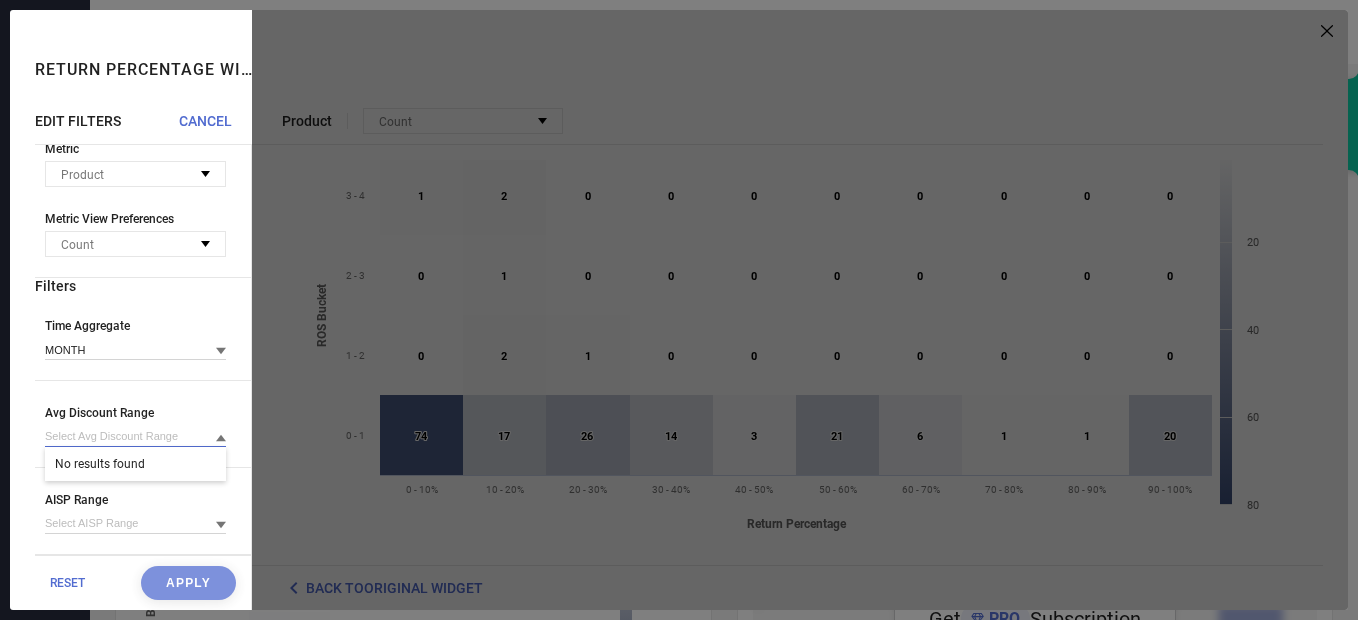 click at bounding box center (135, 436) 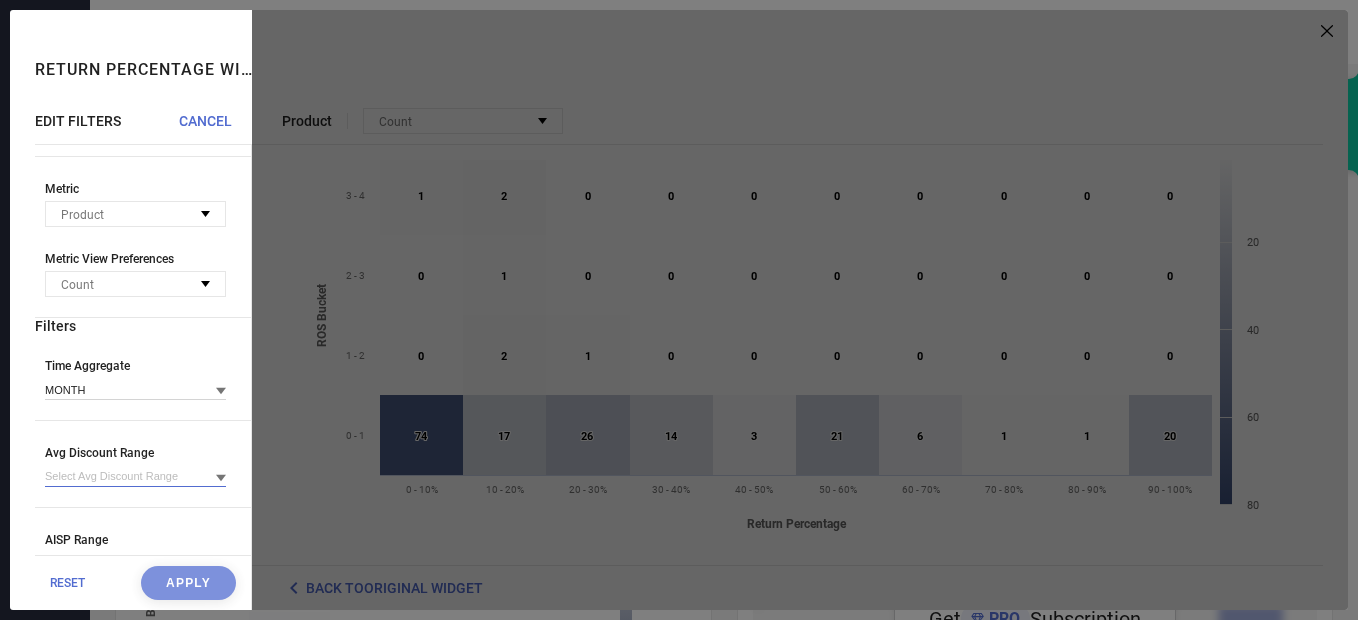 scroll, scrollTop: 392, scrollLeft: 0, axis: vertical 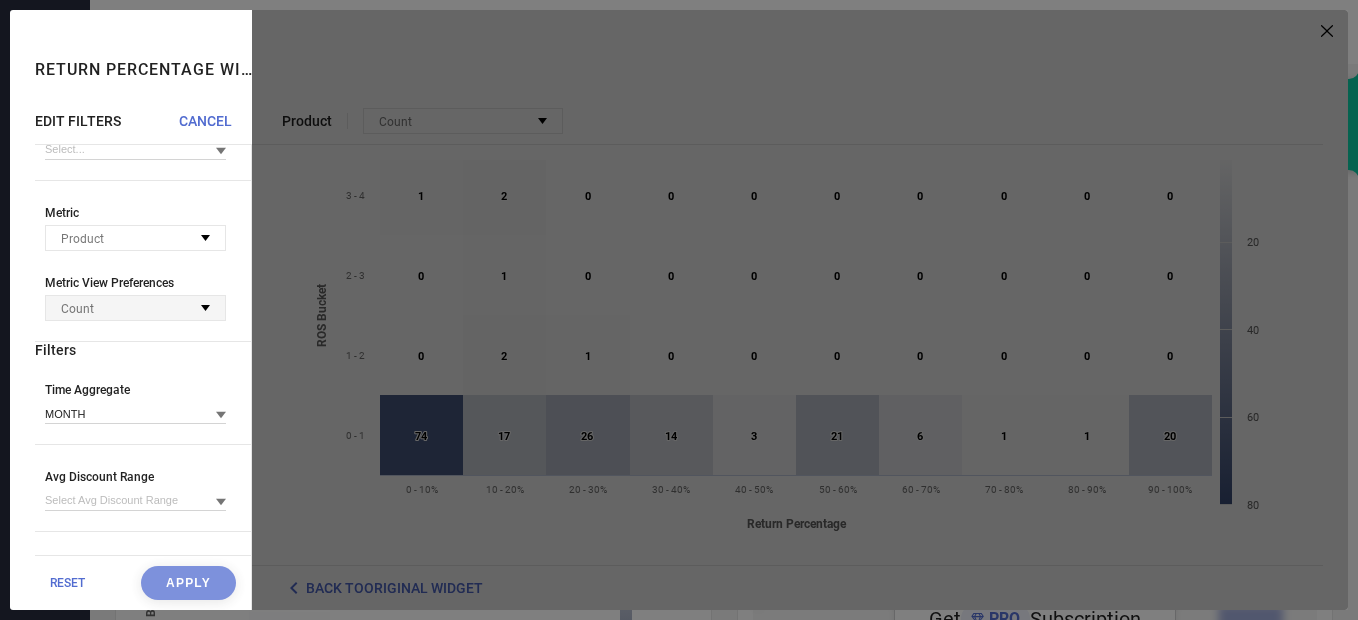click on "Count" at bounding box center (82, 308) 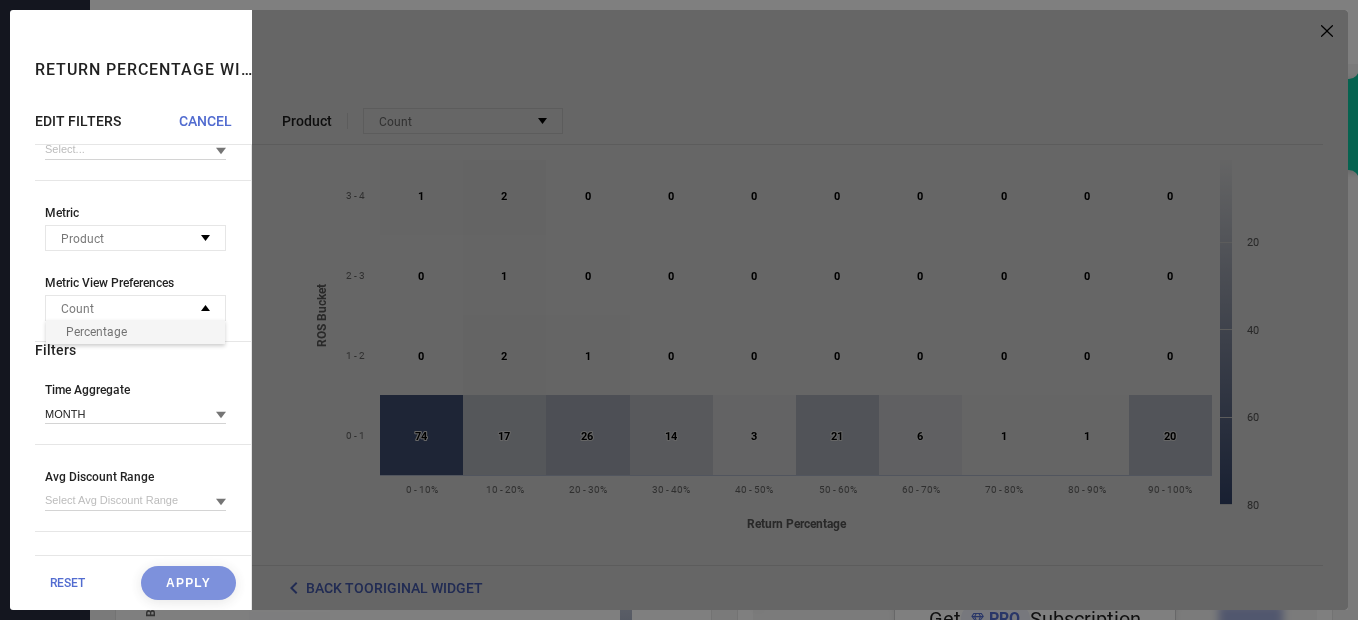 click on "Percentage" at bounding box center (96, 332) 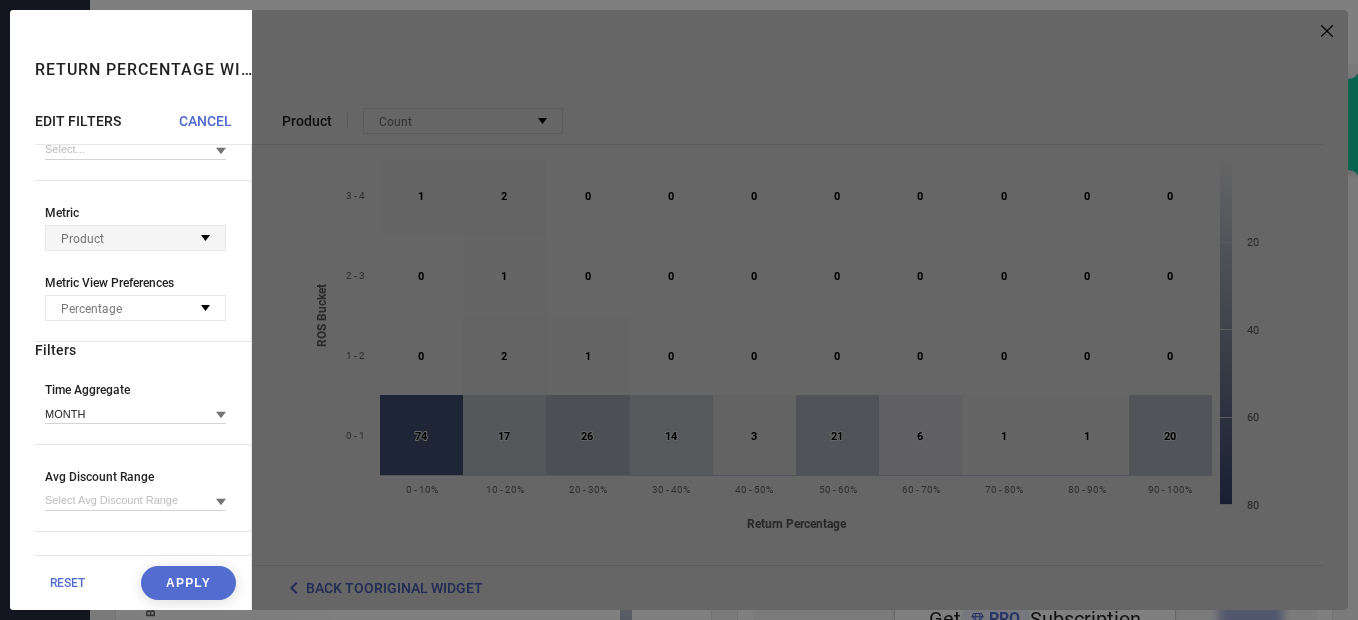 click on "Product" at bounding box center [135, 238] 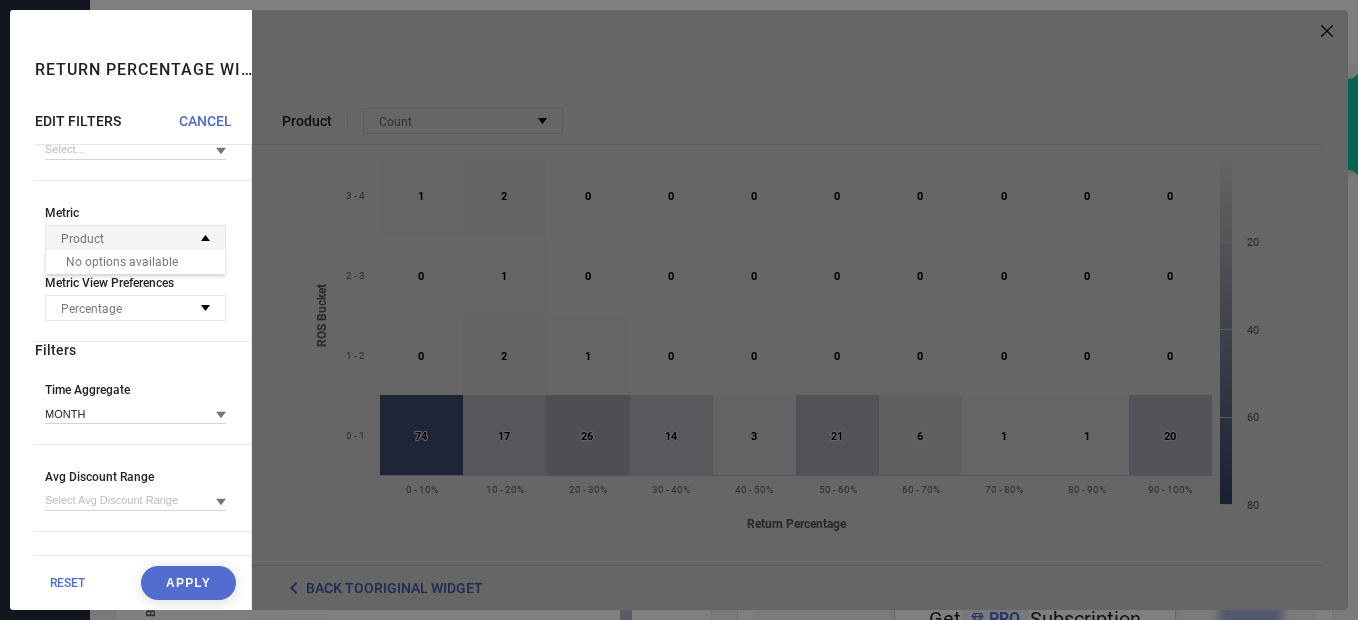 click on "Product" at bounding box center (135, 238) 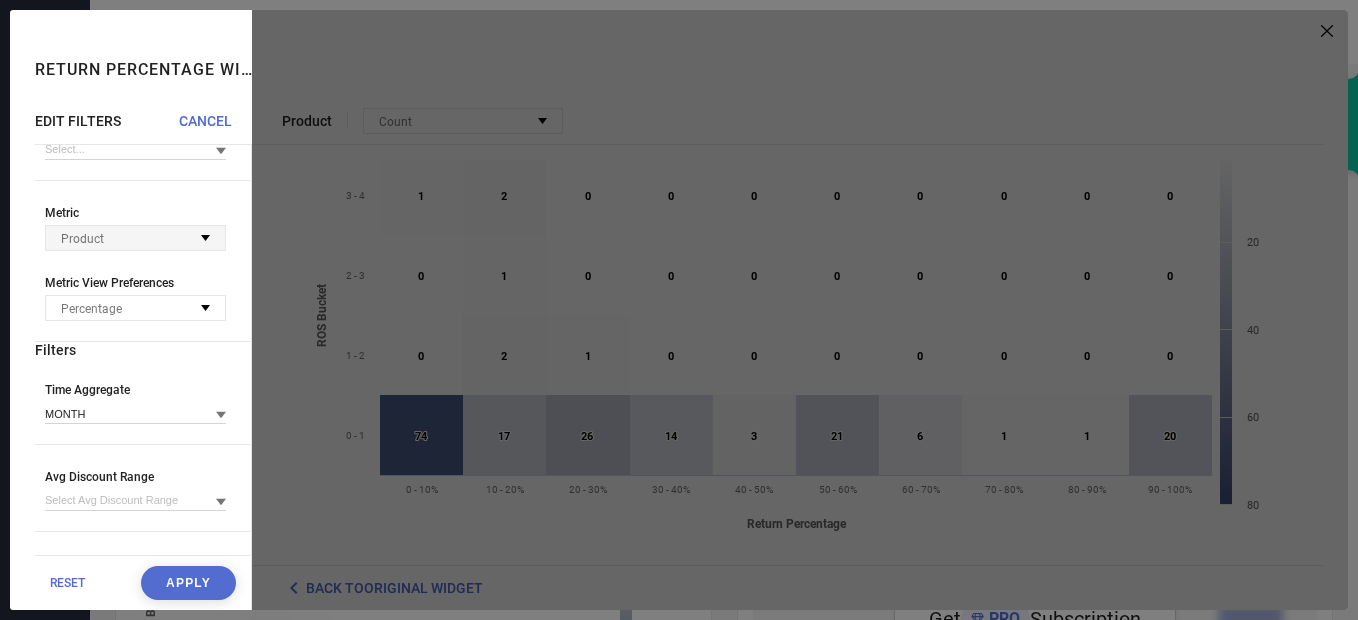 click on "Product" at bounding box center (135, 238) 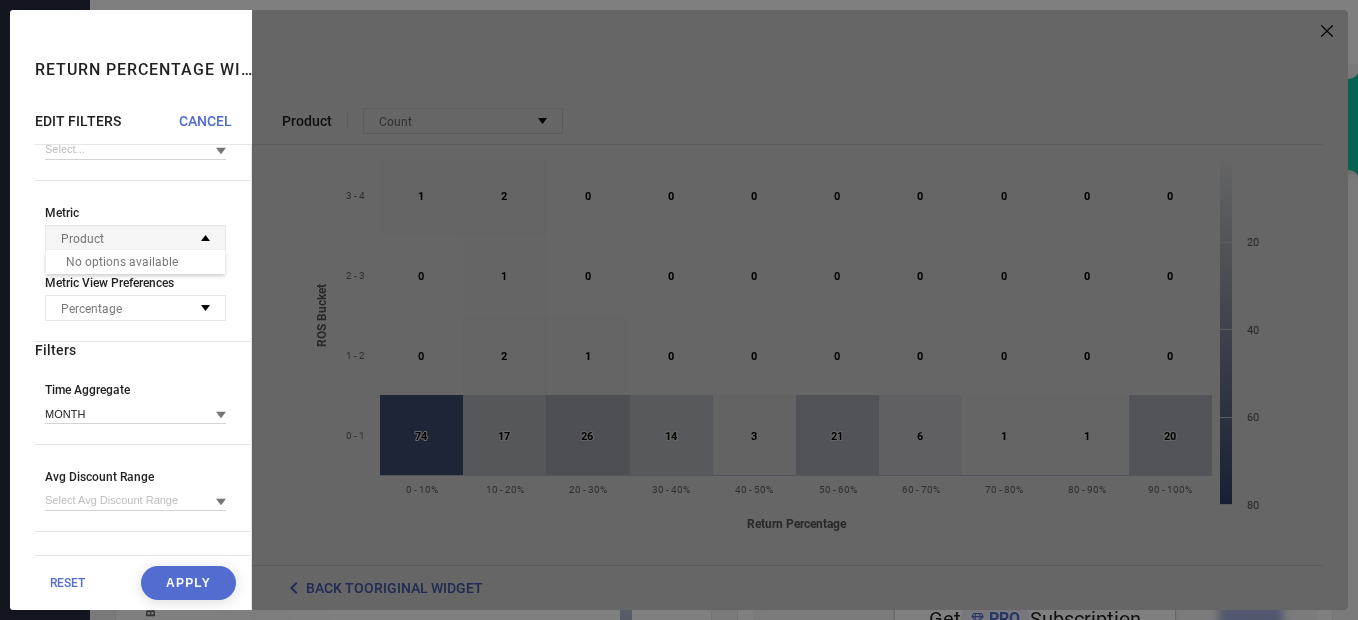 click on "Product" at bounding box center [135, 238] 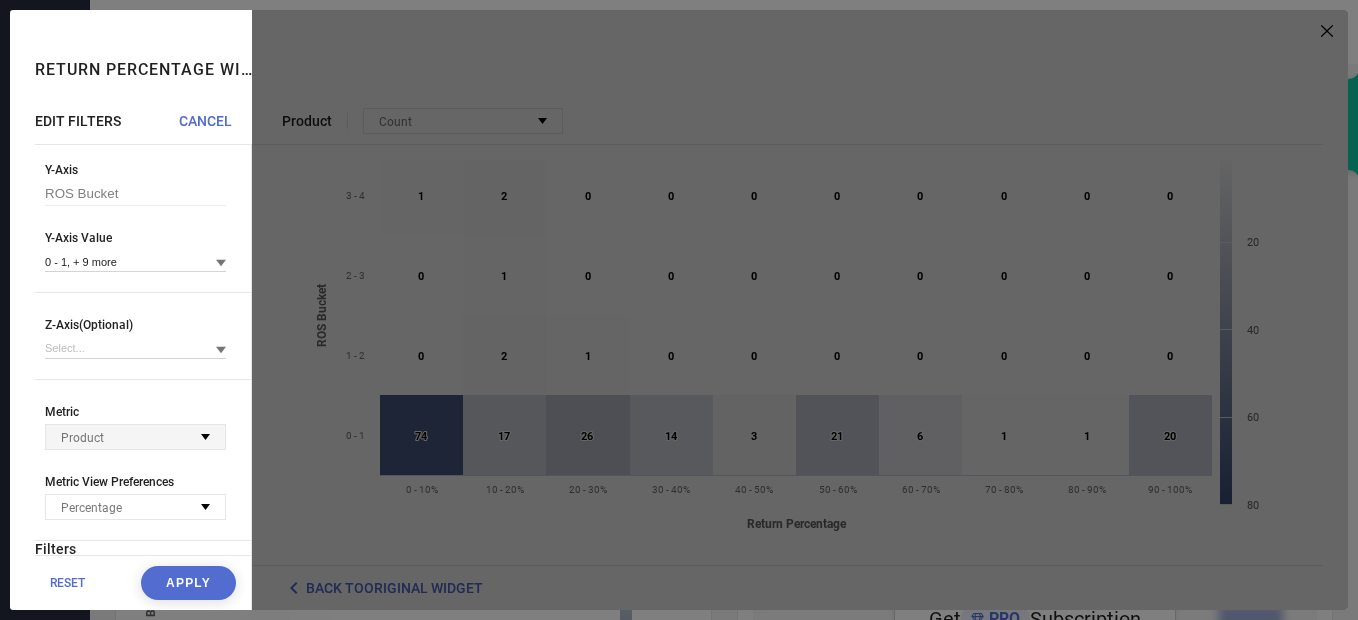 scroll, scrollTop: 192, scrollLeft: 0, axis: vertical 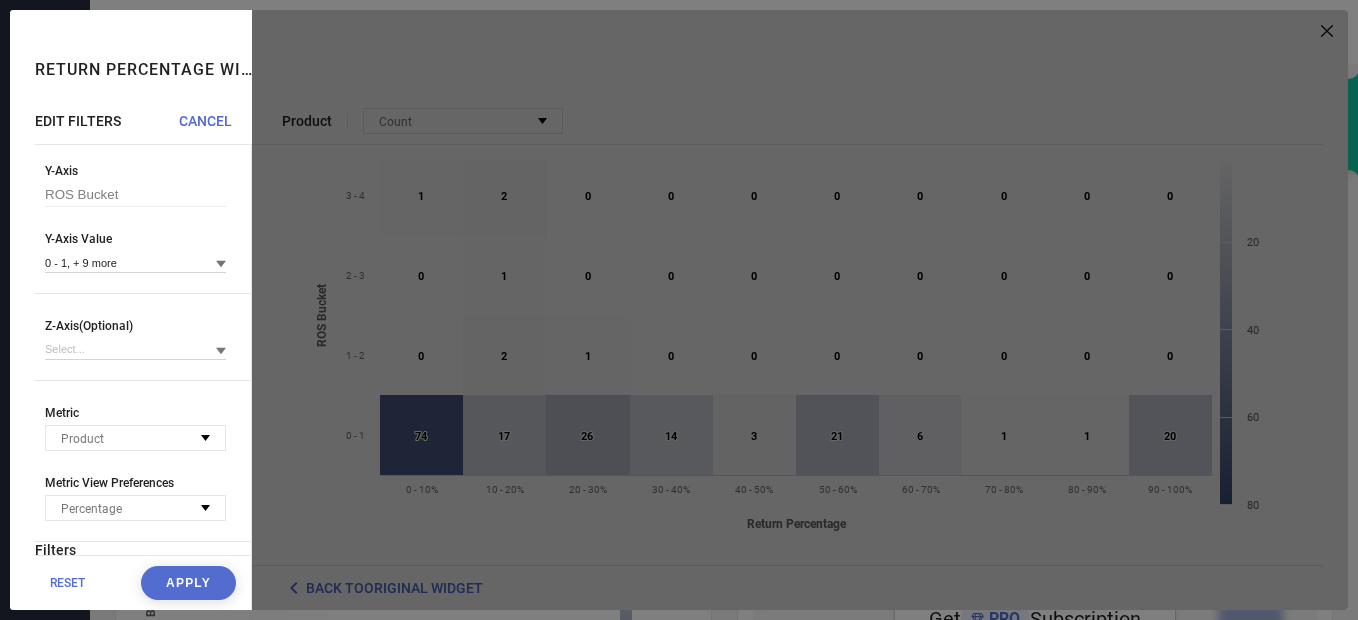 click on "Apply" at bounding box center [188, 583] 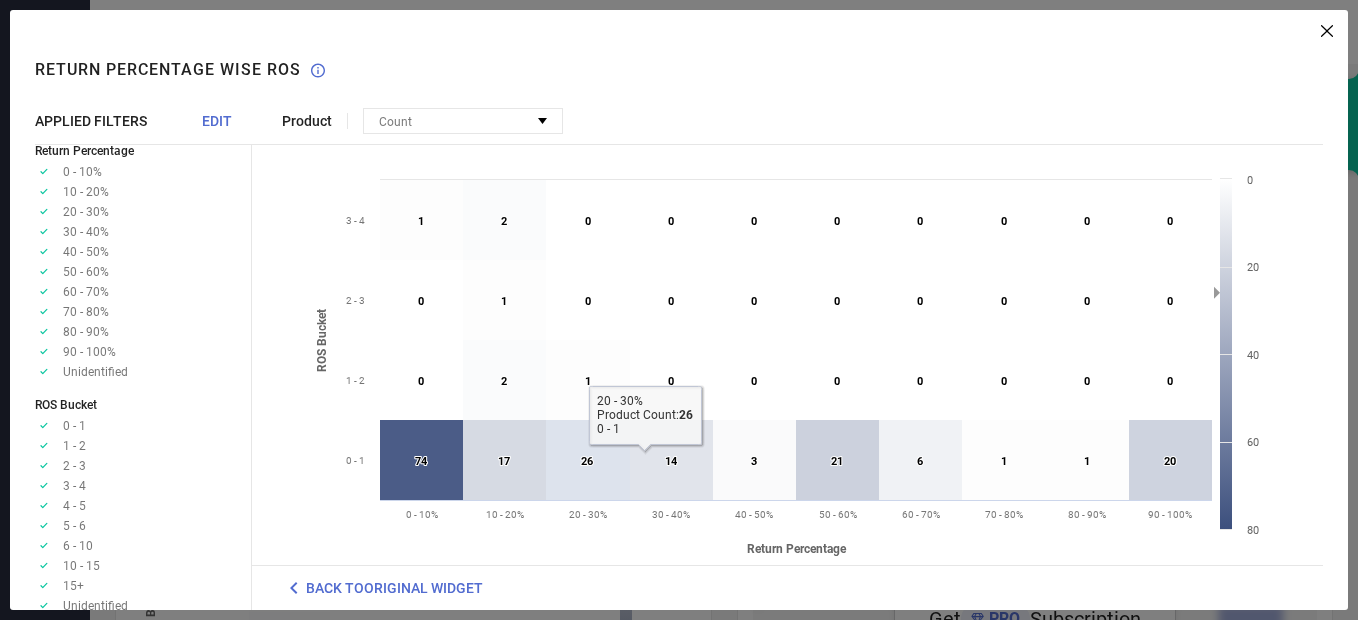 scroll, scrollTop: 0, scrollLeft: 0, axis: both 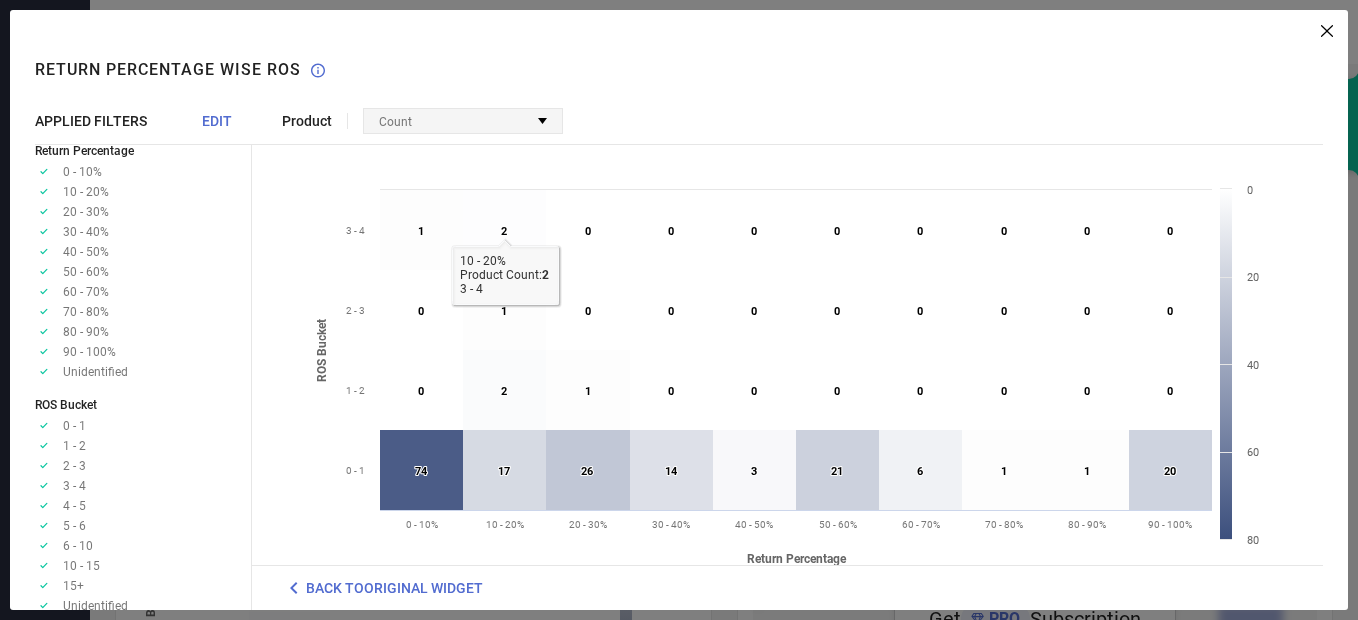 click on "Count" at bounding box center [463, 121] 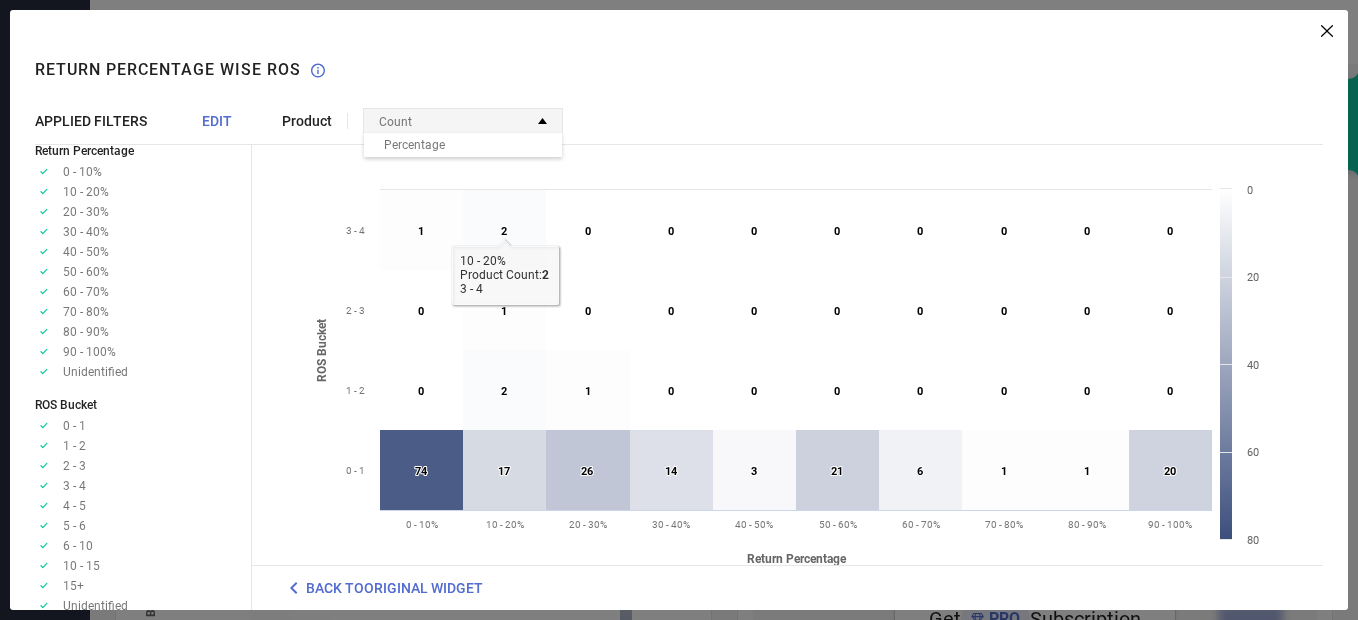 click on "Count" at bounding box center (463, 121) 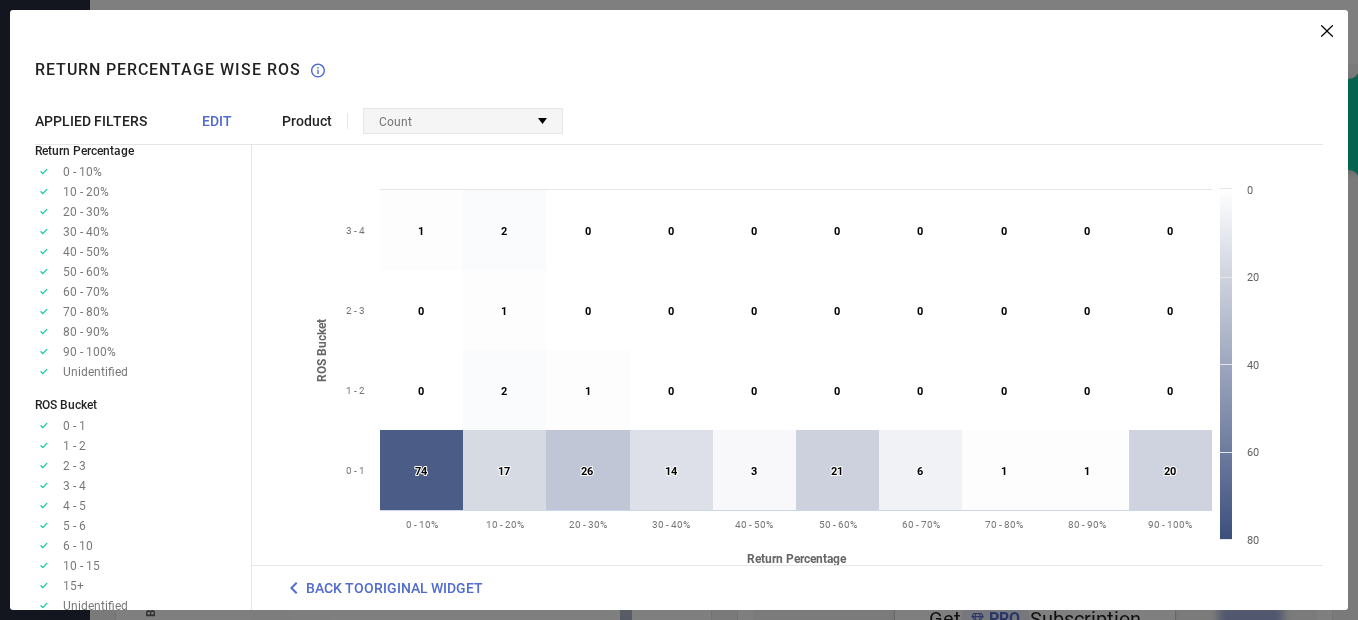 click on "Count" at bounding box center [463, 121] 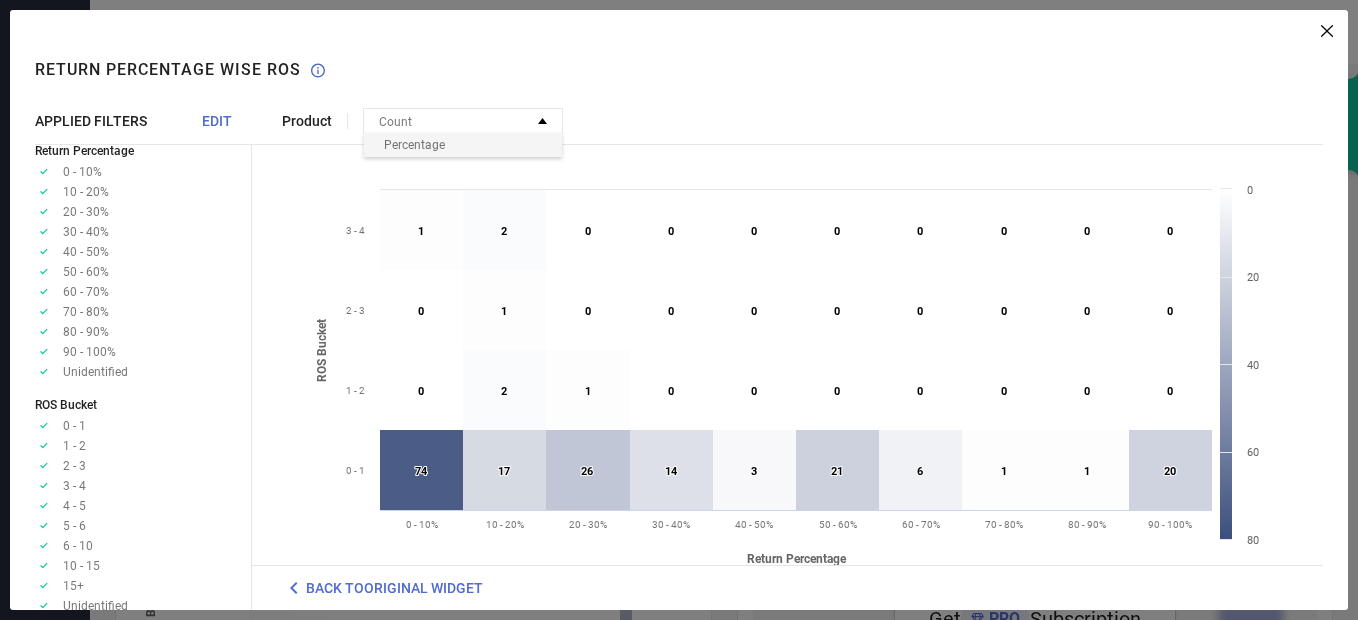click on "Percentage" at bounding box center (463, 145) 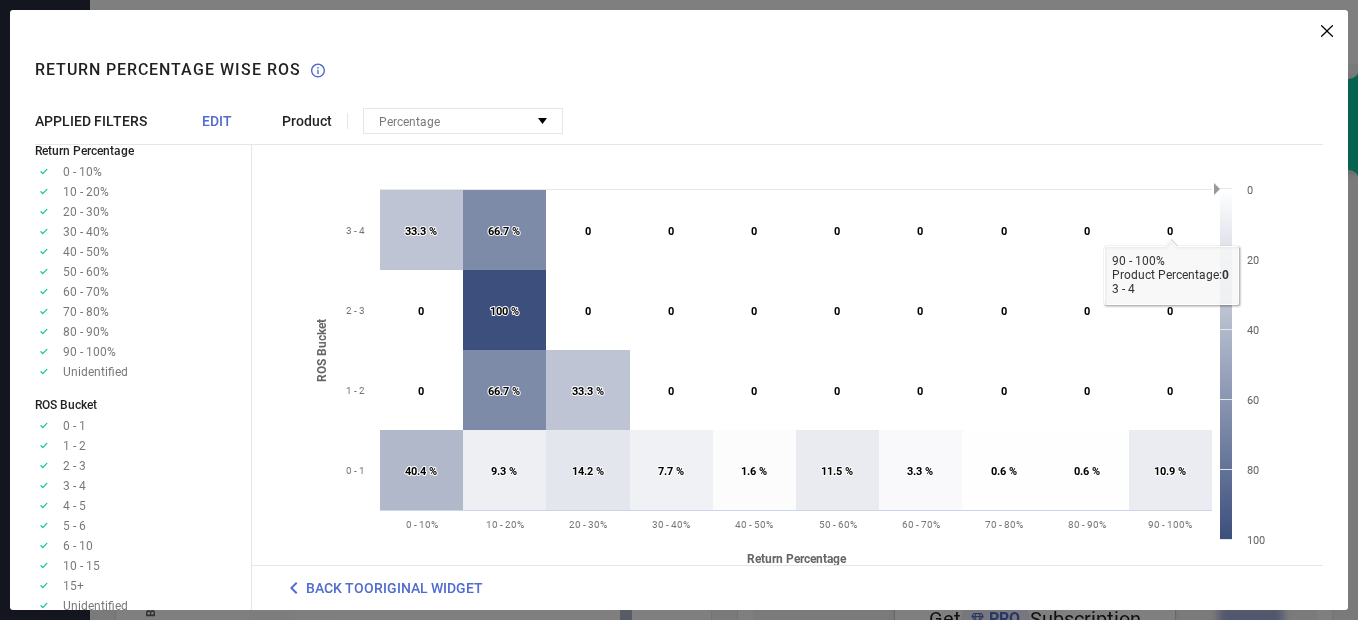 click 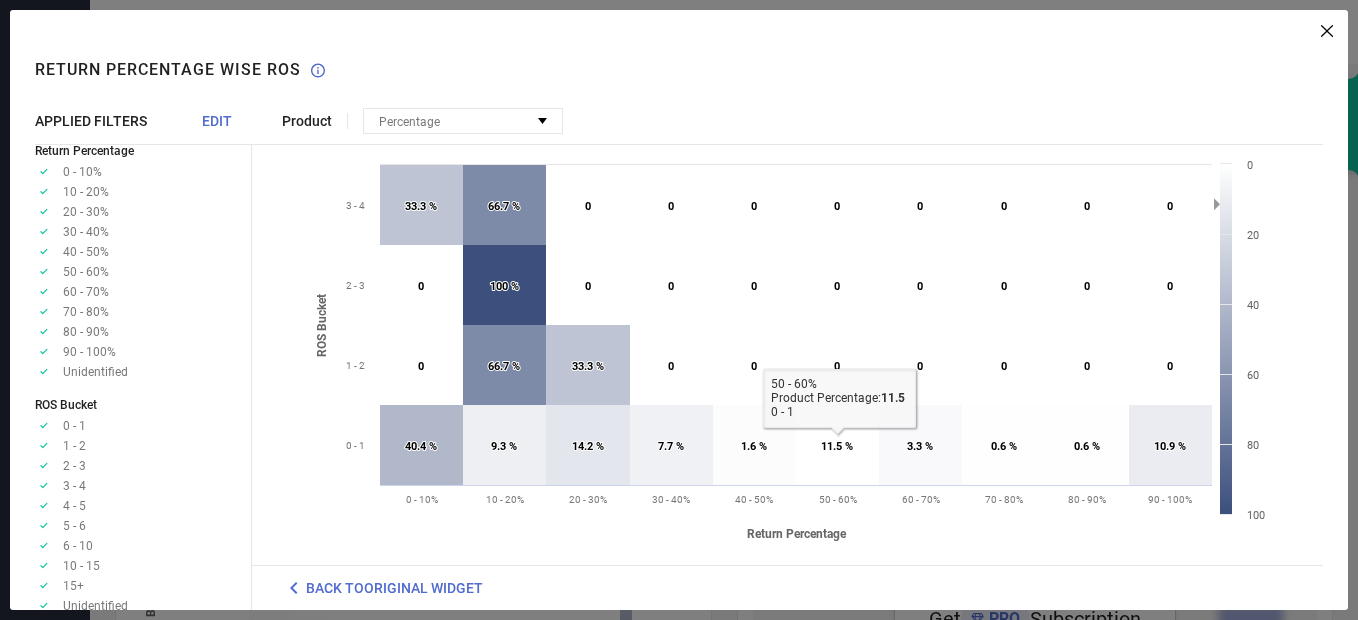 scroll, scrollTop: 35, scrollLeft: 0, axis: vertical 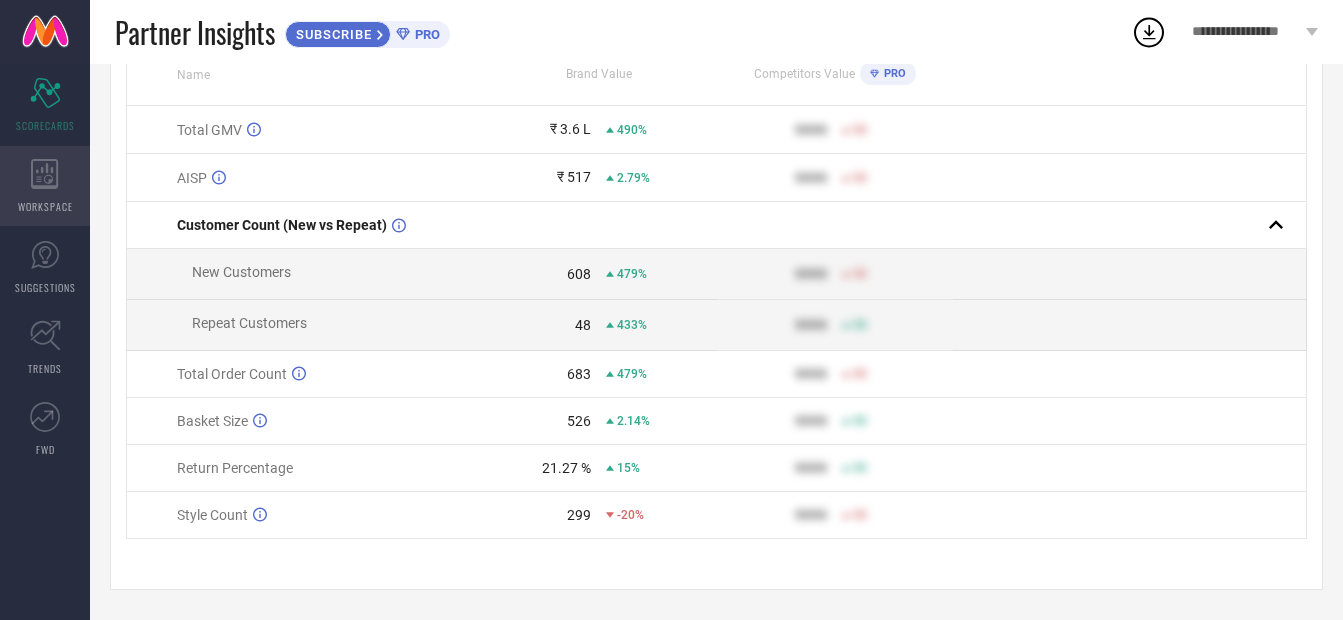 click on "WORKSPACE" at bounding box center [45, 186] 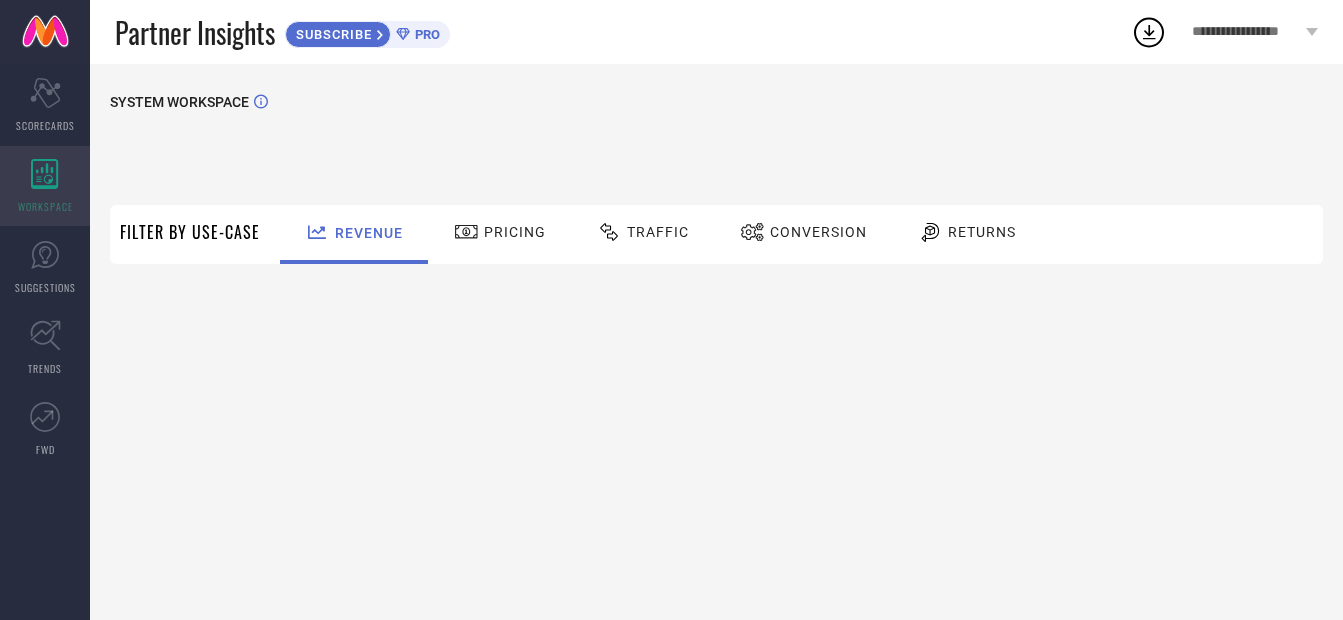 scroll, scrollTop: 0, scrollLeft: 0, axis: both 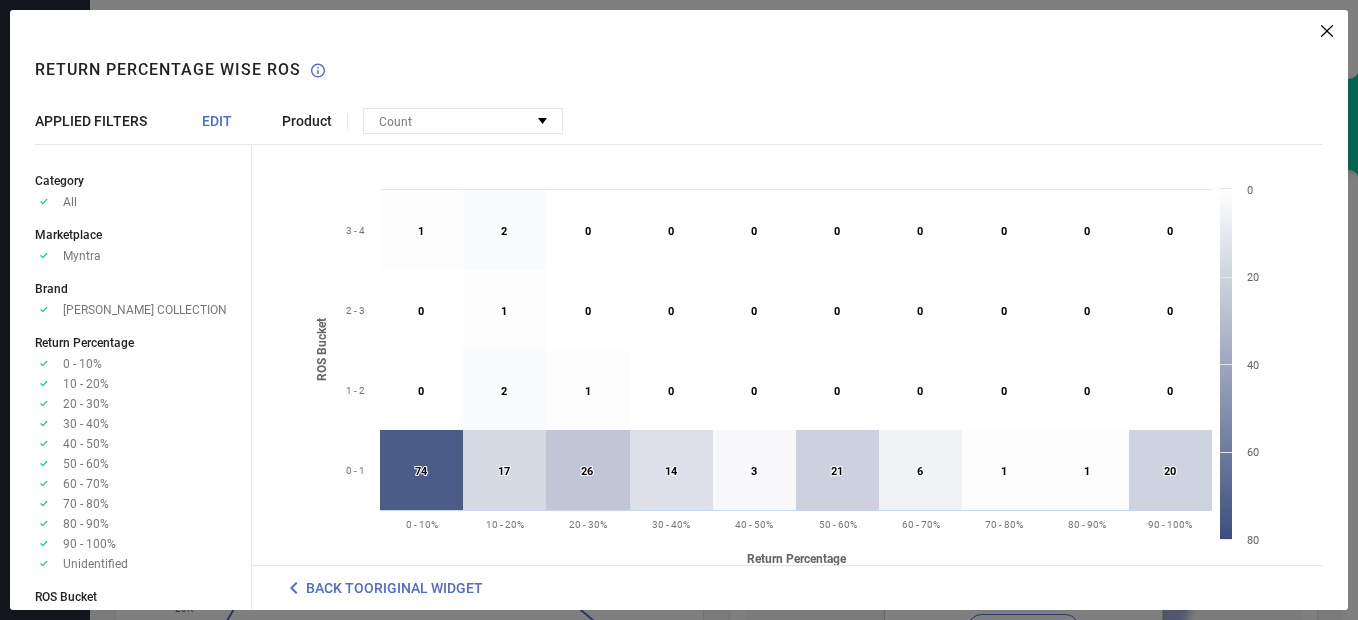 click at bounding box center [792, 31] 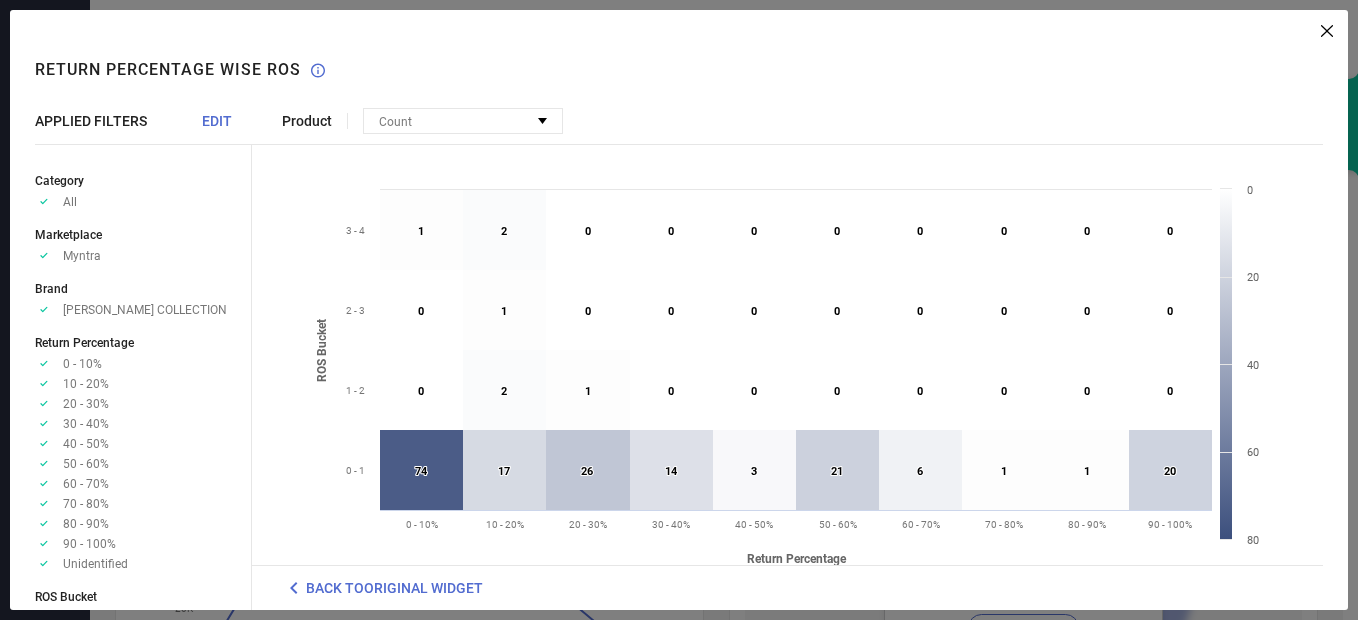click 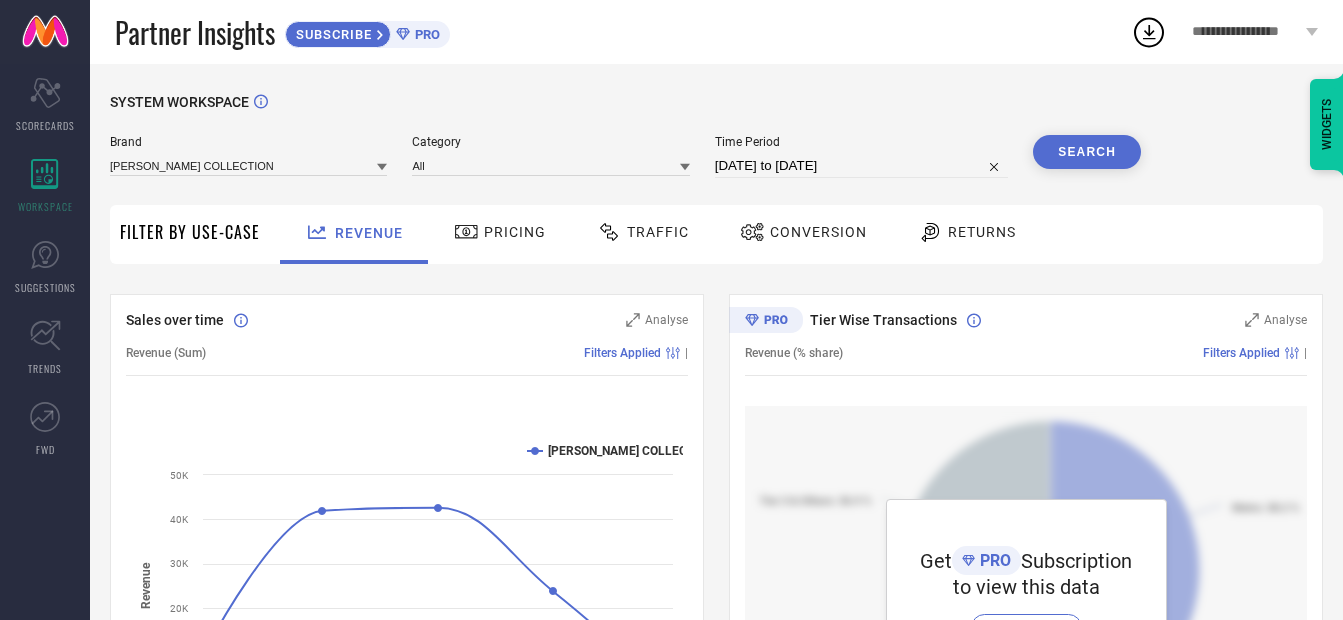 click on "Conversion" at bounding box center [803, 232] 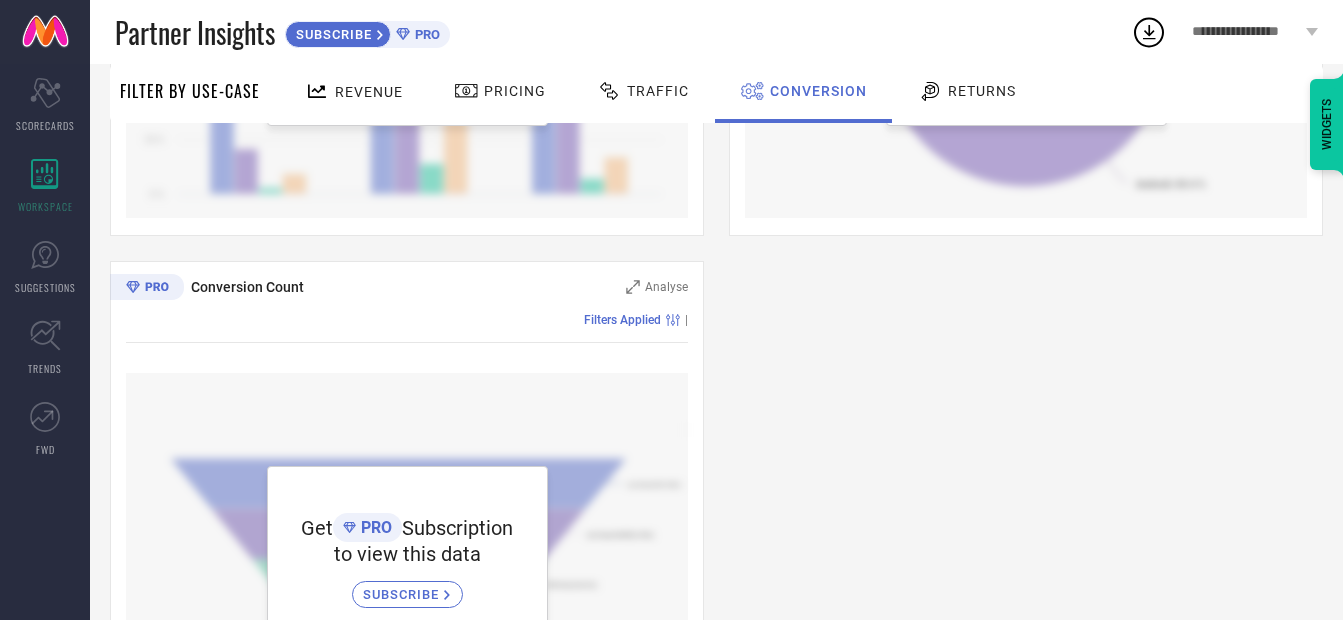 scroll, scrollTop: 397, scrollLeft: 0, axis: vertical 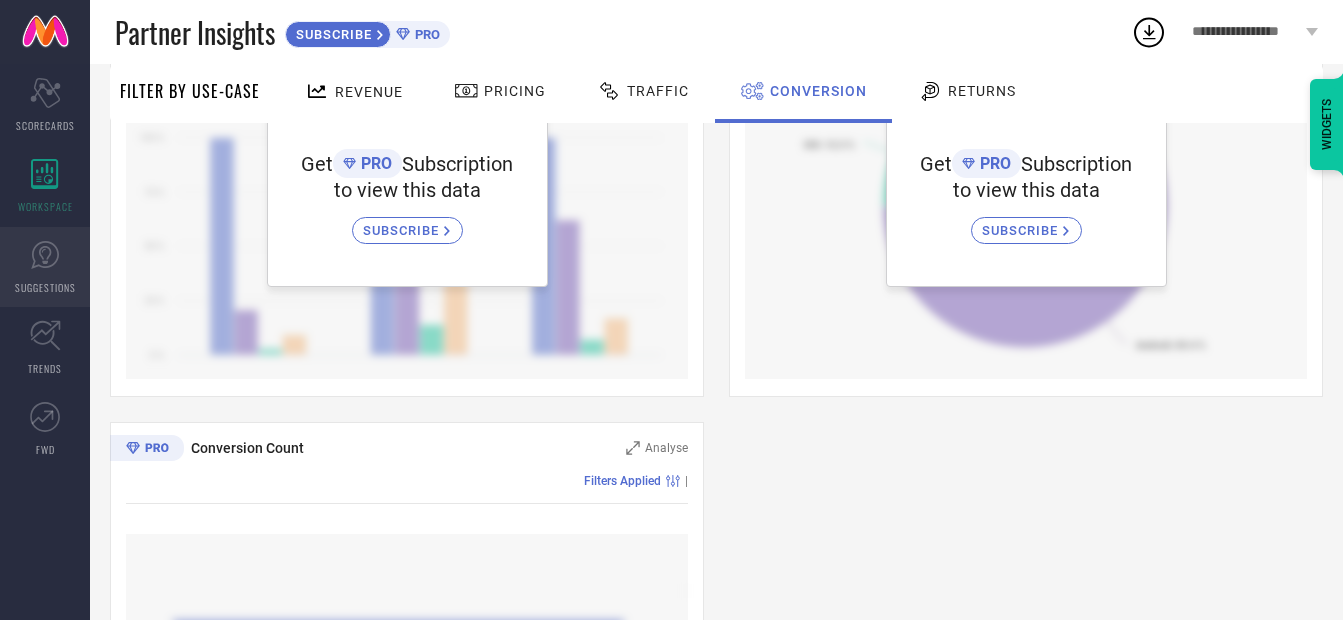 click on "SUGGESTIONS" at bounding box center (45, 287) 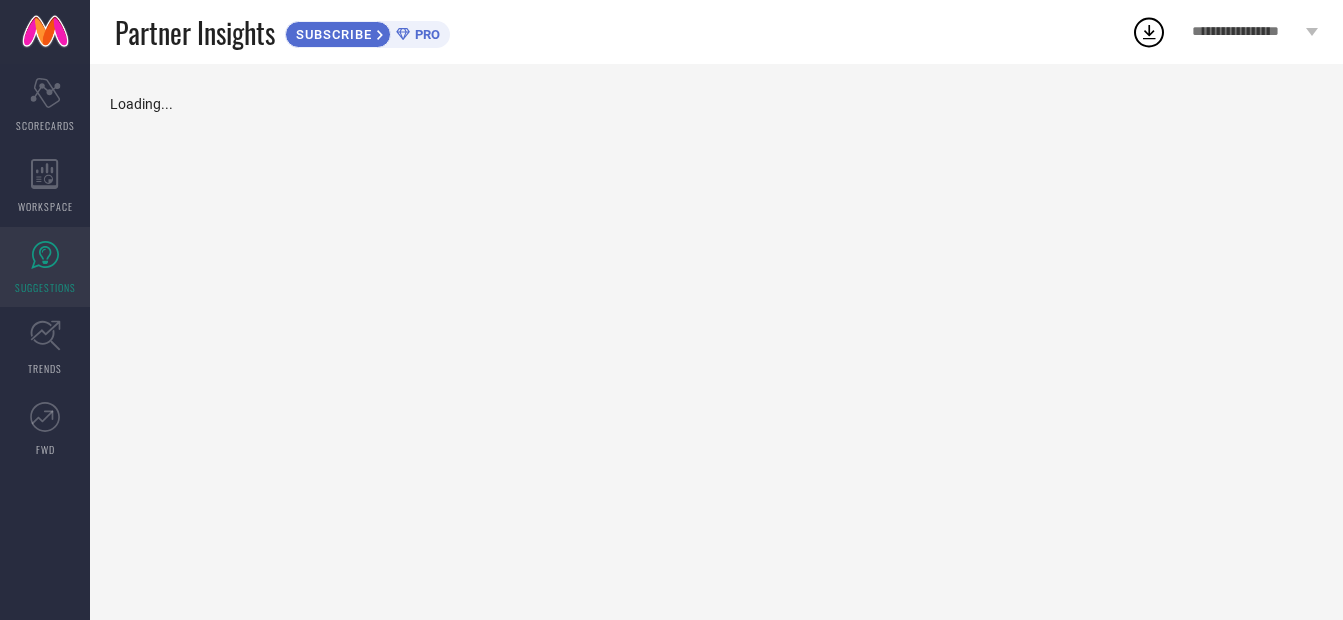 scroll, scrollTop: 0, scrollLeft: 0, axis: both 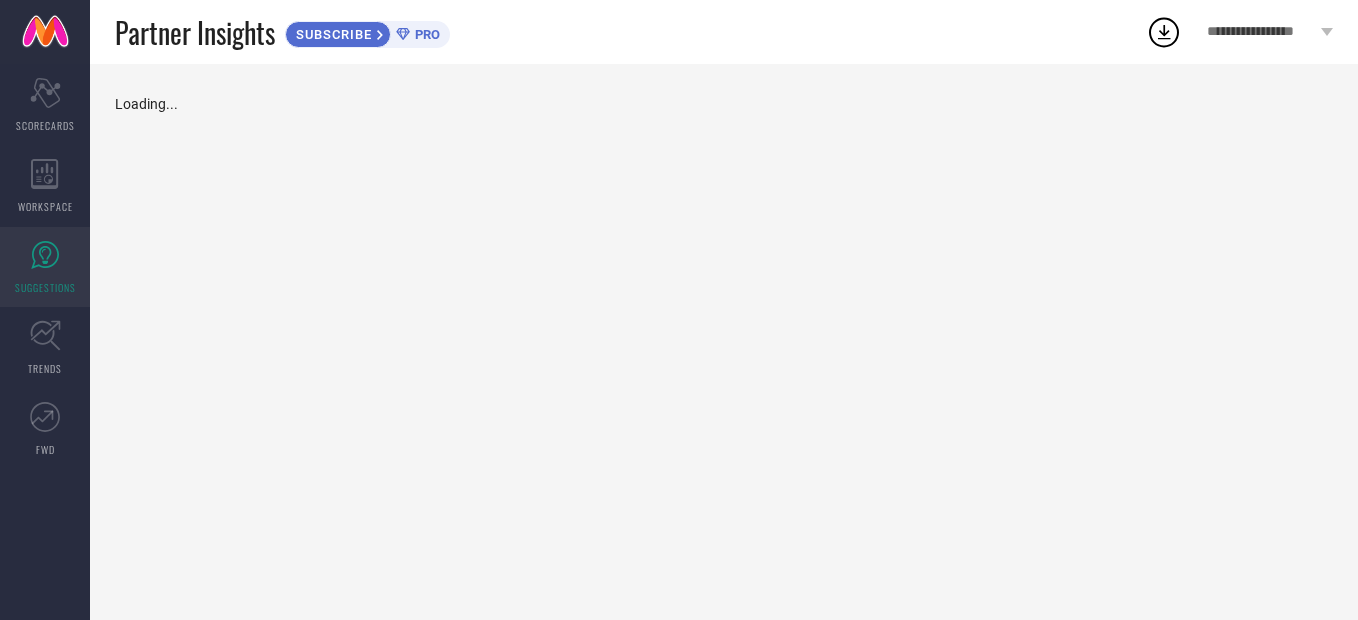 click on "SUGGESTIONS" at bounding box center (45, 287) 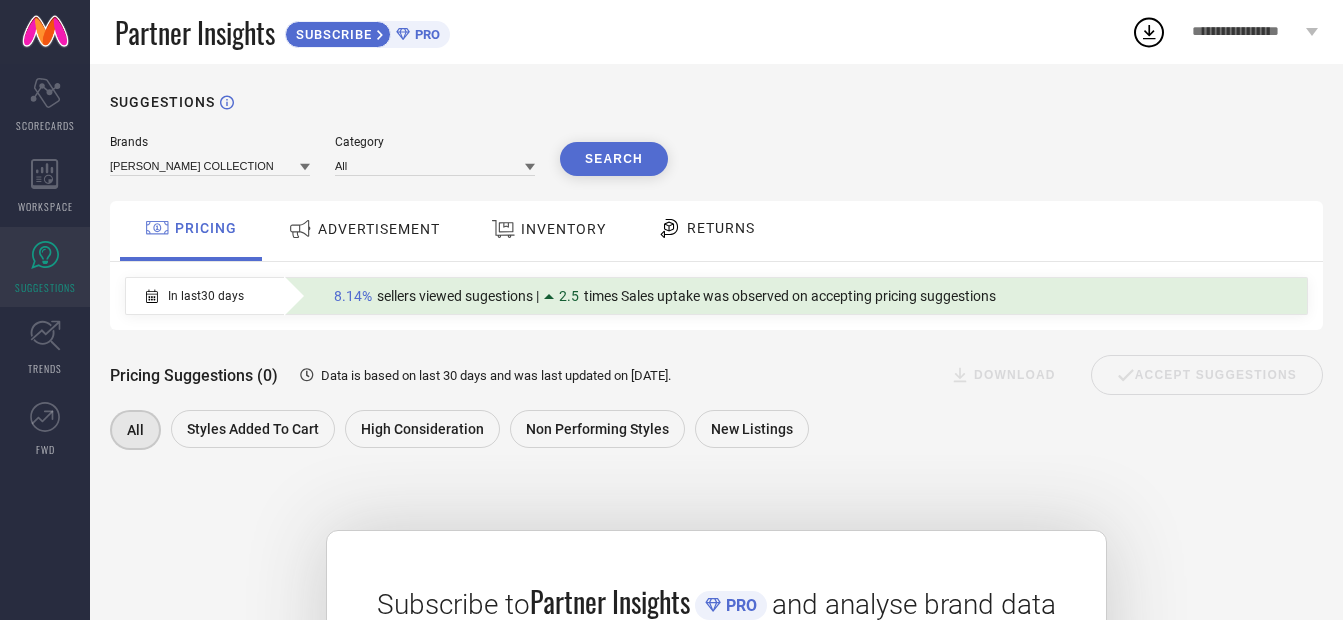 click 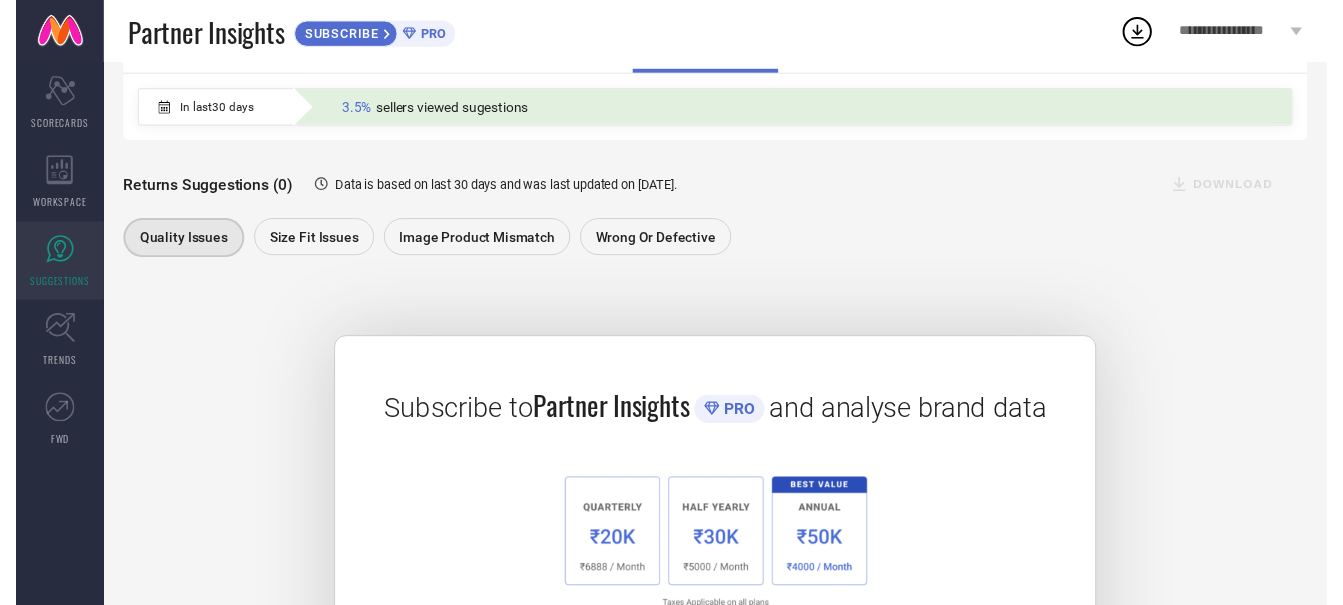 scroll, scrollTop: 0, scrollLeft: 0, axis: both 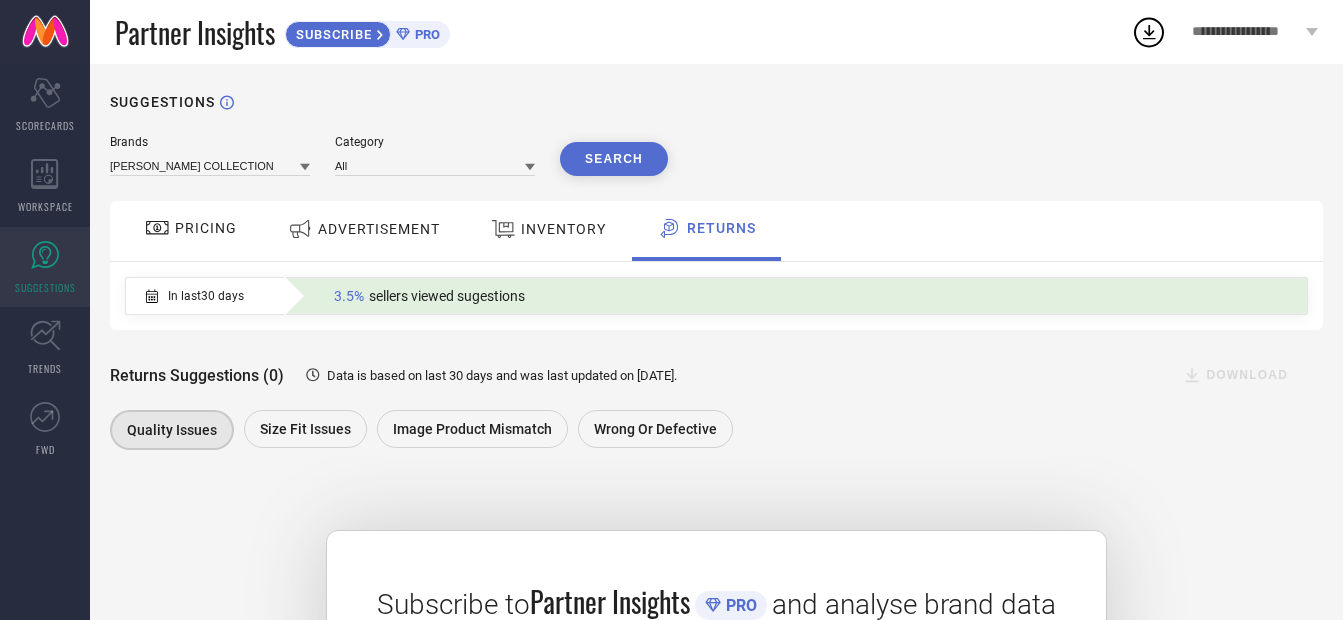 click on "Search" at bounding box center (614, 159) 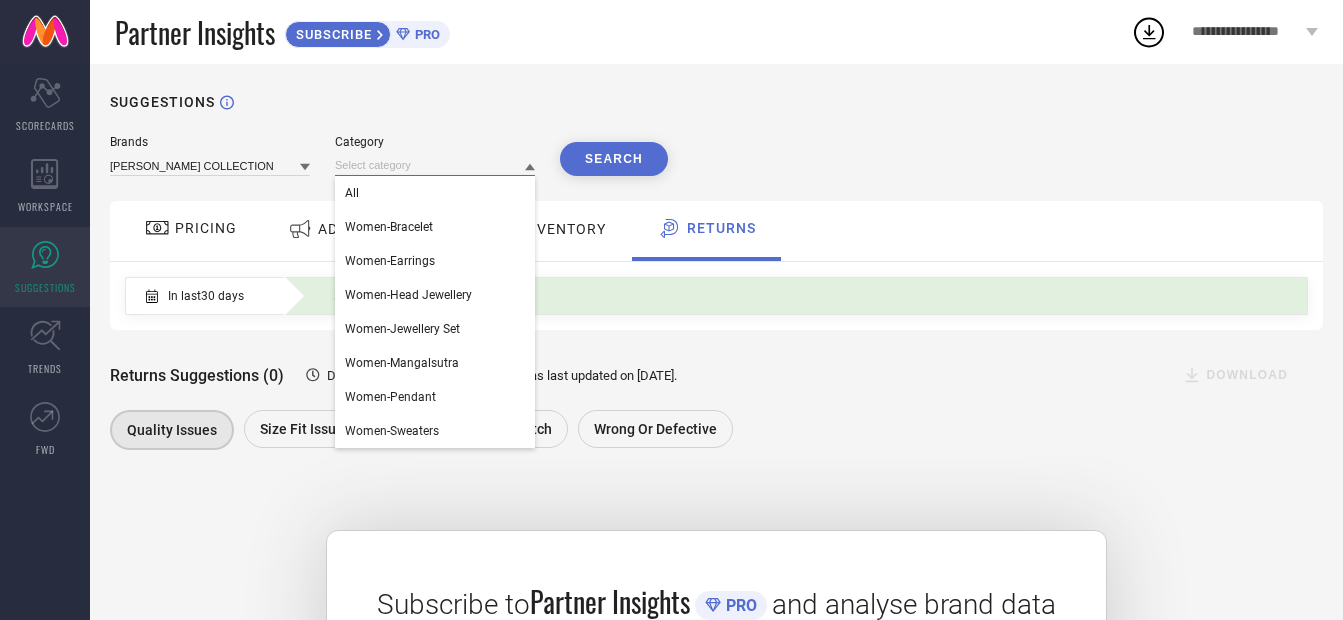 click at bounding box center (435, 165) 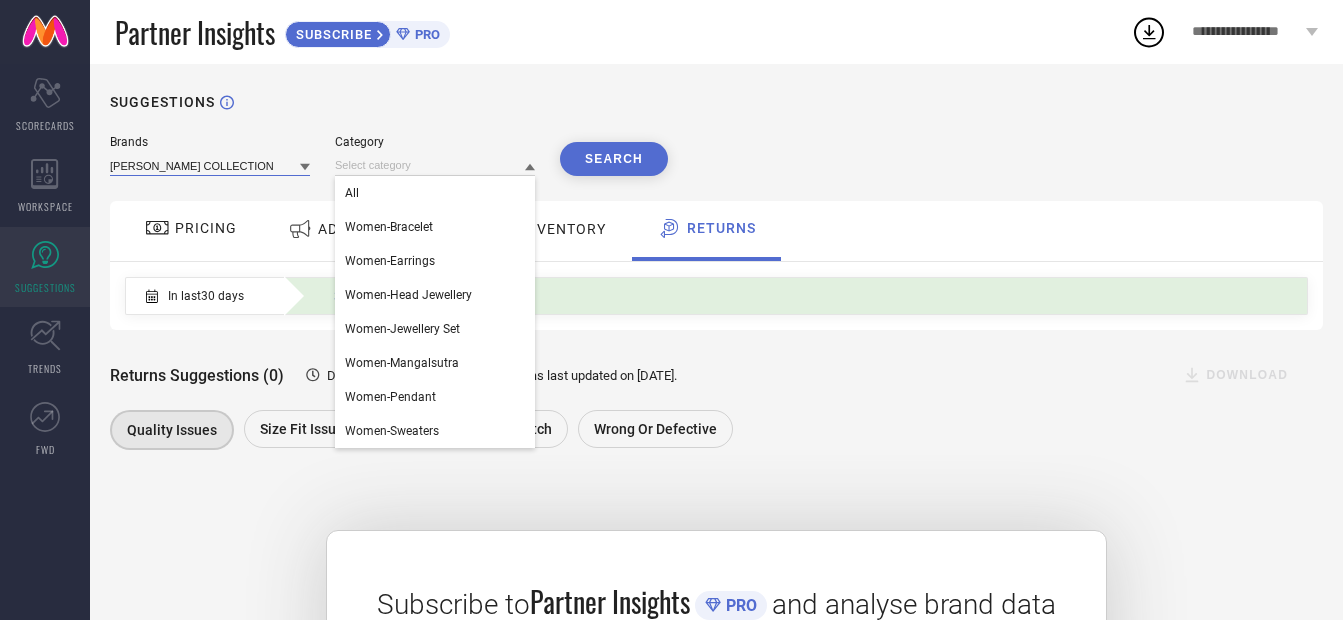 click at bounding box center (210, 165) 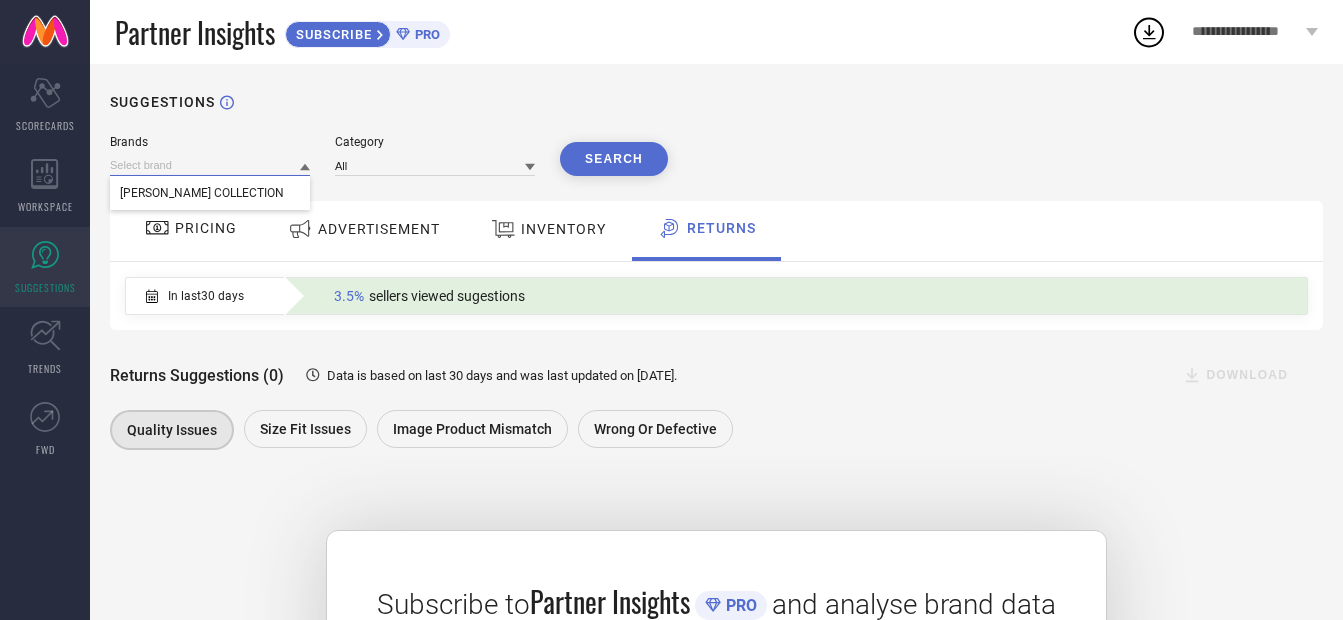 click at bounding box center (210, 165) 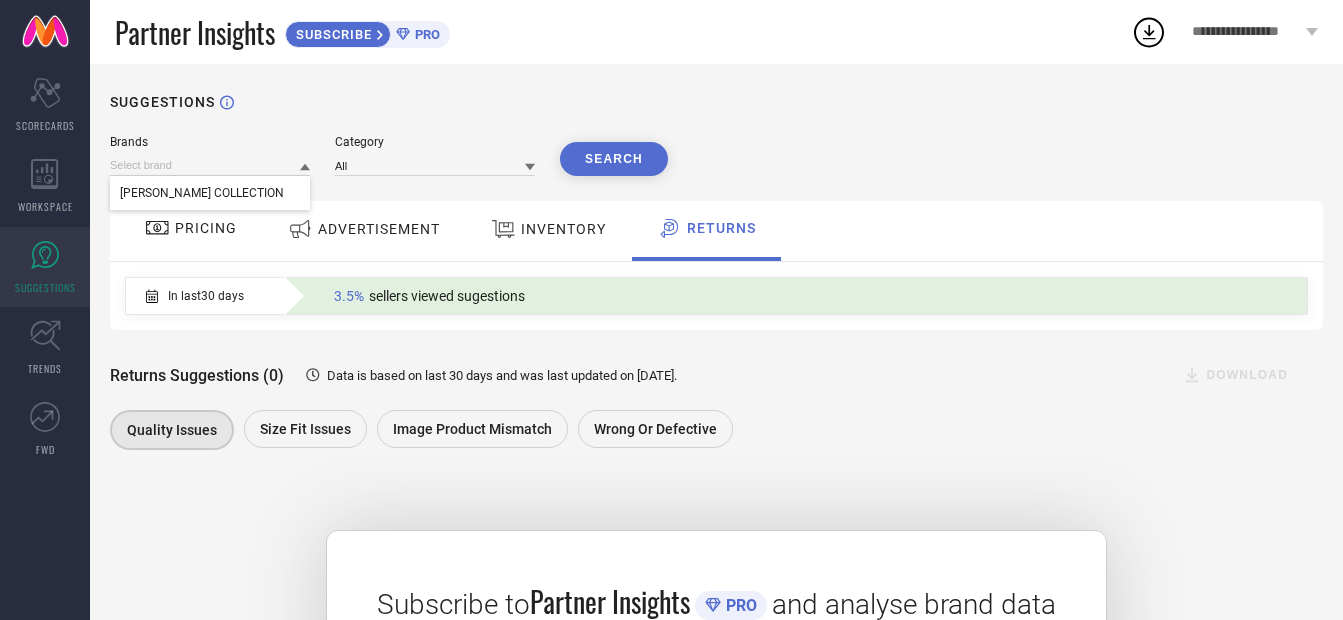 click on "Search" at bounding box center [614, 159] 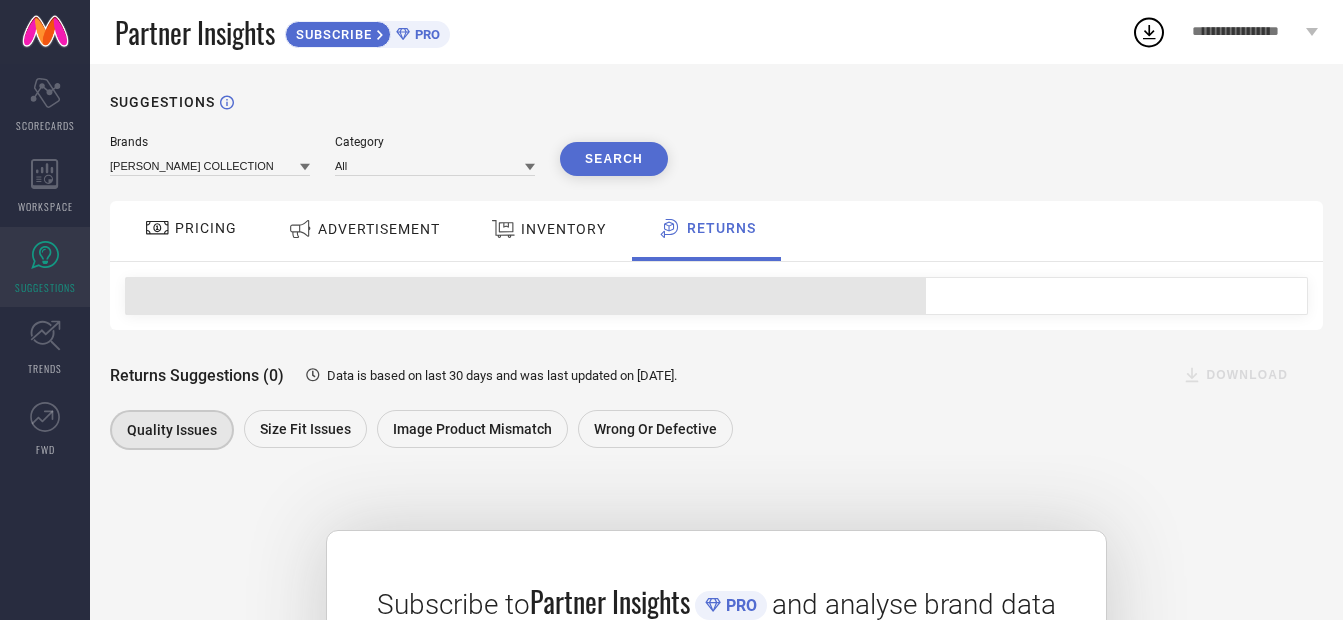 click on "Search" at bounding box center (614, 159) 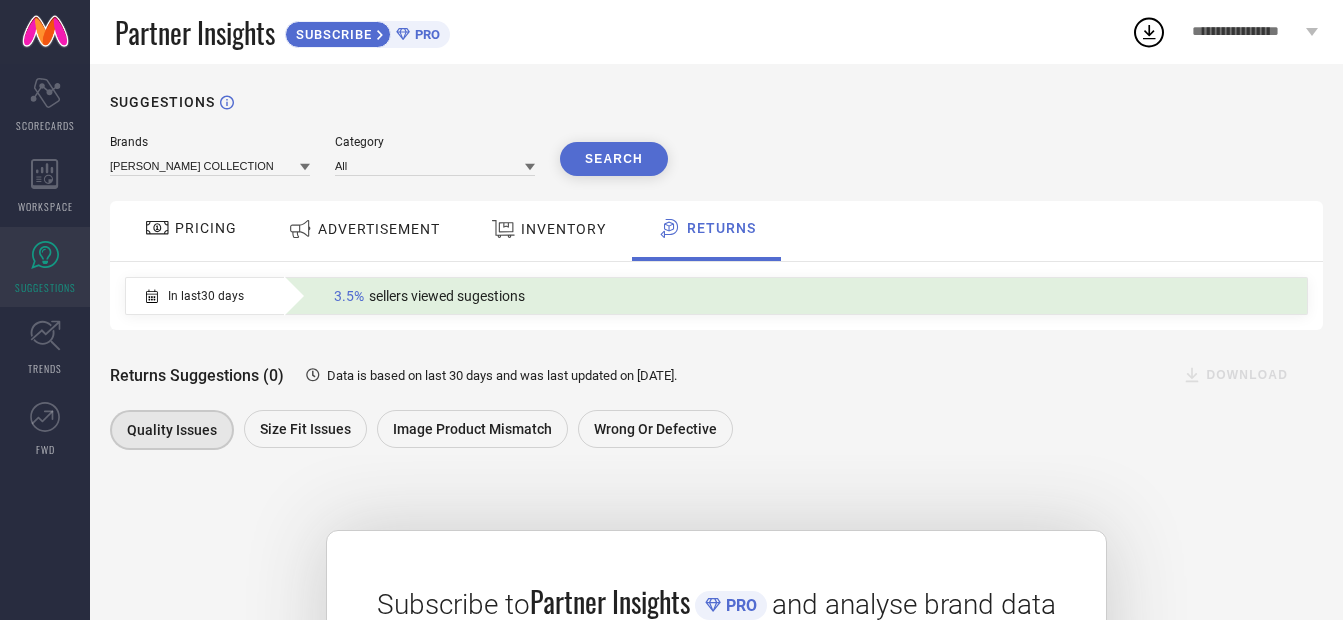 click on "PRICING" at bounding box center (191, 231) 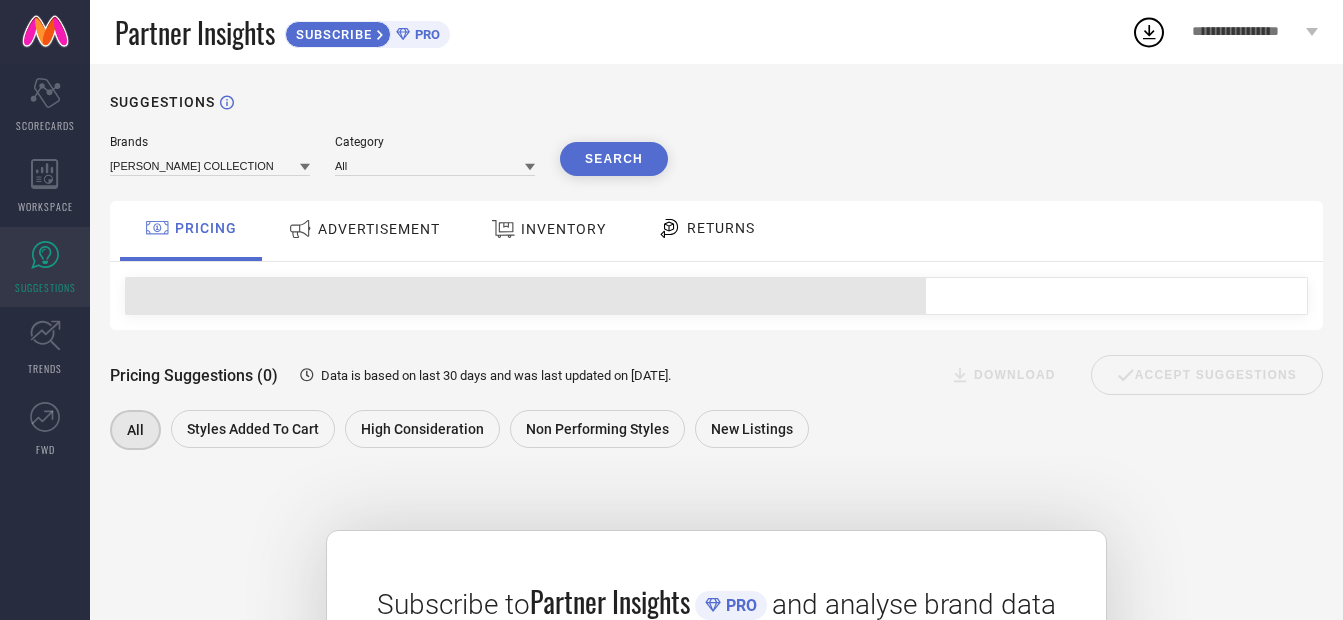 click on "PRICING" at bounding box center (191, 231) 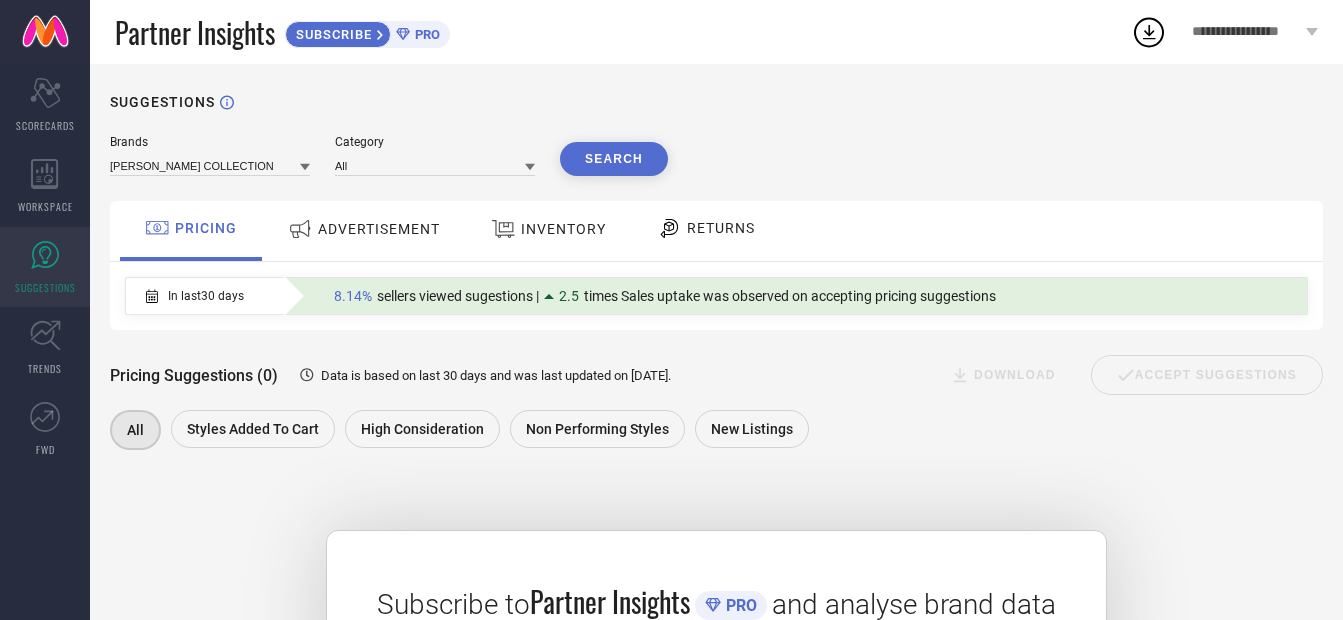 click on "RETURNS" at bounding box center (706, 228) 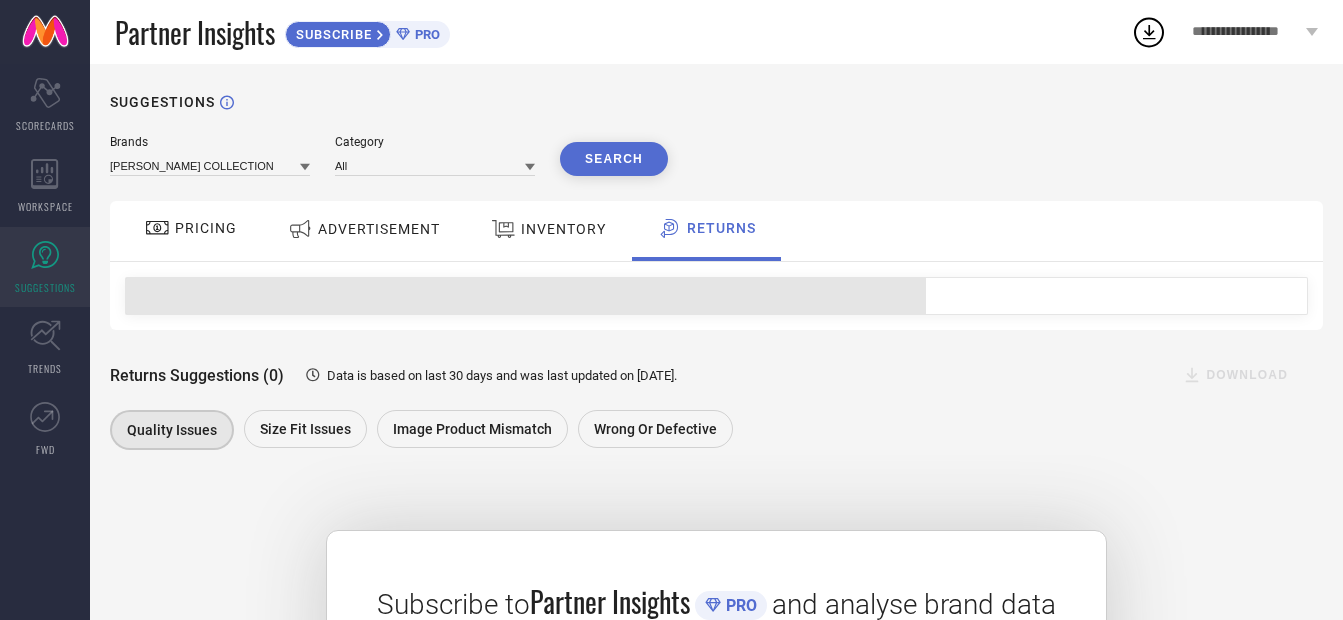click on "RETURNS" at bounding box center (706, 228) 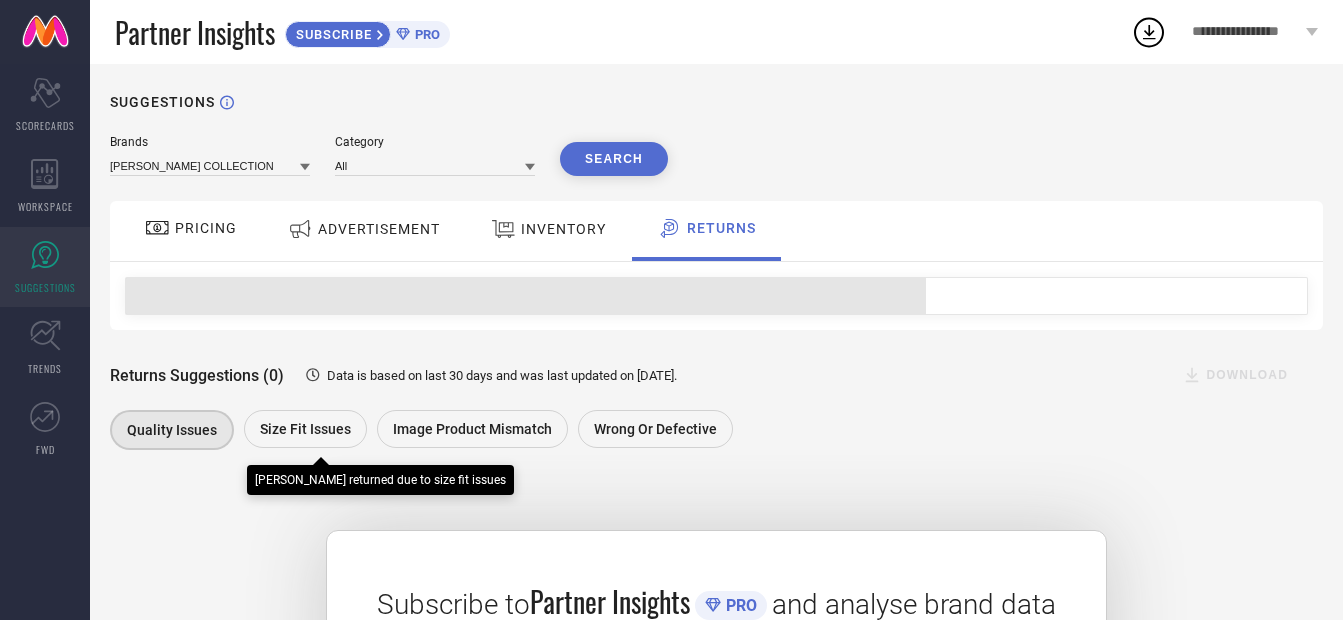 click on "Size fit issues" at bounding box center [305, 429] 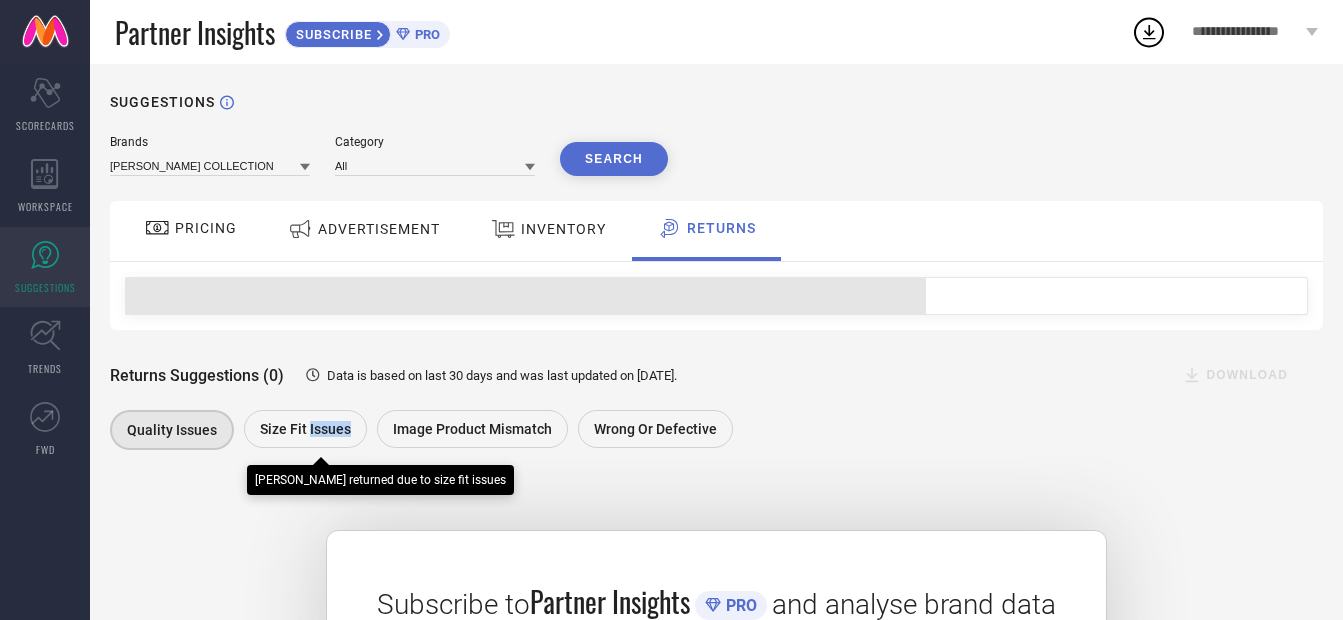 click on "Size fit issues" at bounding box center [305, 429] 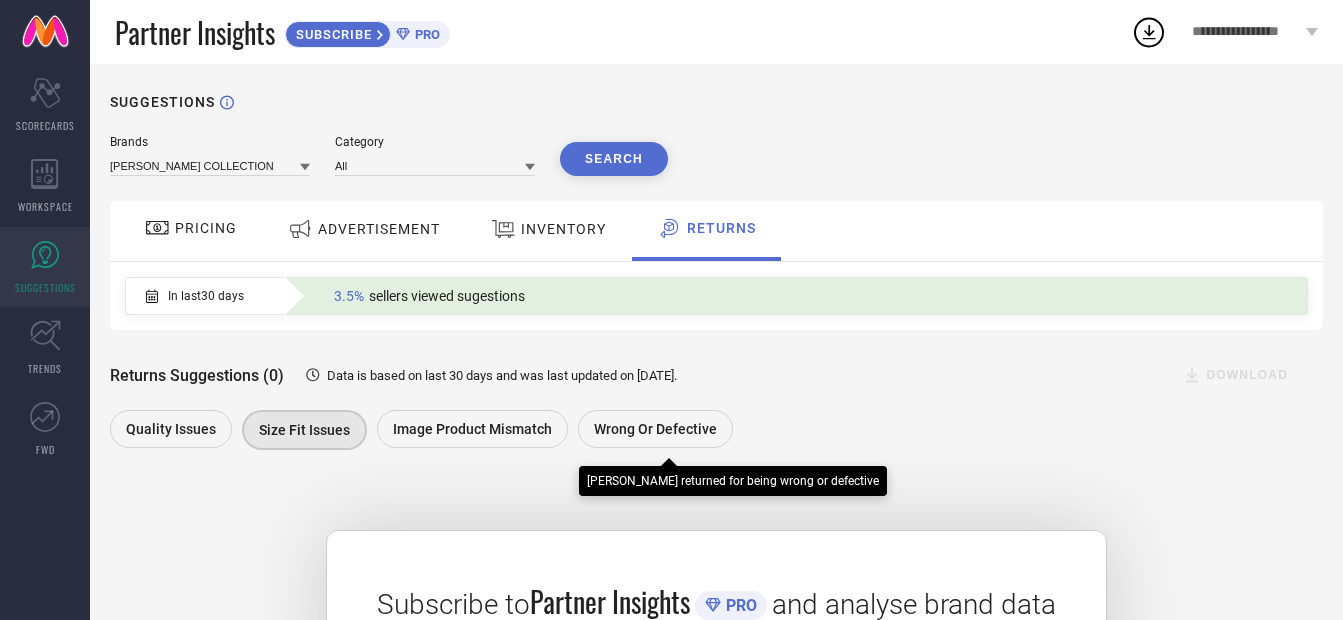 click on "Wrong or Defective" at bounding box center [655, 429] 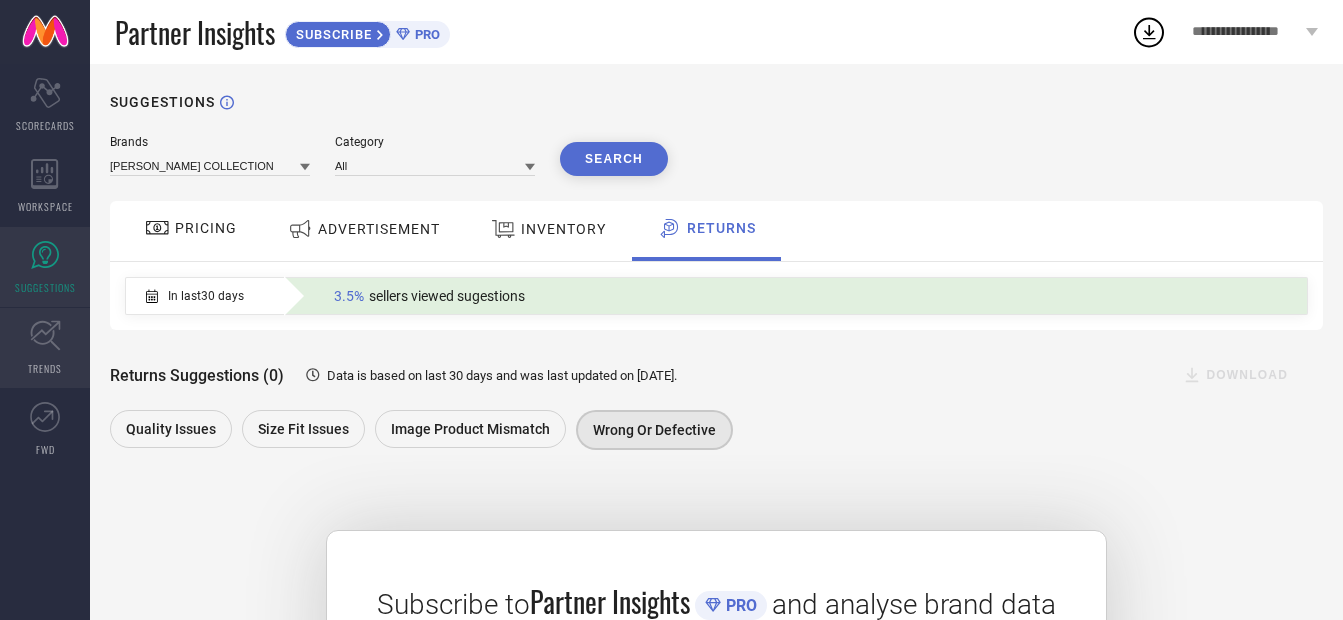 click 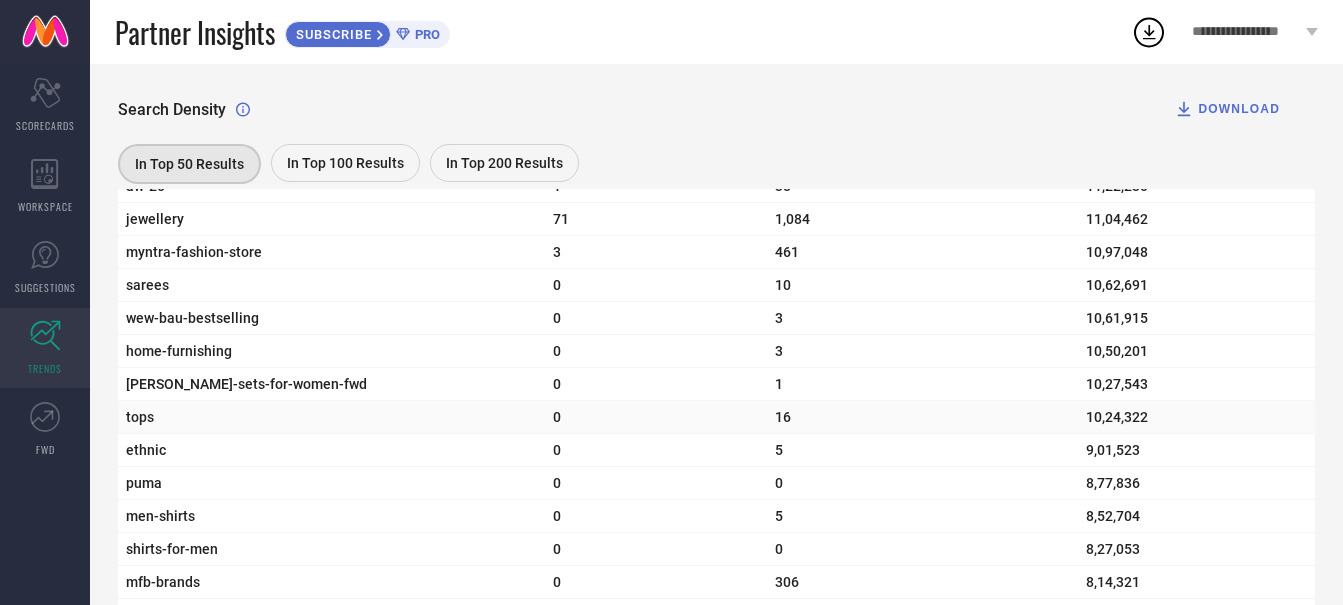 scroll, scrollTop: 1933, scrollLeft: 0, axis: vertical 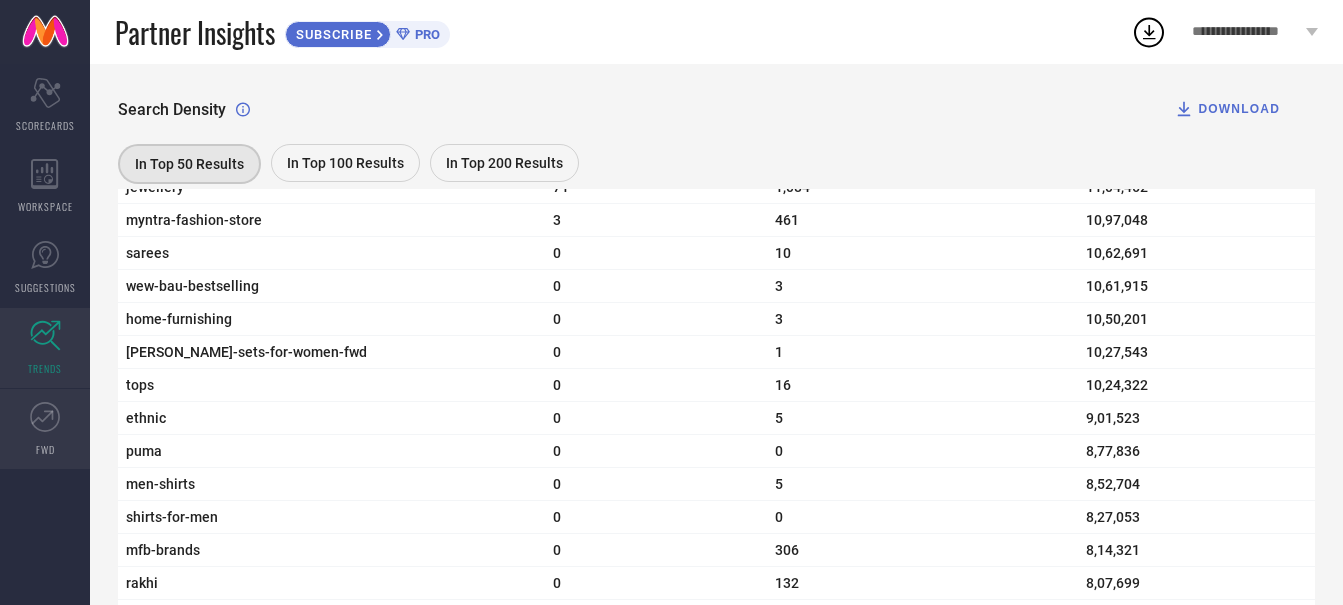 click on "FWD" at bounding box center (45, 429) 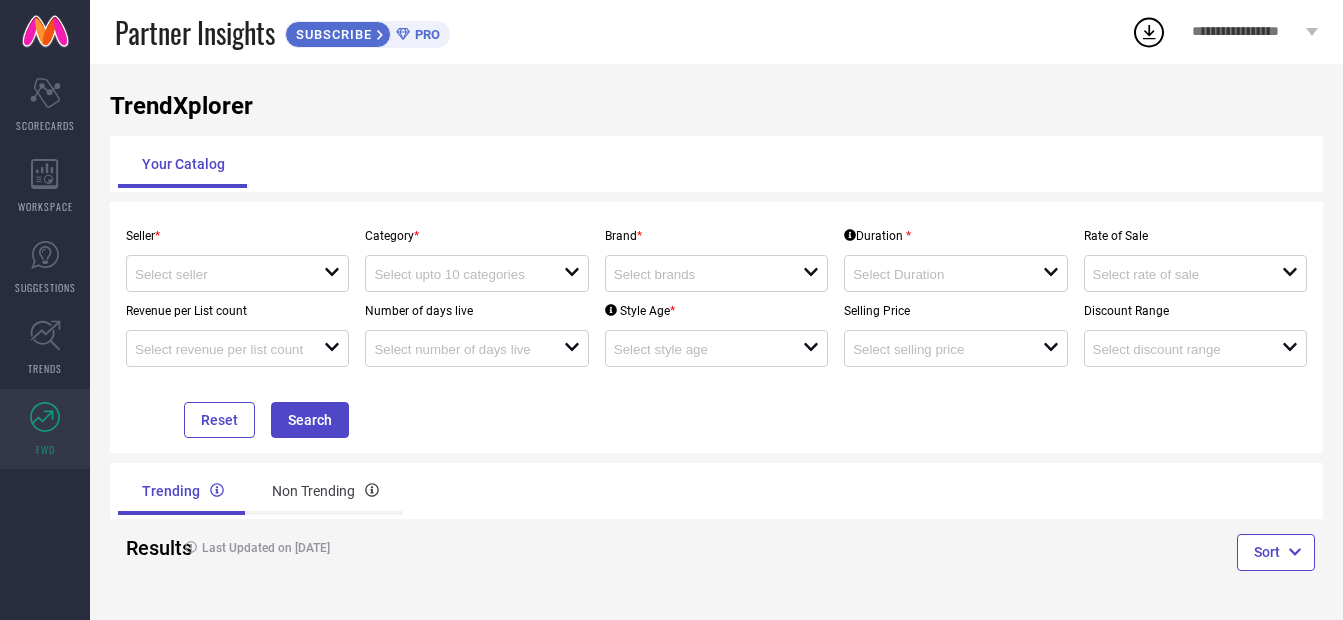scroll, scrollTop: 22, scrollLeft: 0, axis: vertical 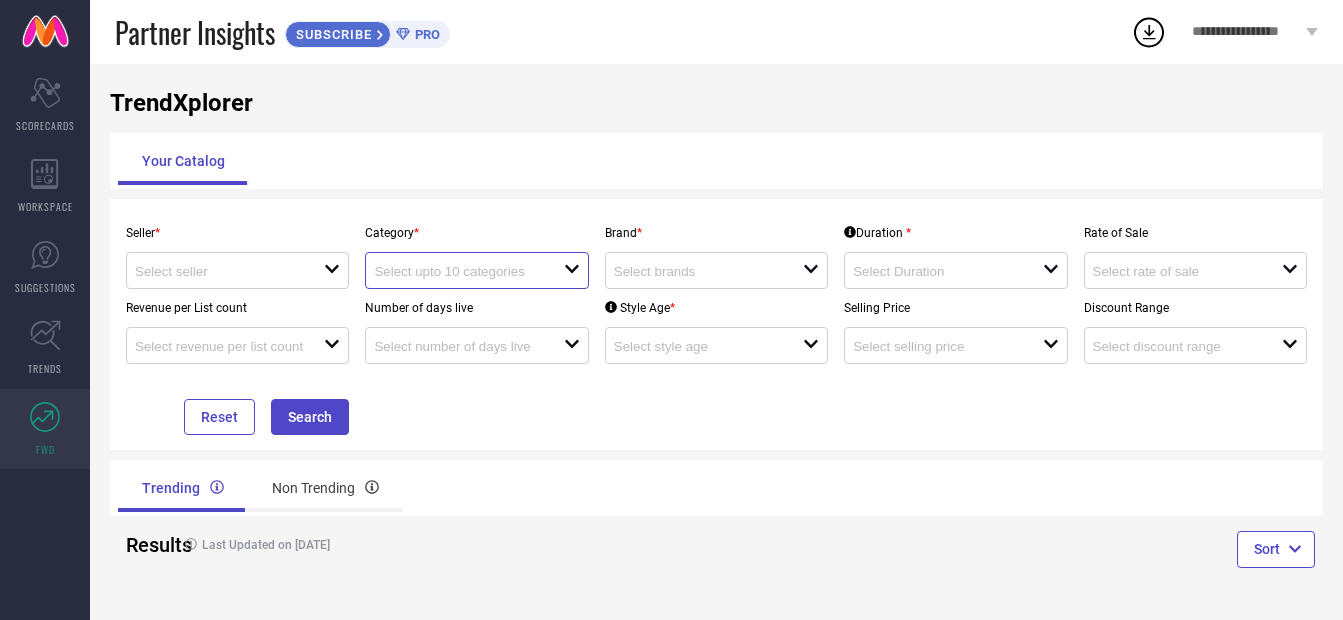 click at bounding box center [459, 271] 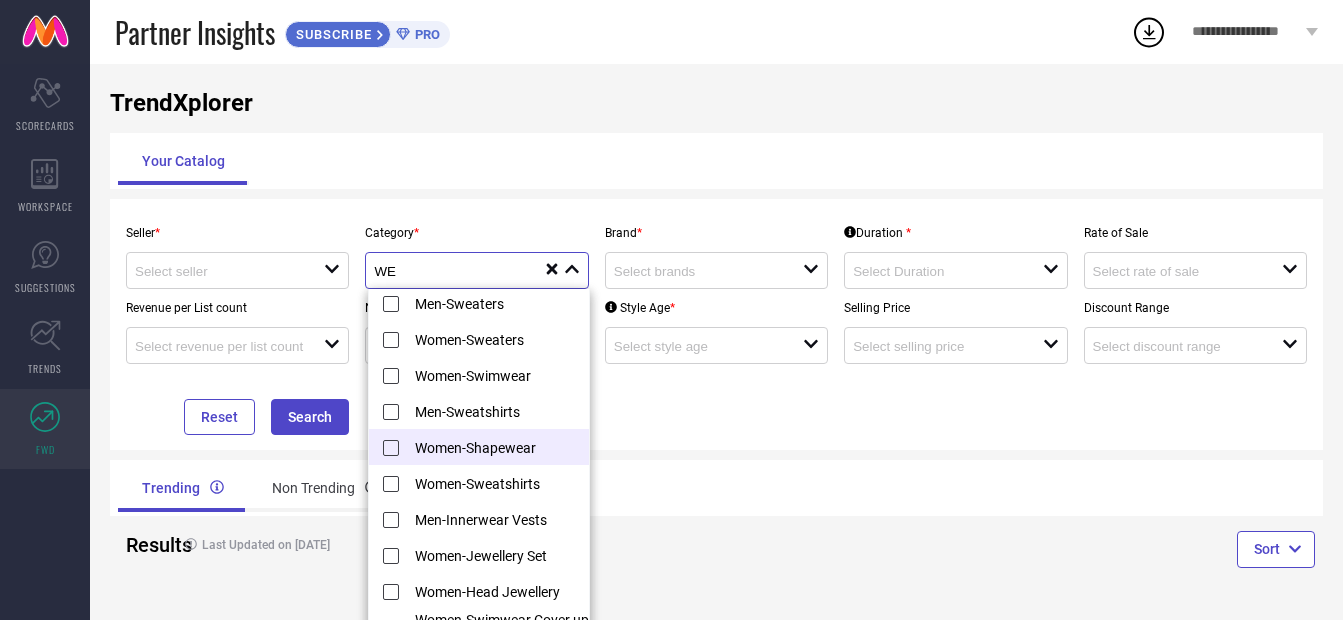 scroll, scrollTop: 0, scrollLeft: 0, axis: both 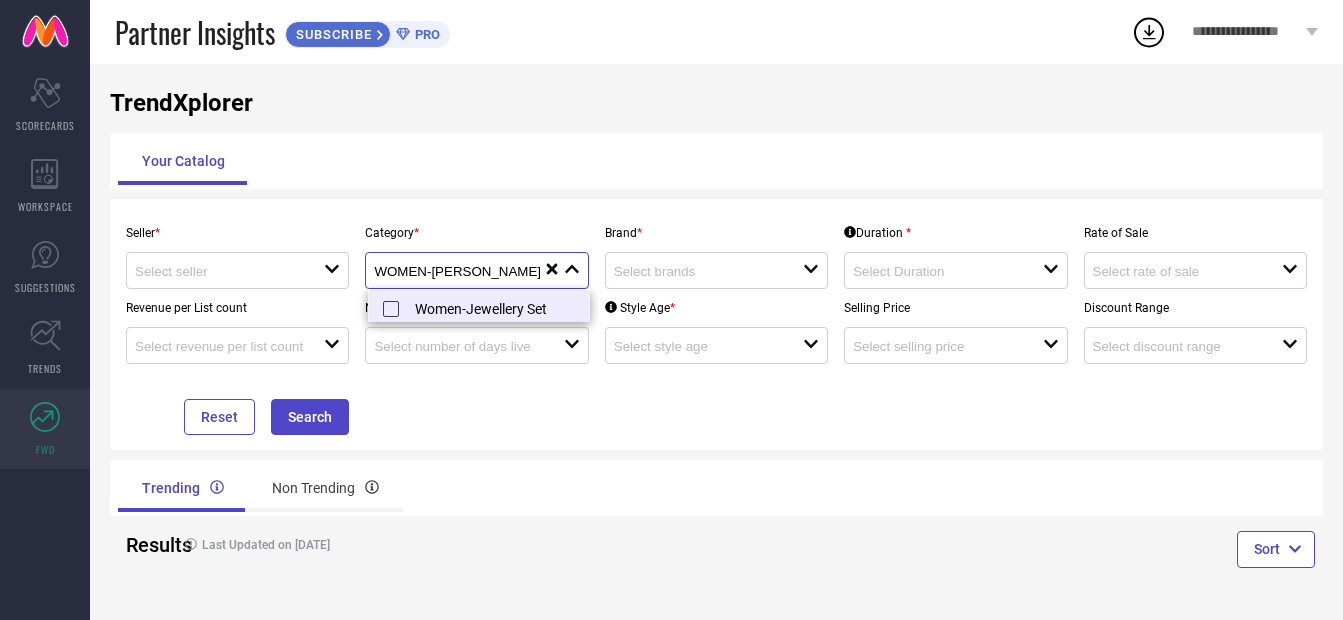 type on "WOMEN-[PERSON_NAME]" 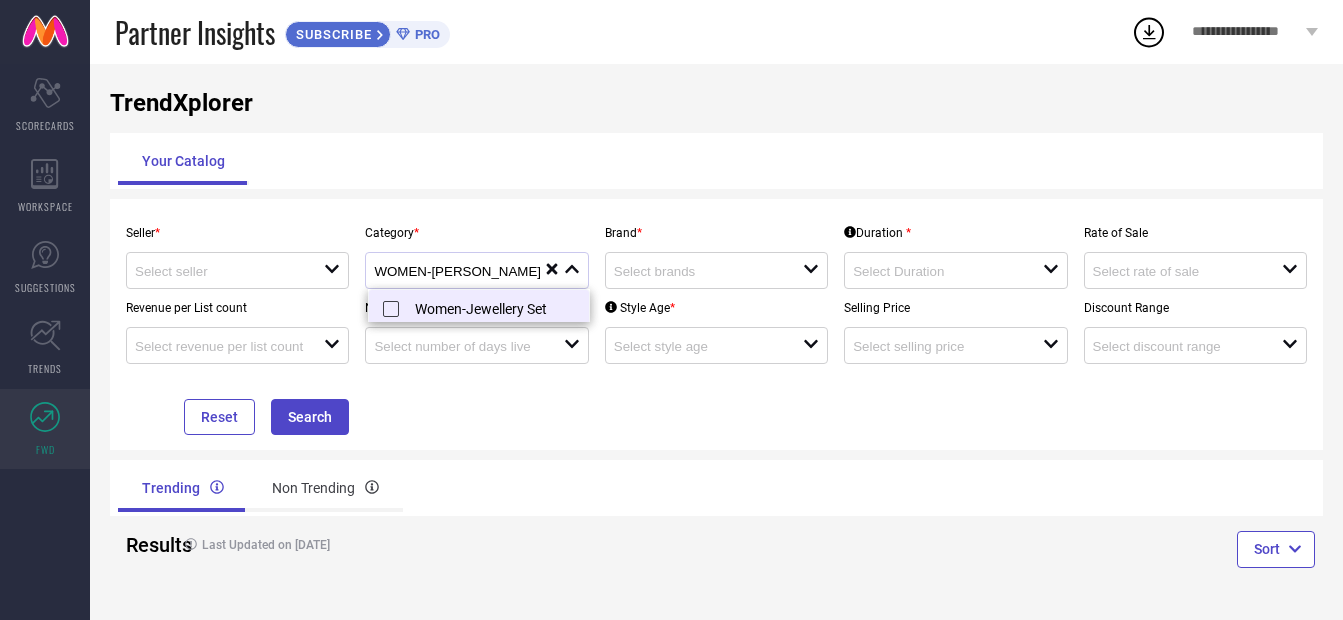 click on "Women-Jewellery Set" at bounding box center [489, 308] 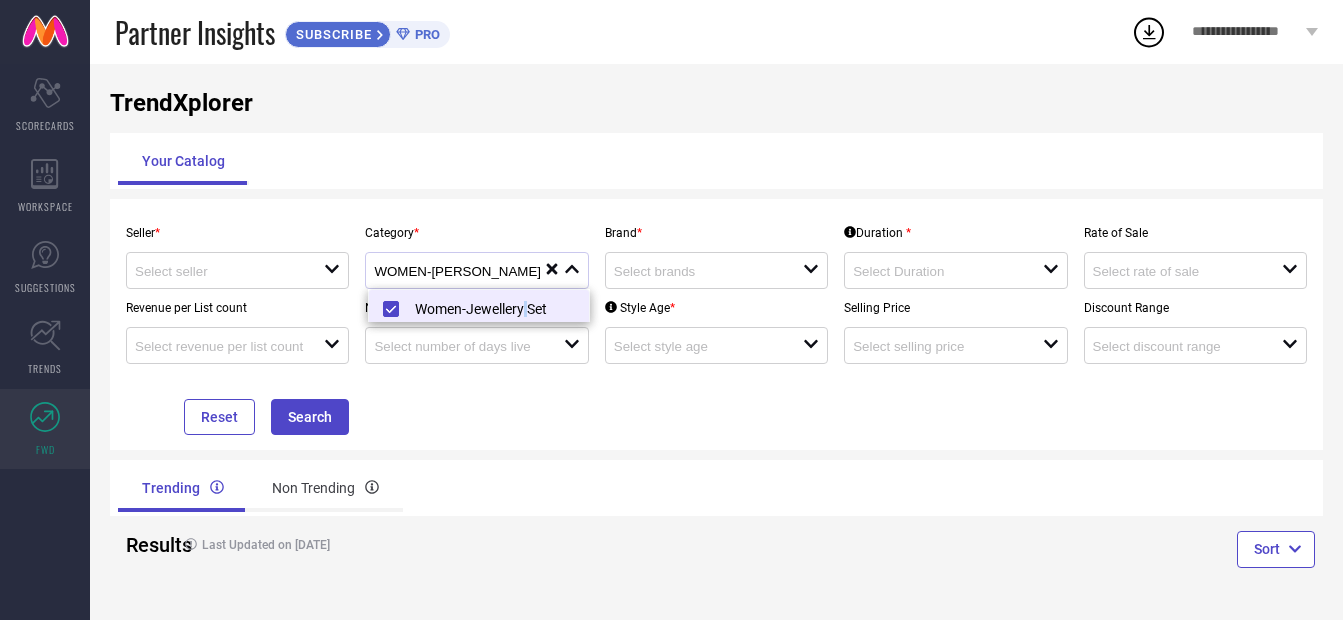 click on "Women-Jewellery Set" at bounding box center (489, 308) 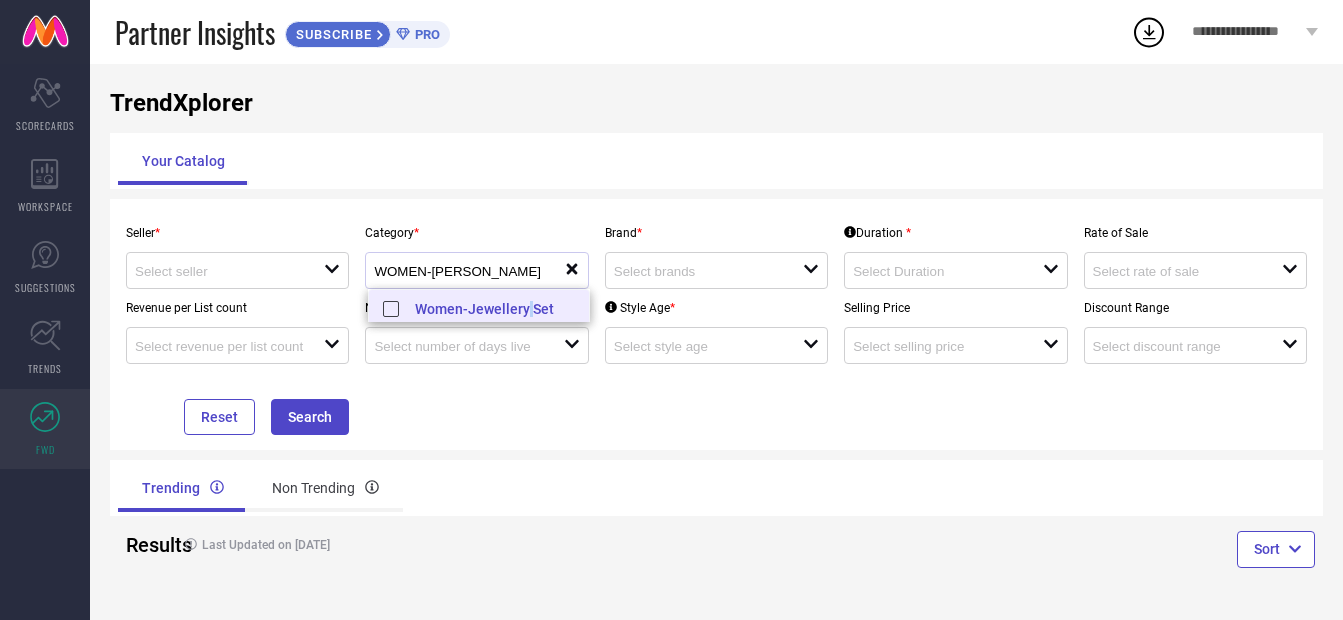 scroll, scrollTop: 3, scrollLeft: 0, axis: vertical 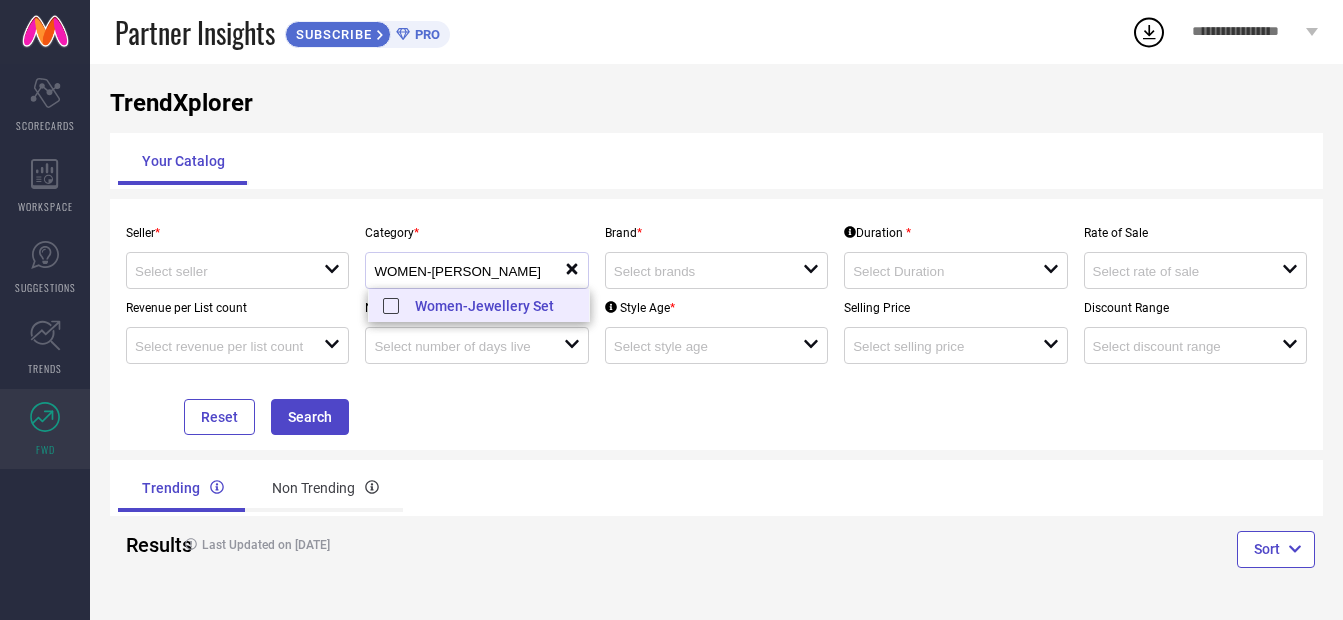 click on "Women-Jewellery Set" at bounding box center [489, 305] 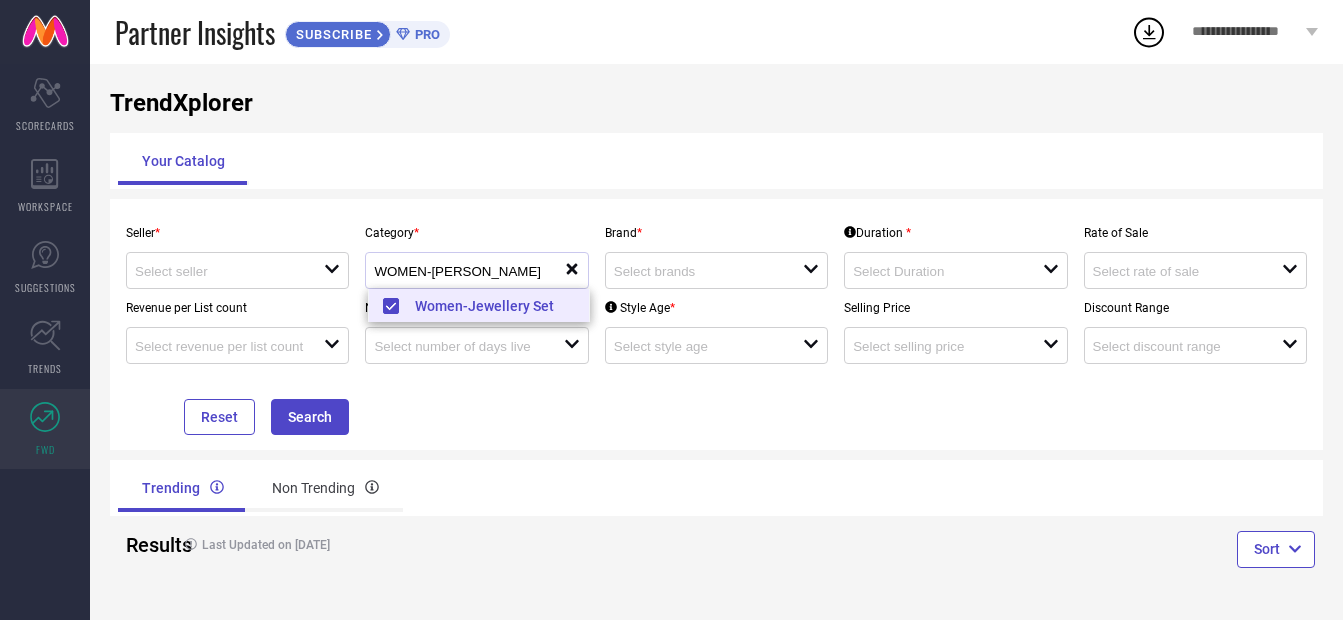 scroll, scrollTop: 3, scrollLeft: 0, axis: vertical 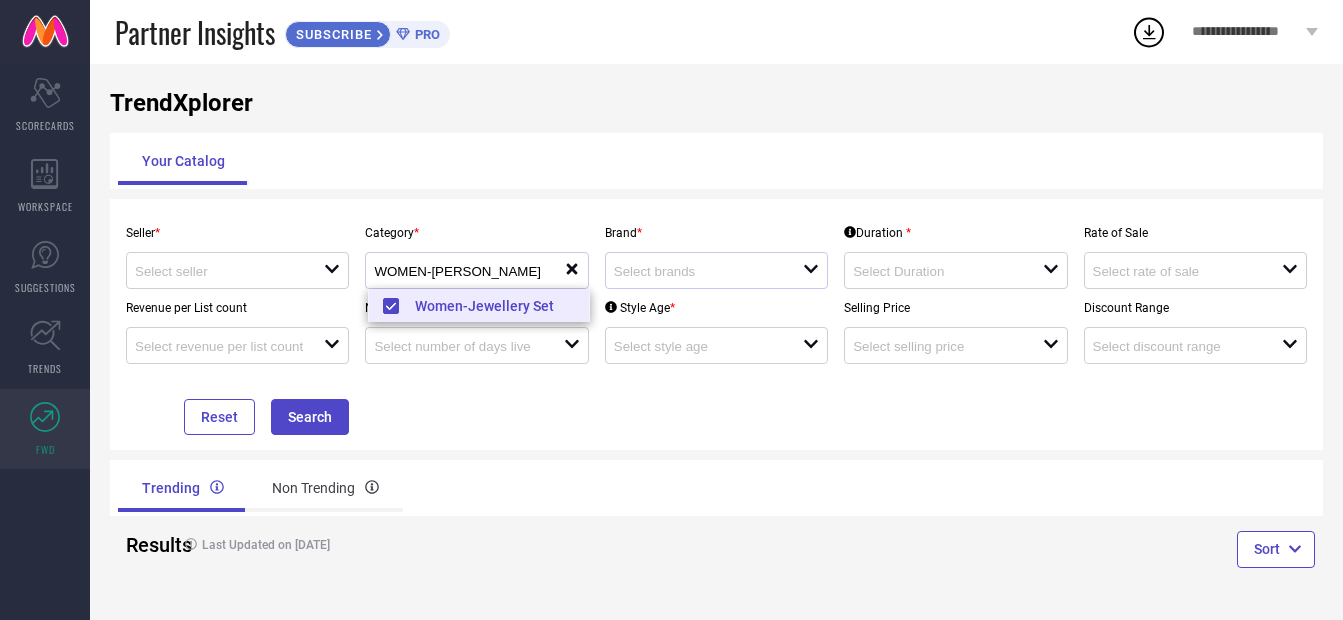 click on "open" at bounding box center (716, 270) 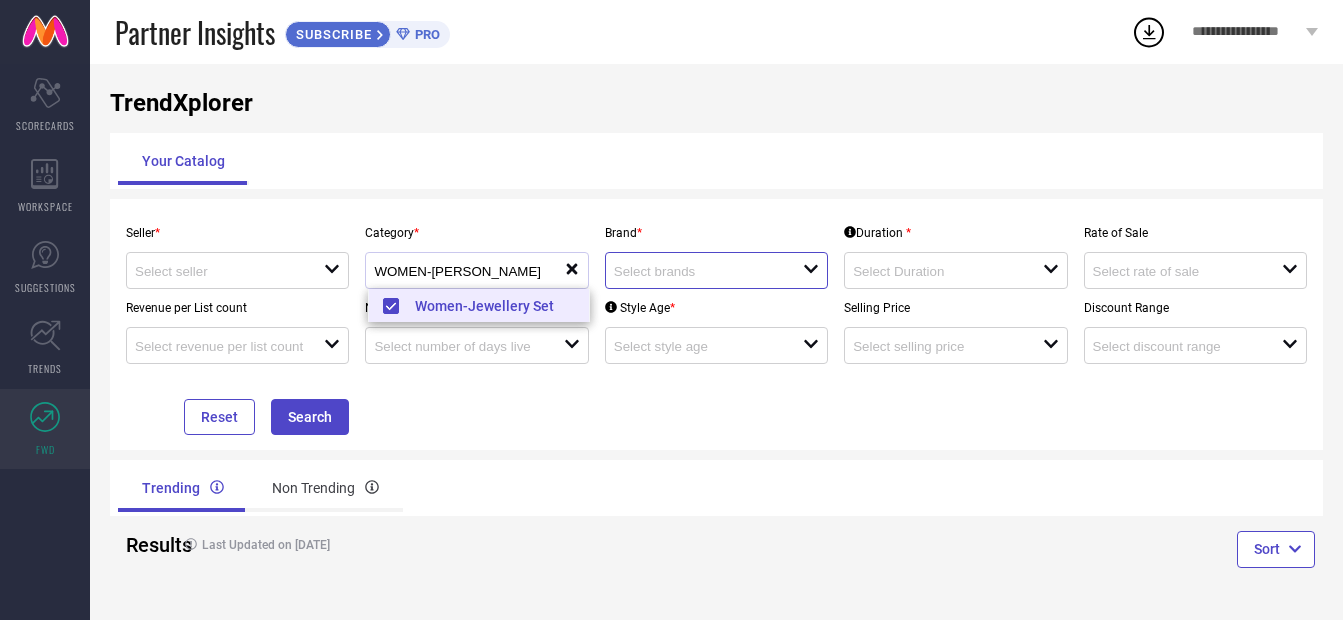 type 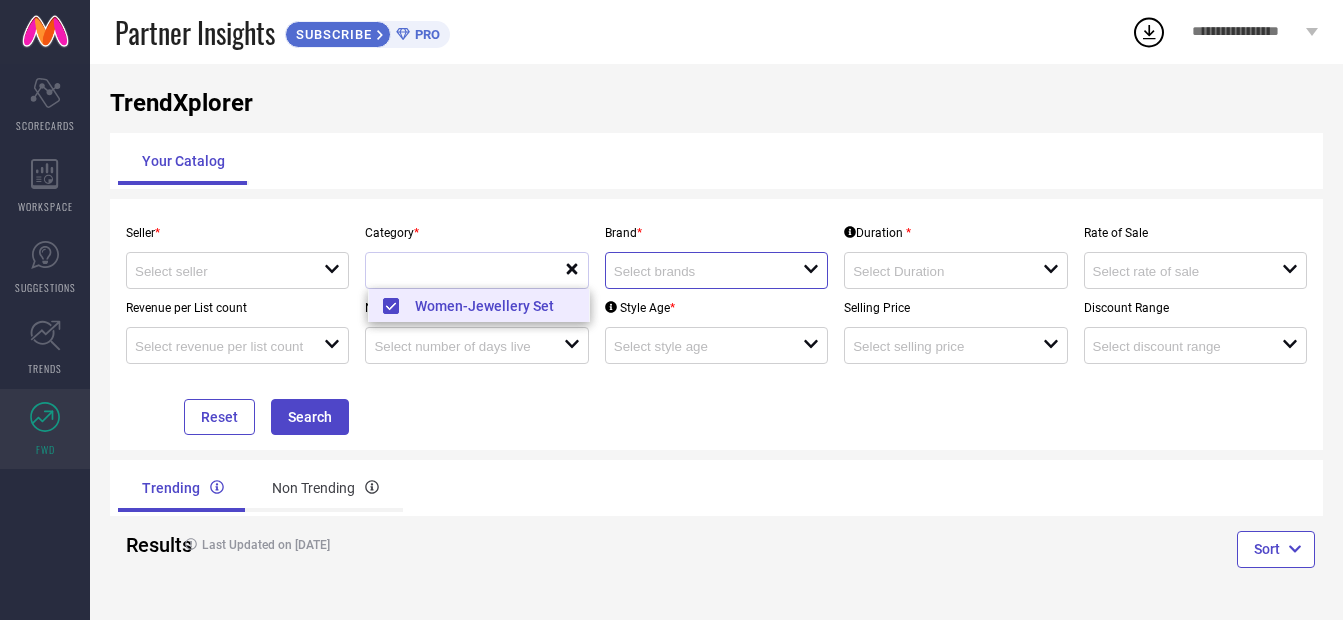 scroll, scrollTop: 0, scrollLeft: 0, axis: both 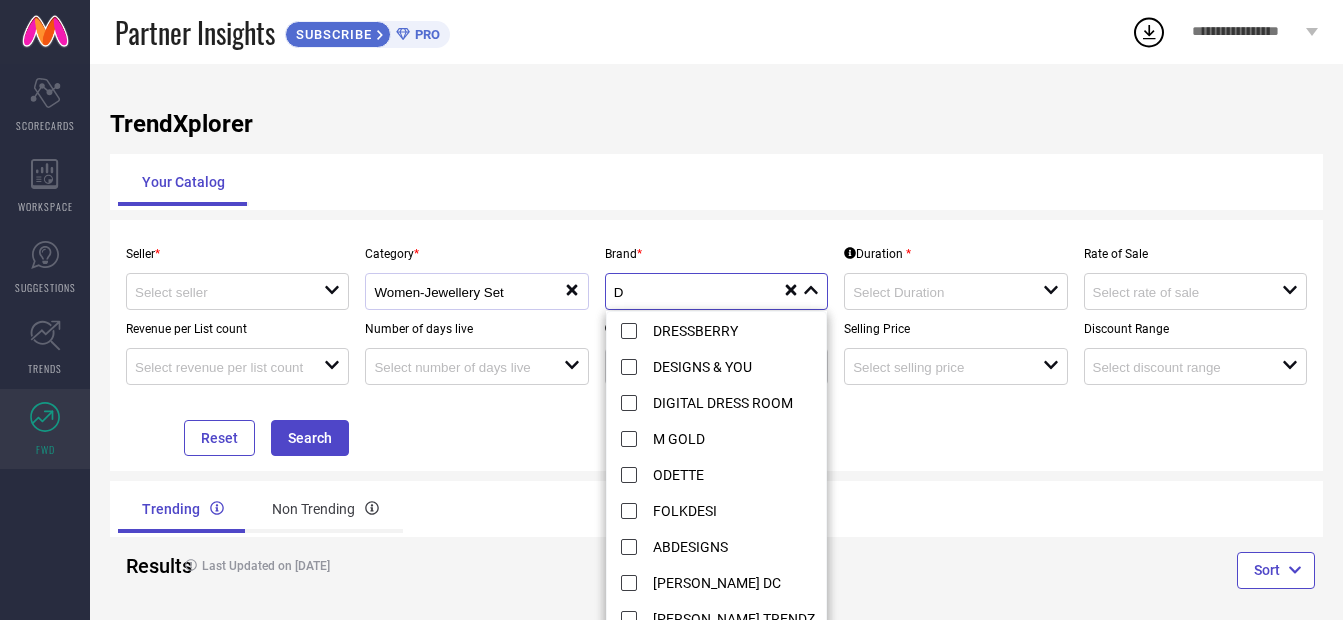 type on "D" 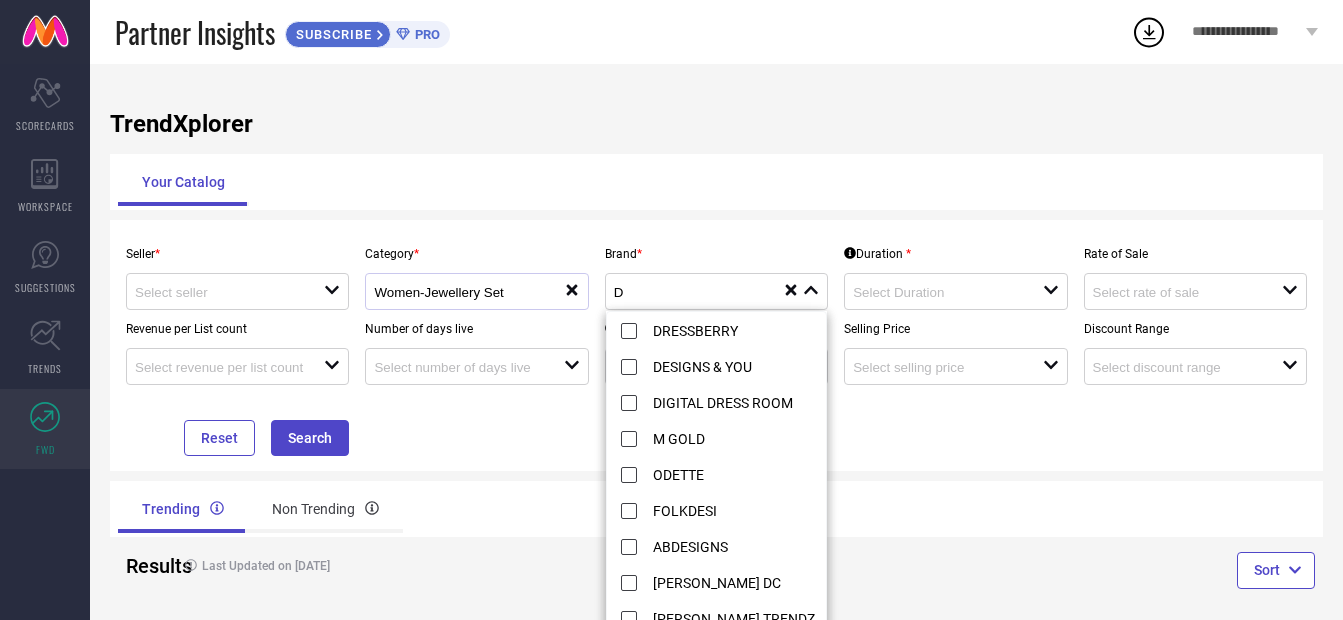 click on "Revenue per List count open" at bounding box center (237, 347) 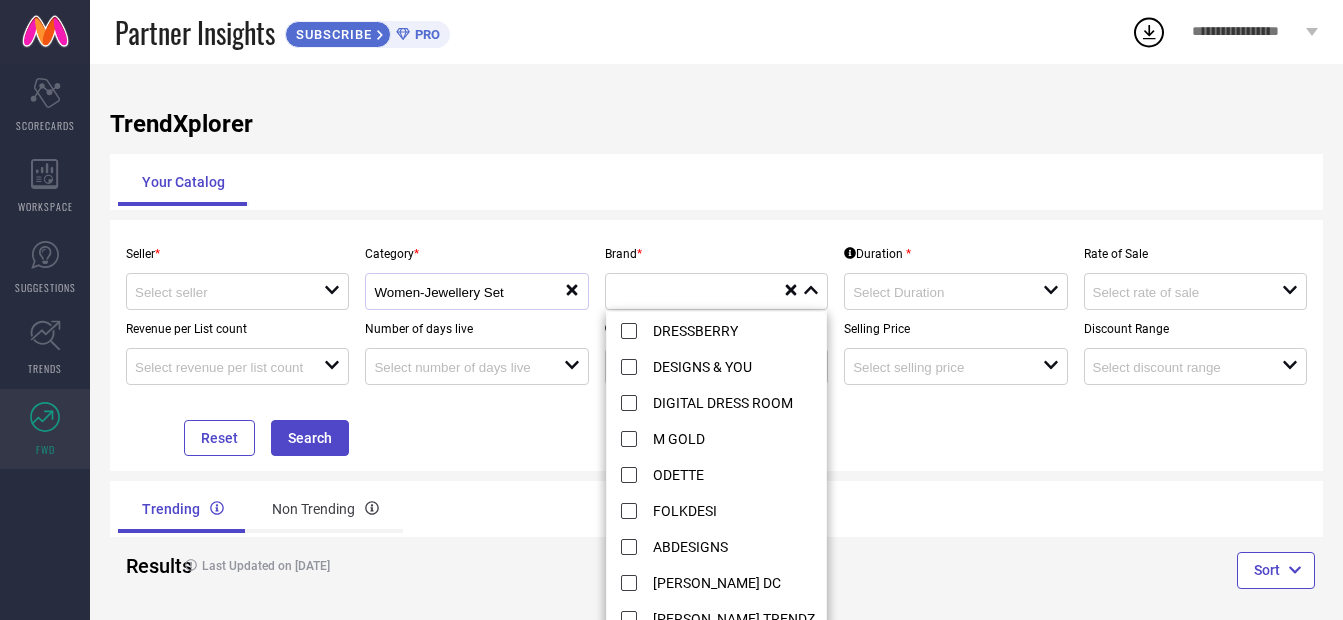 click on "Revenue per List count open" at bounding box center [237, 347] 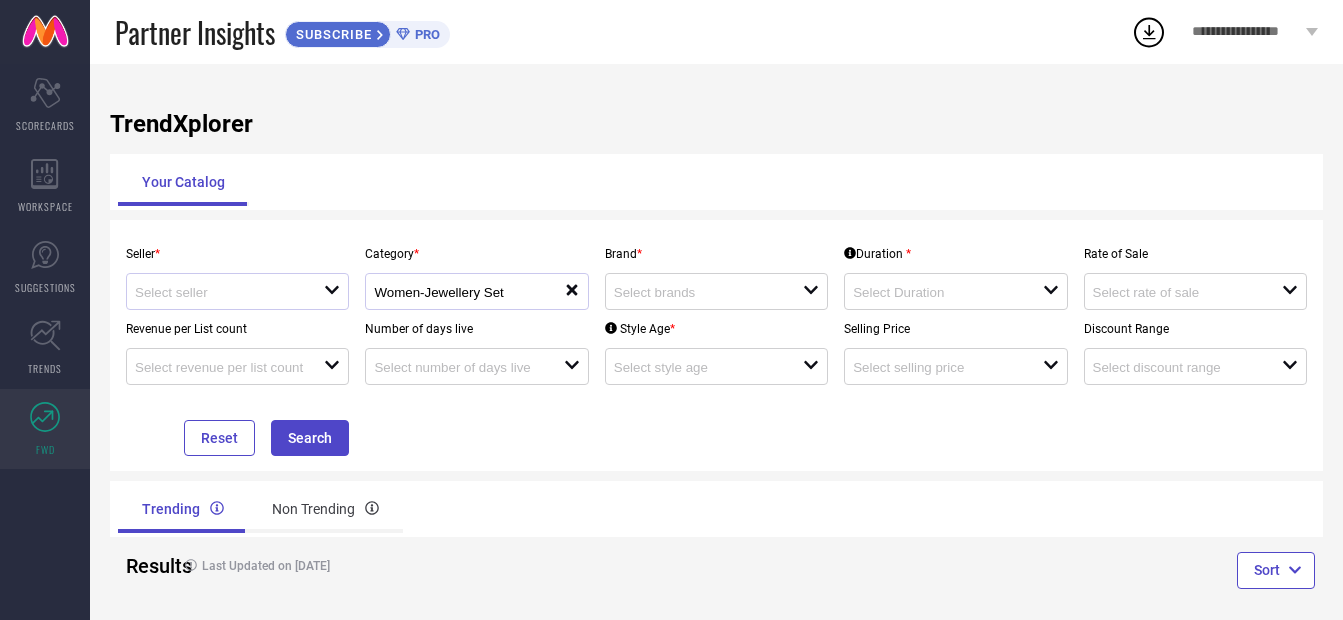 click on "open" at bounding box center [237, 291] 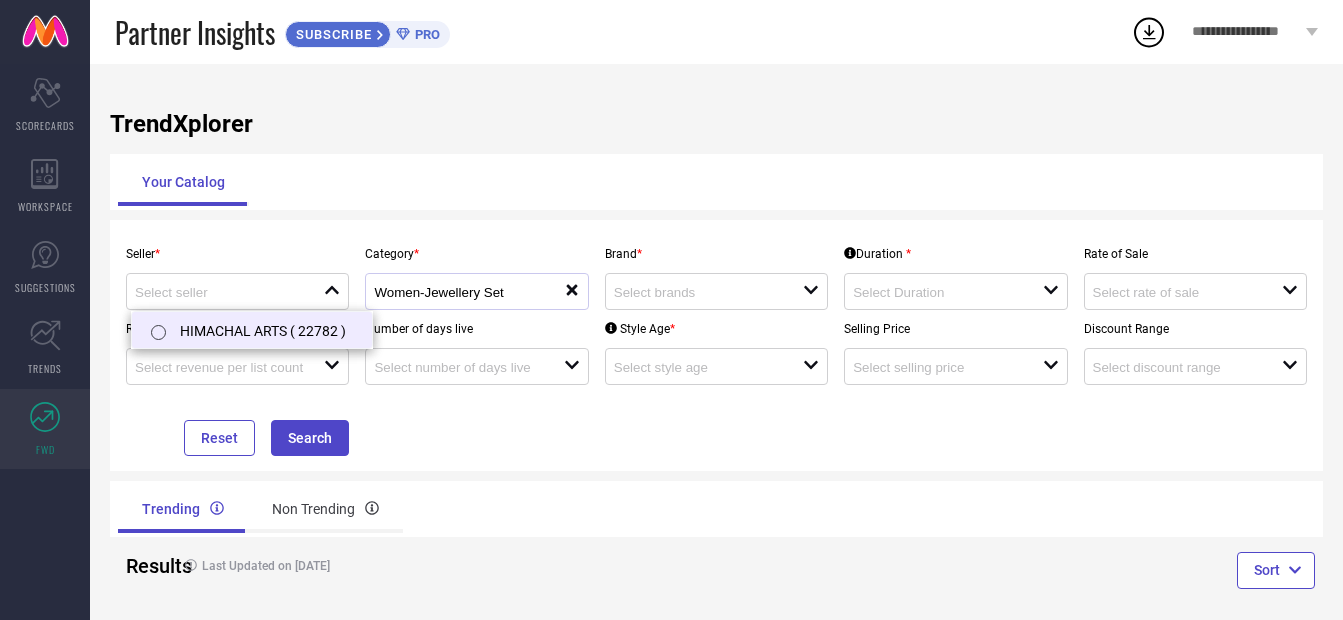 click on "HIMACHAL ARTS ( 22782 )" at bounding box center (252, 330) 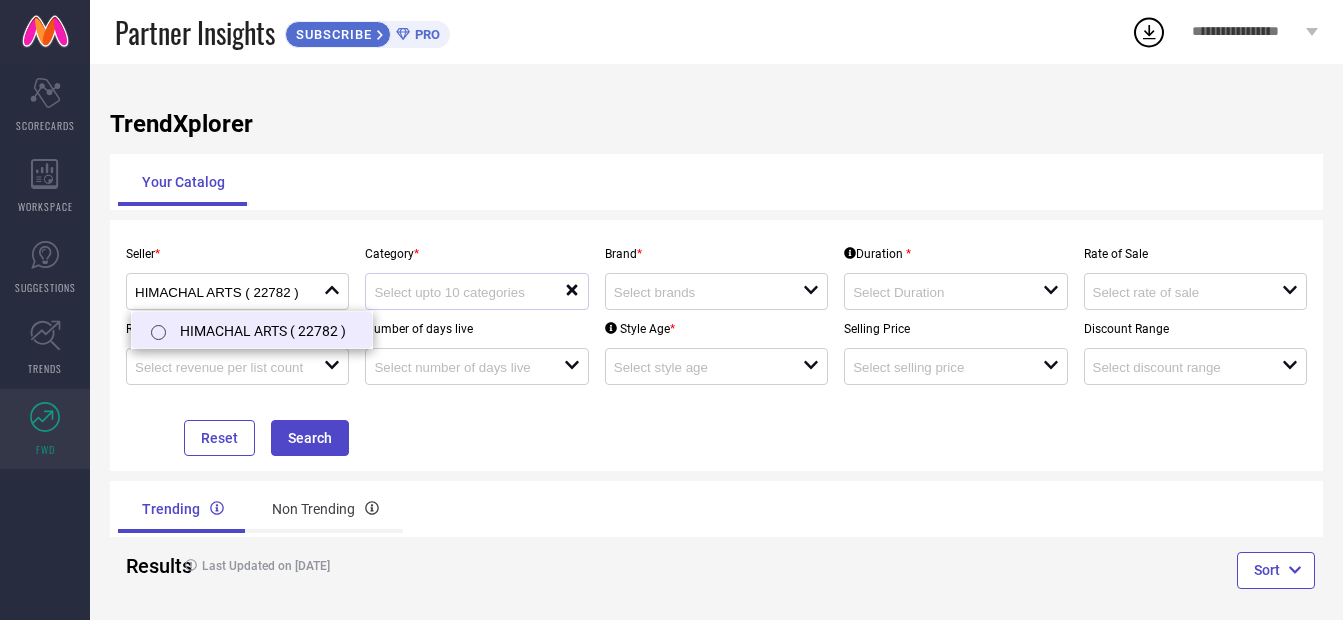 click on "Revenue per List count" at bounding box center (237, 329) 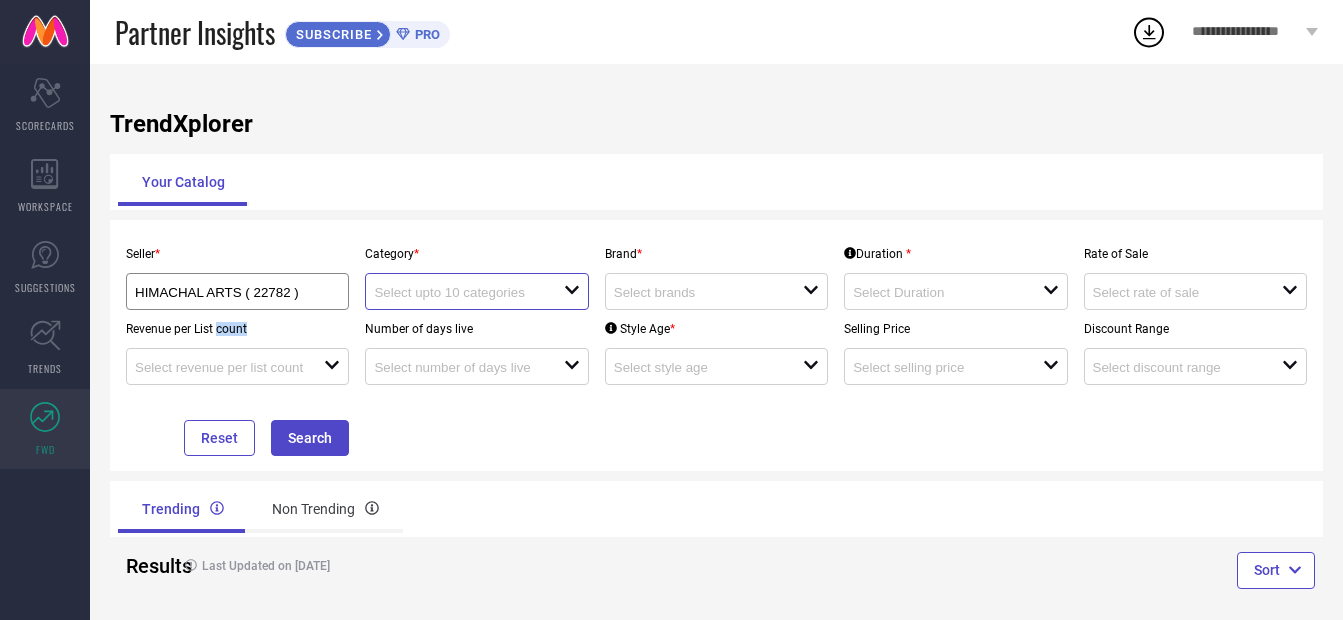 click at bounding box center [459, 292] 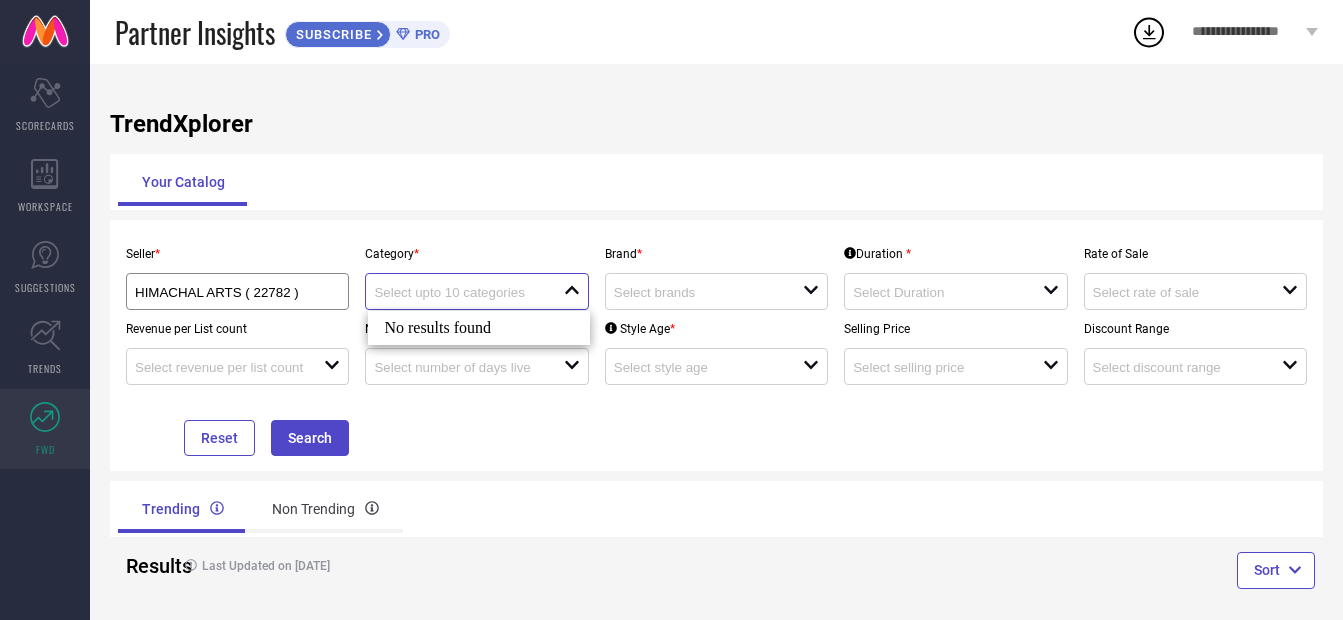 click at bounding box center (459, 292) 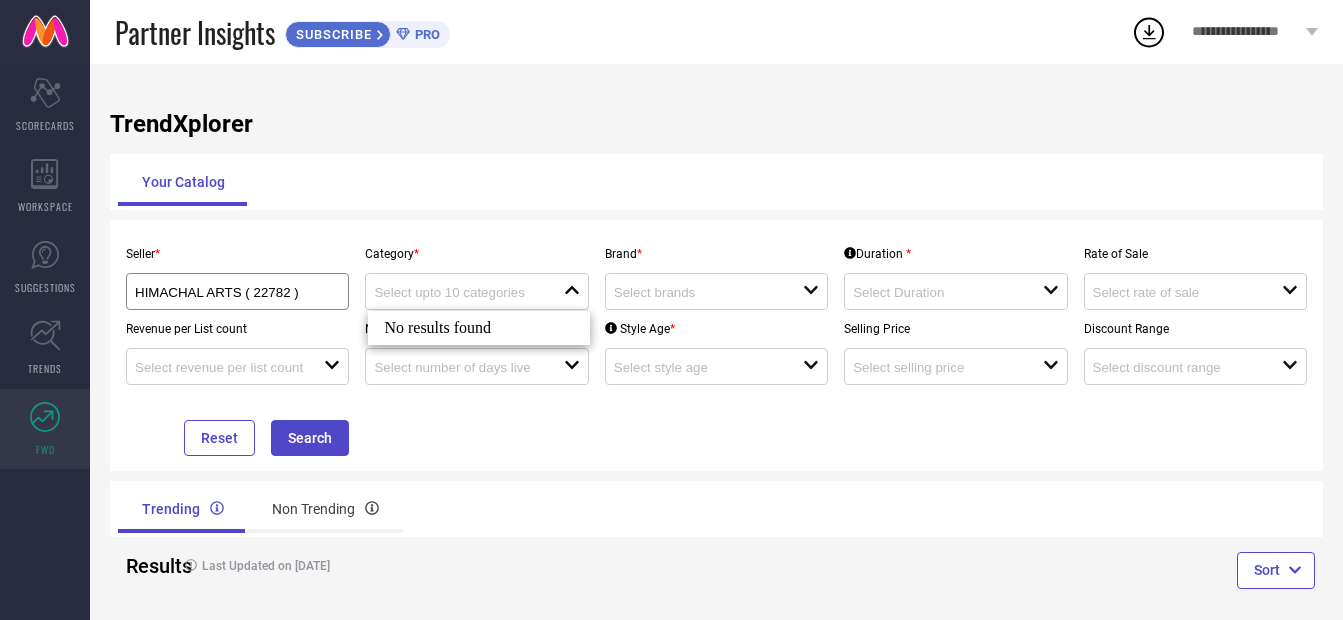click on "No results found" at bounding box center [478, 328] 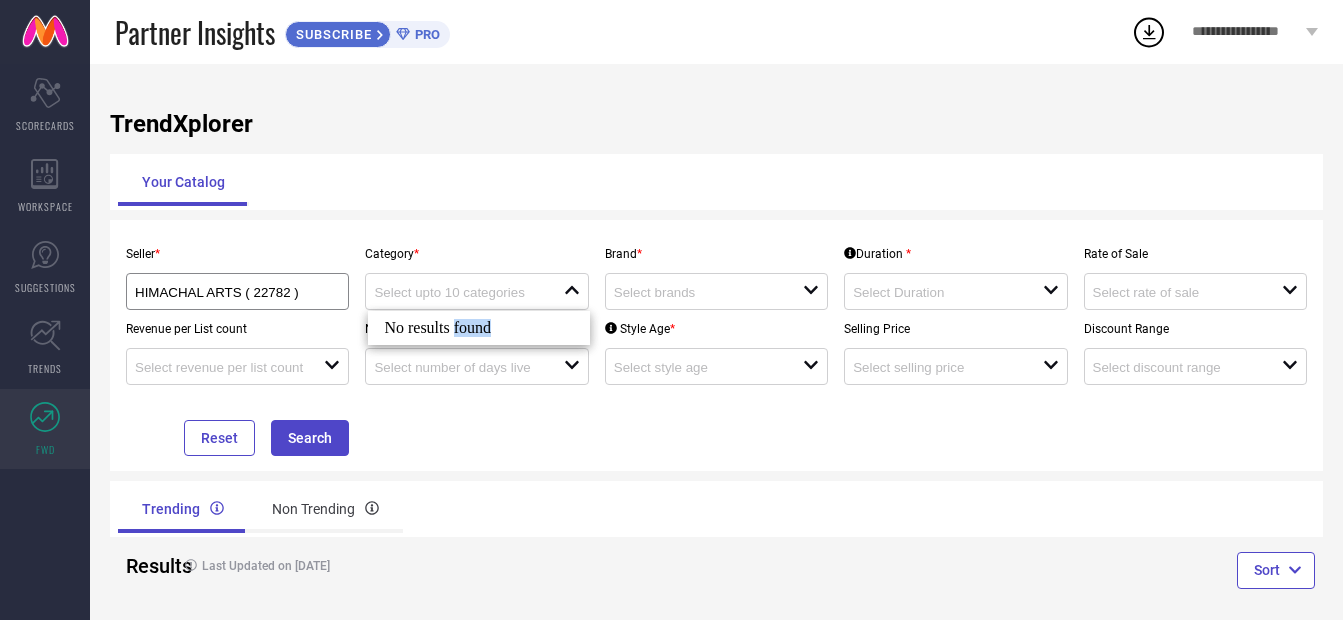 click on "No results found" at bounding box center (478, 328) 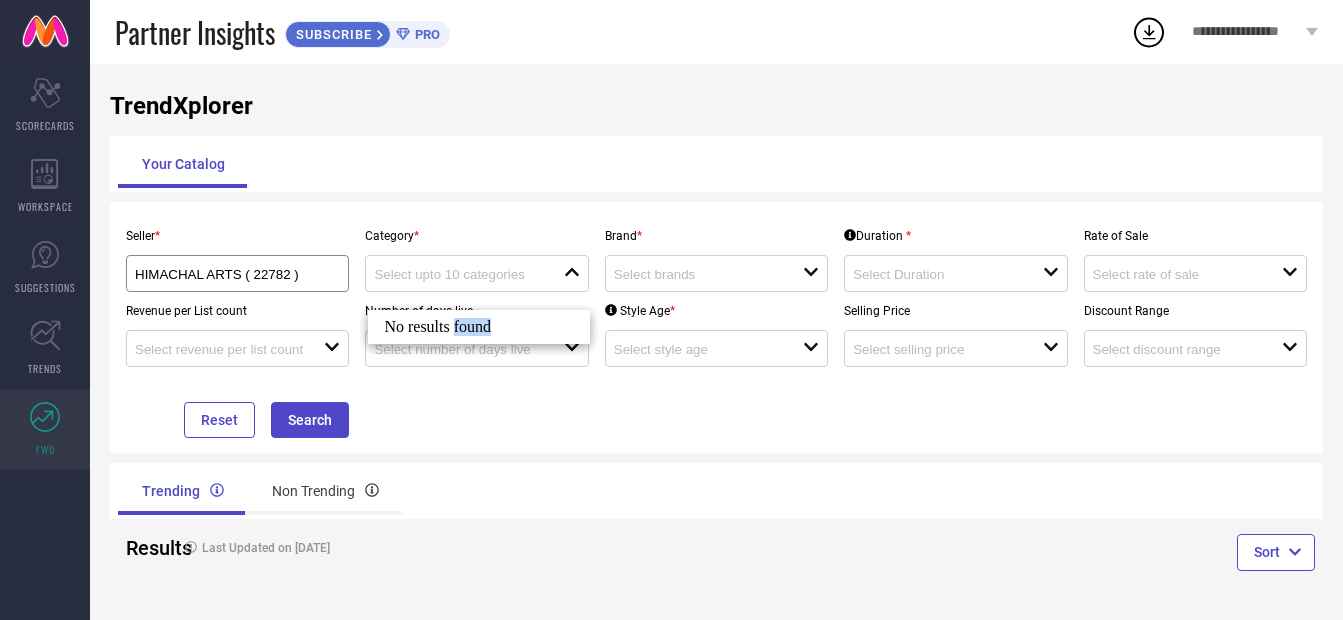 scroll, scrollTop: 22, scrollLeft: 0, axis: vertical 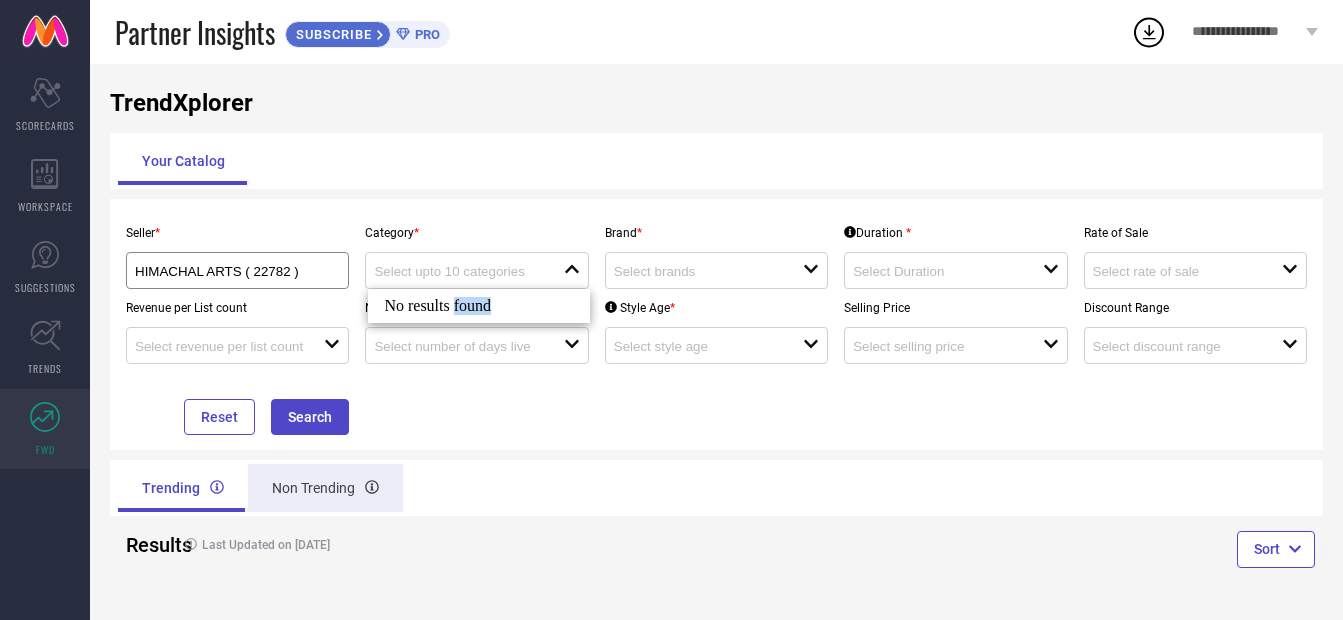 click on "Non Trending" at bounding box center (325, 488) 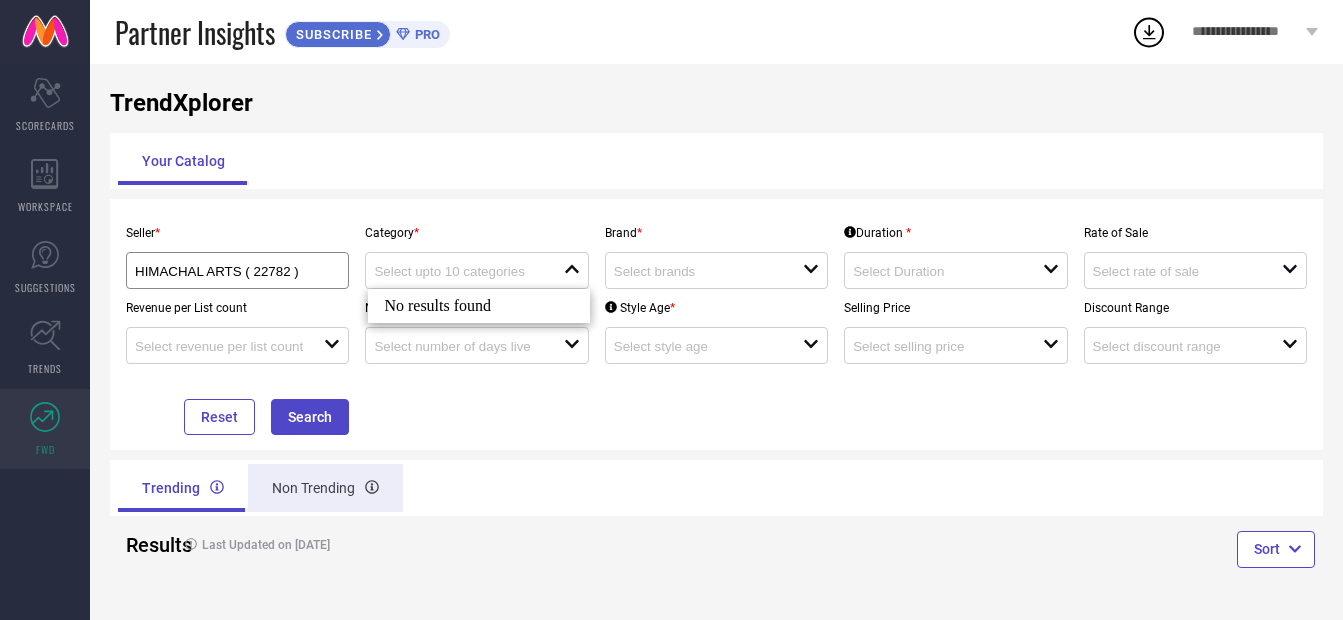 click on "Non Trending" at bounding box center [325, 488] 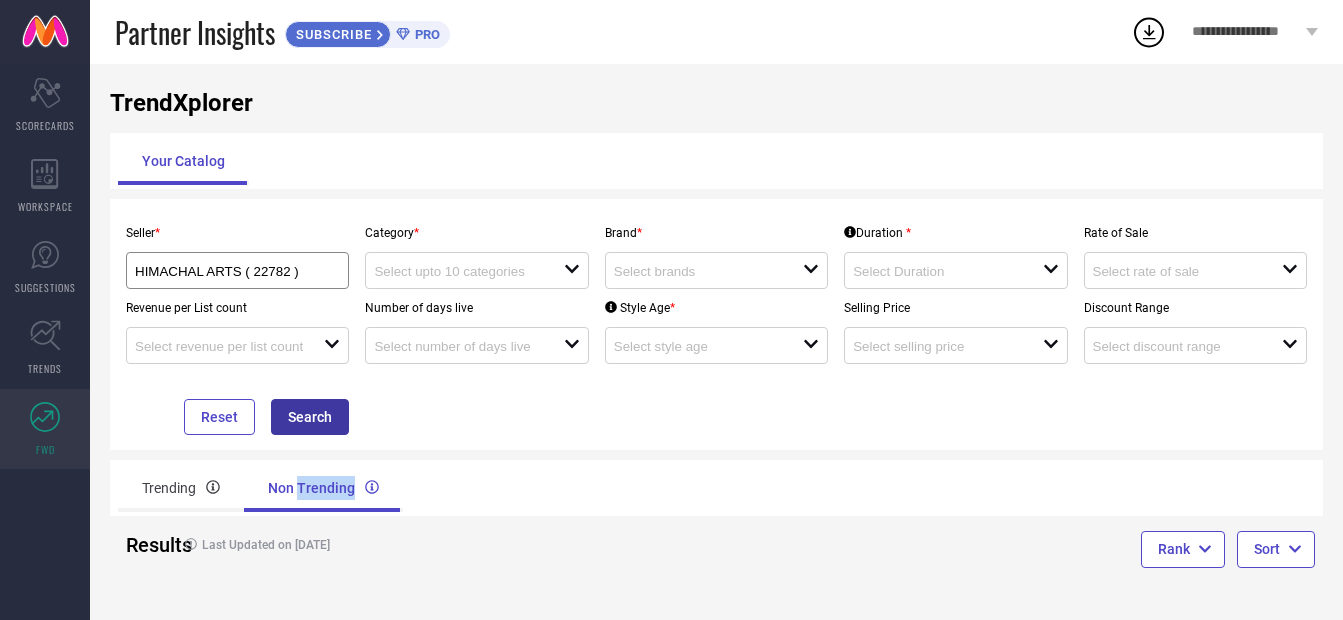 click on "Search" at bounding box center [310, 417] 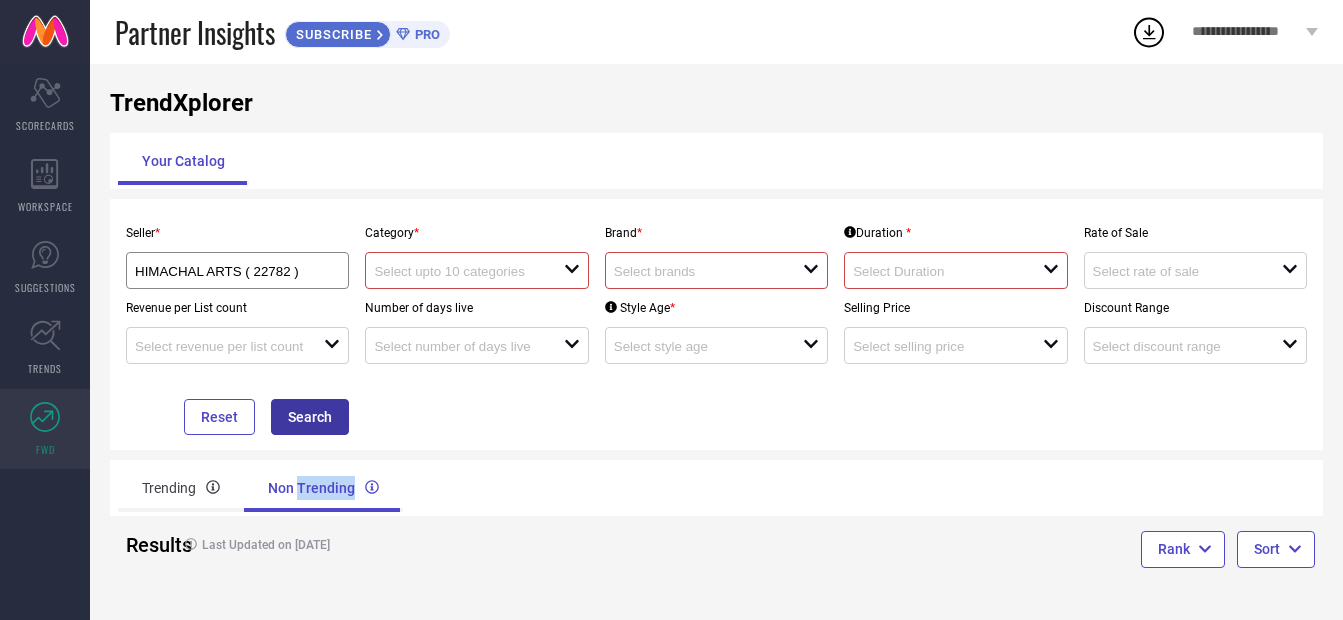 click on "Search" at bounding box center [310, 417] 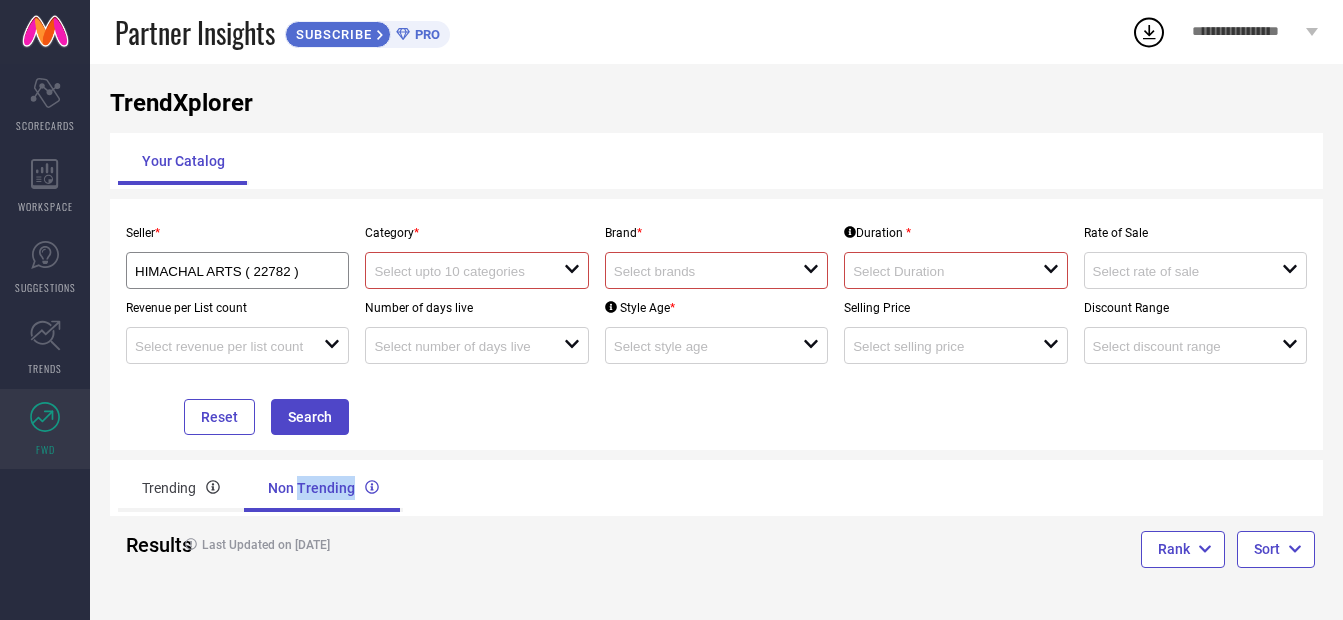 click 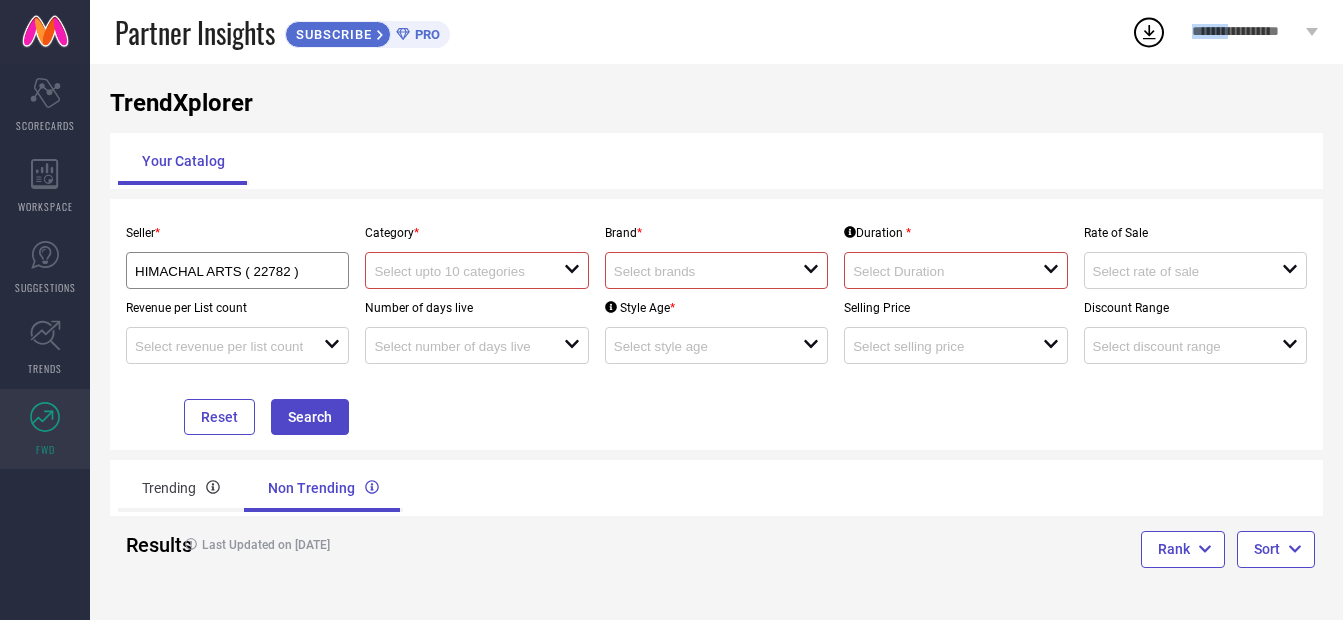 click 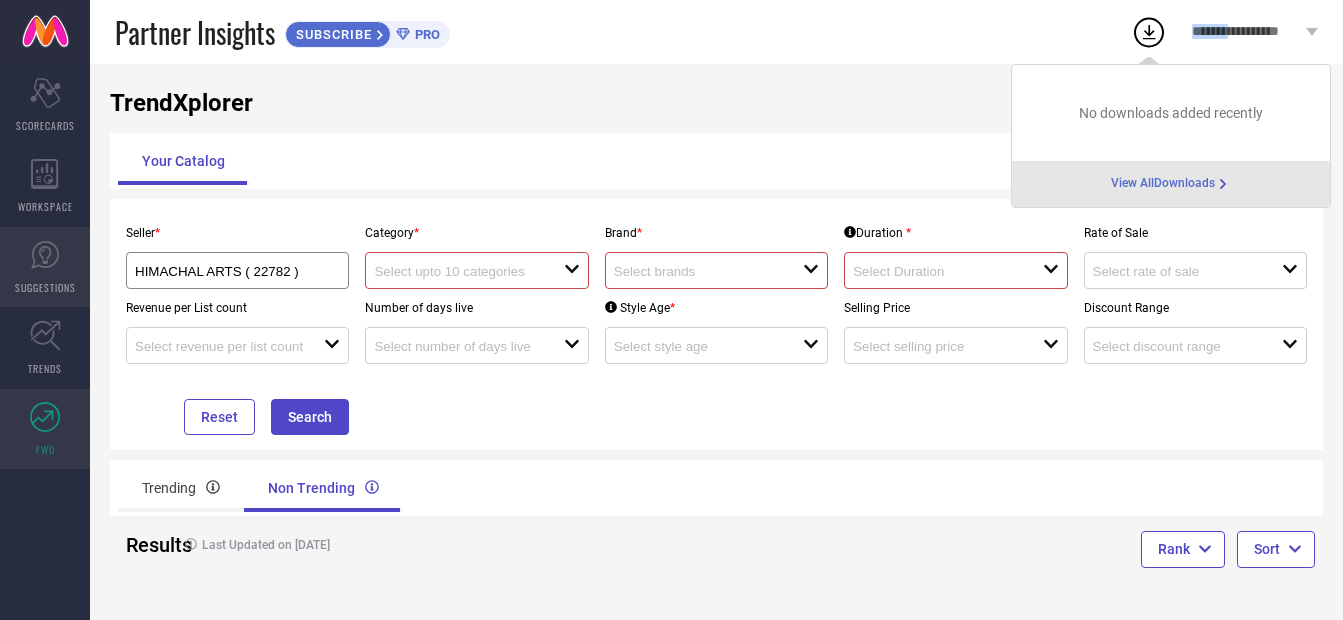 click on "SUGGESTIONS" at bounding box center (45, 287) 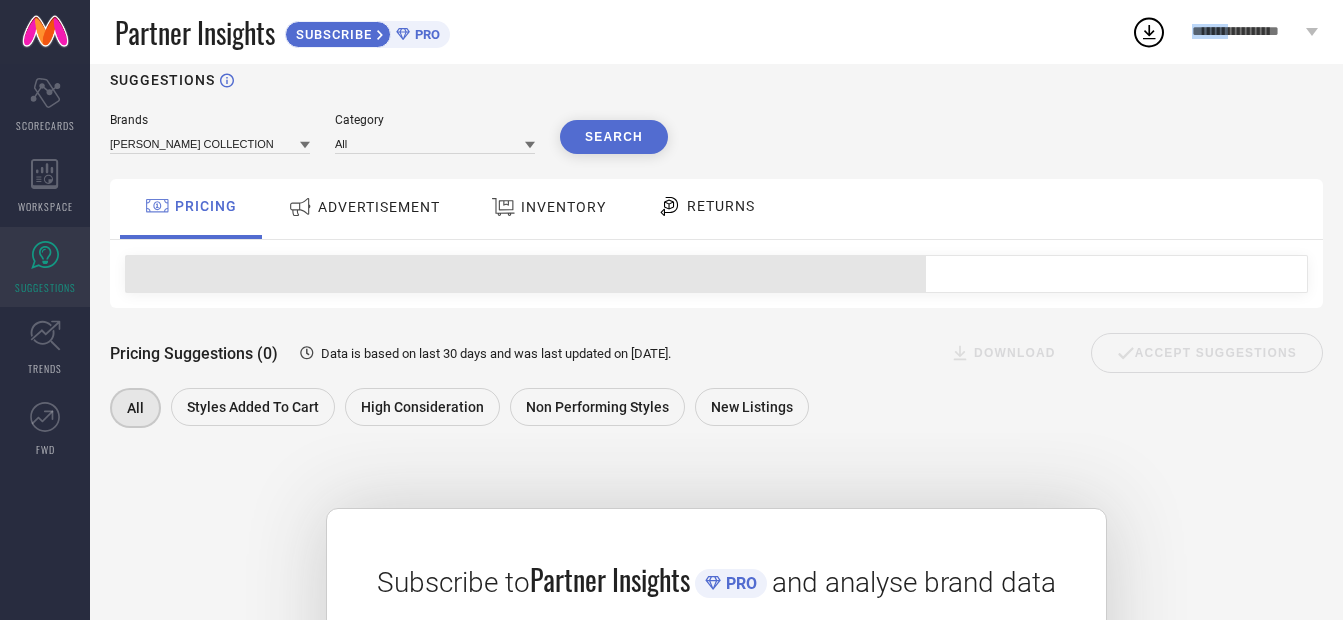 scroll, scrollTop: 0, scrollLeft: 0, axis: both 